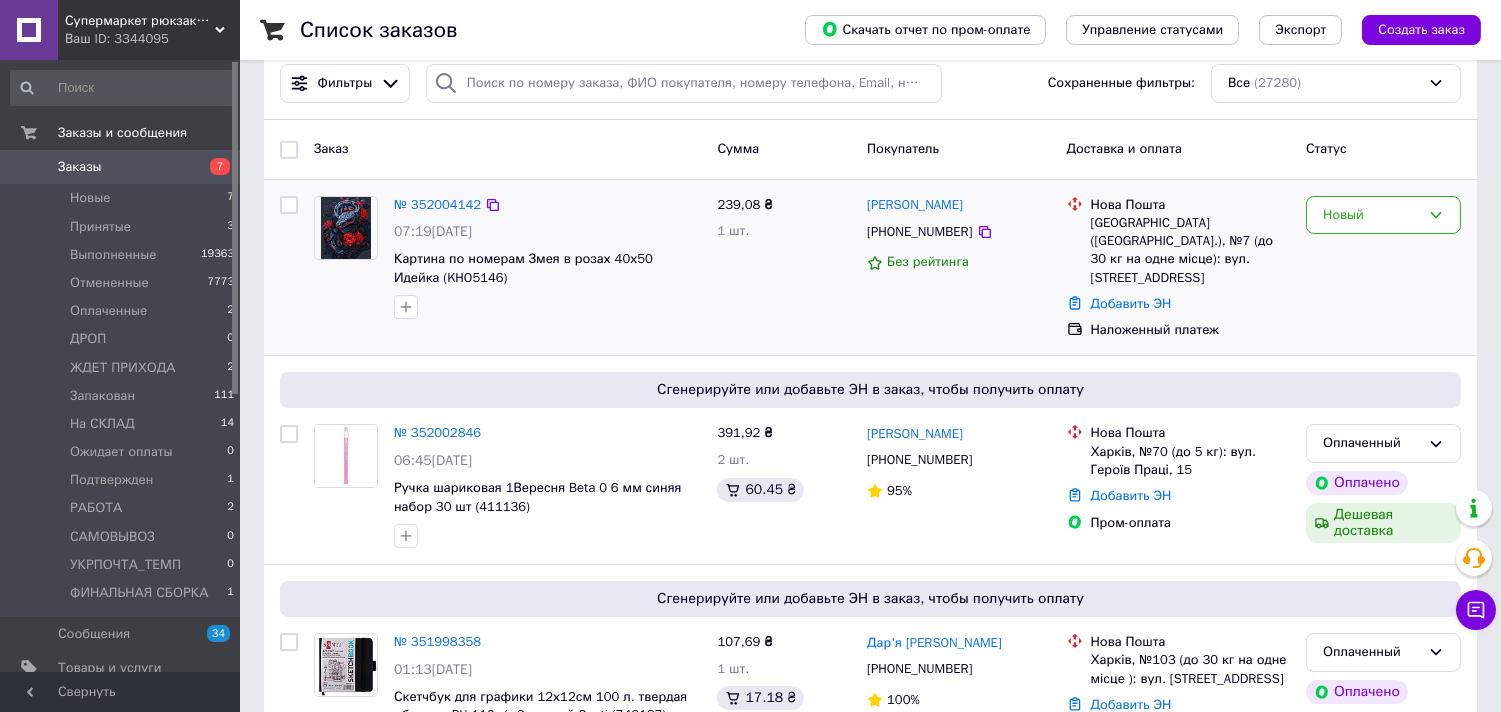 scroll, scrollTop: 222, scrollLeft: 0, axis: vertical 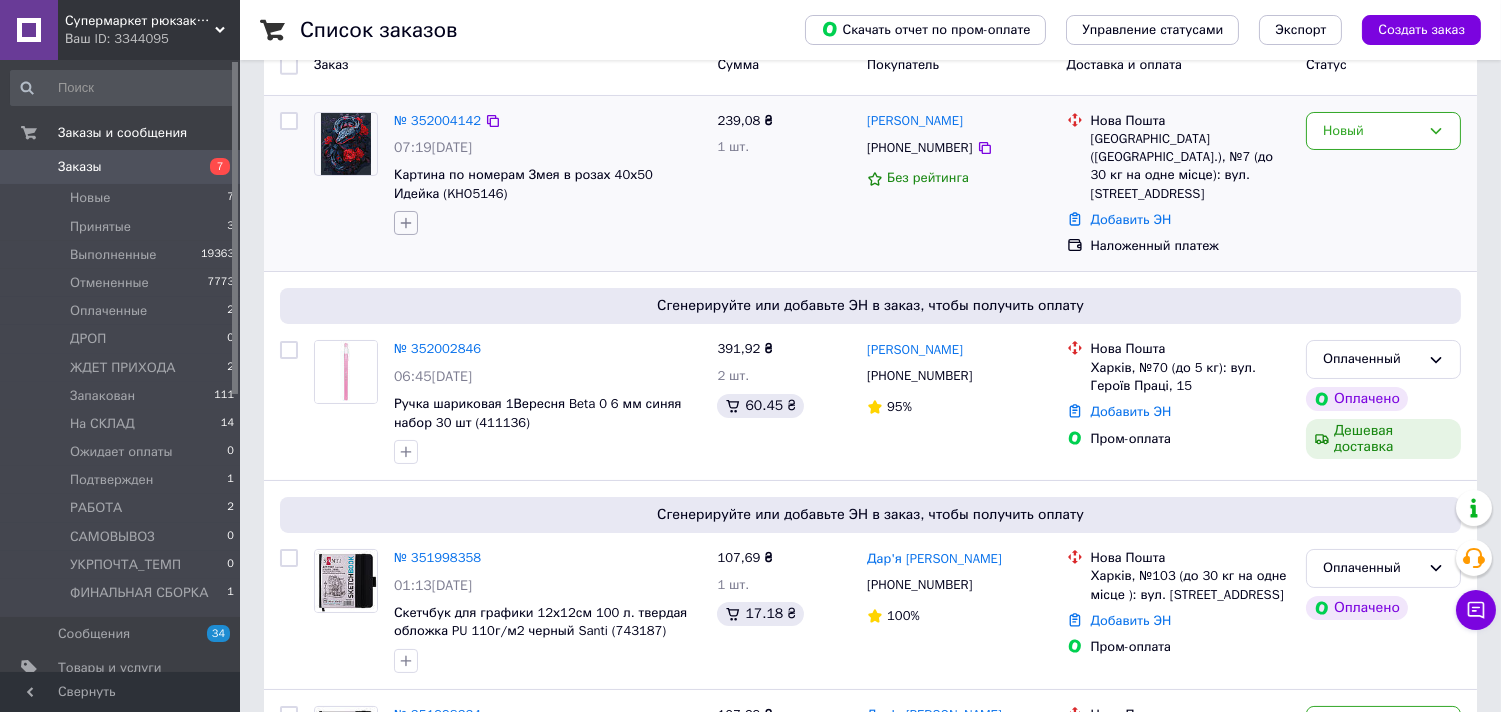 click 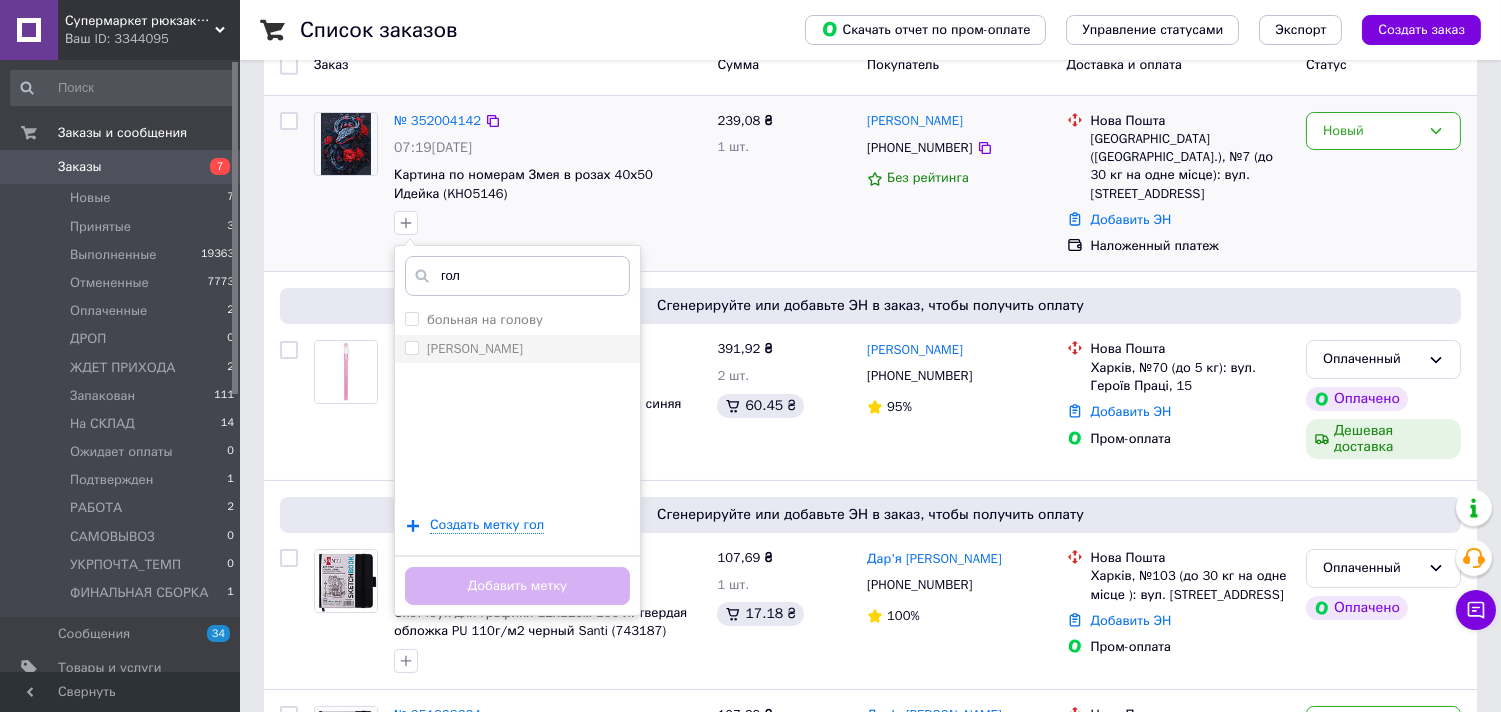 type on "гол" 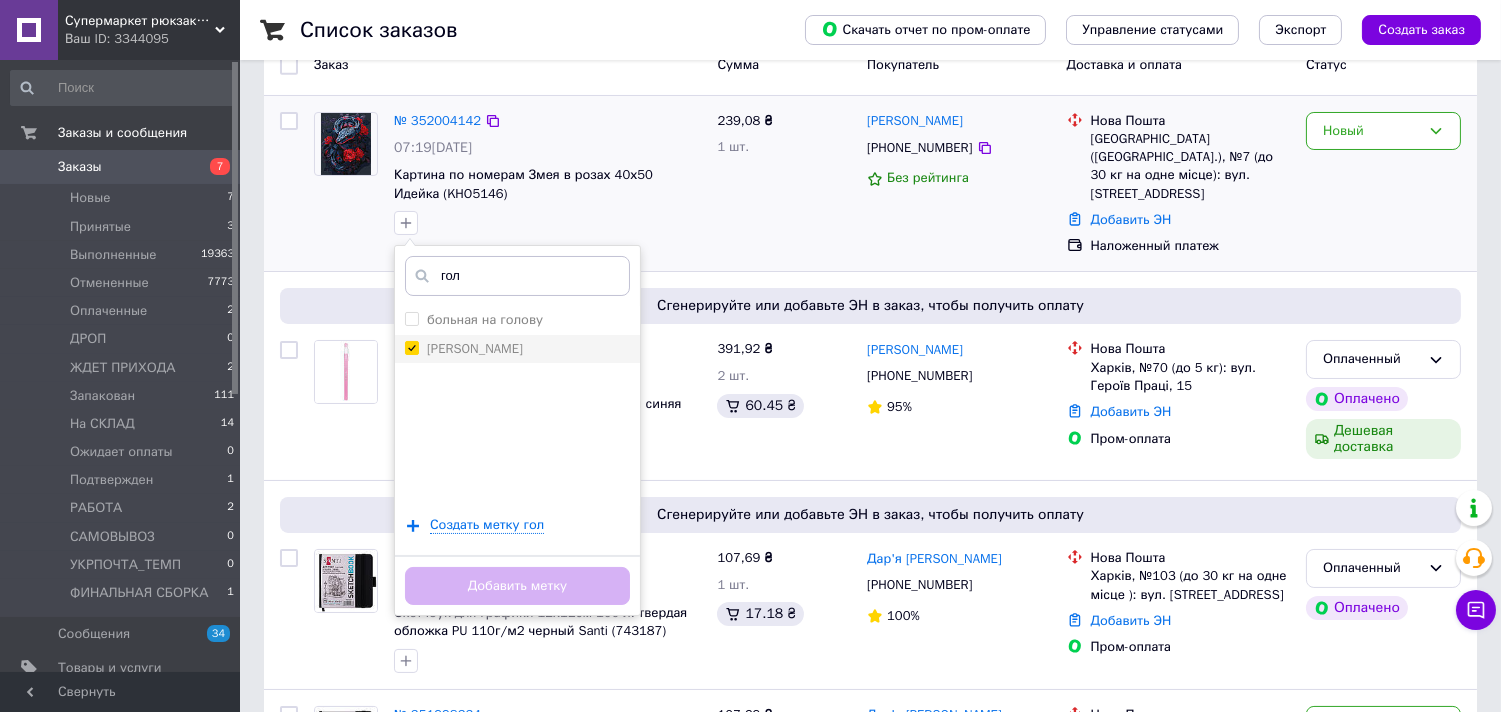 checkbox on "true" 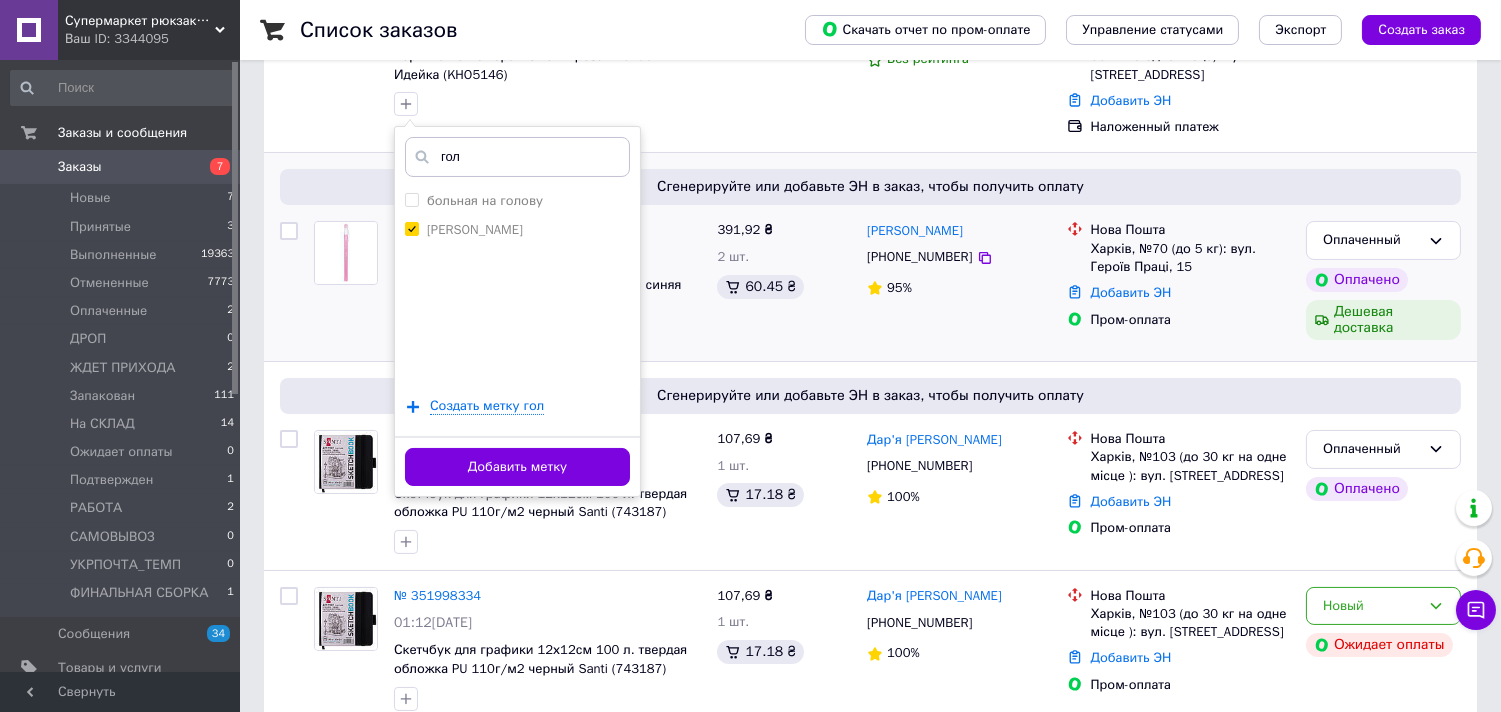 scroll, scrollTop: 444, scrollLeft: 0, axis: vertical 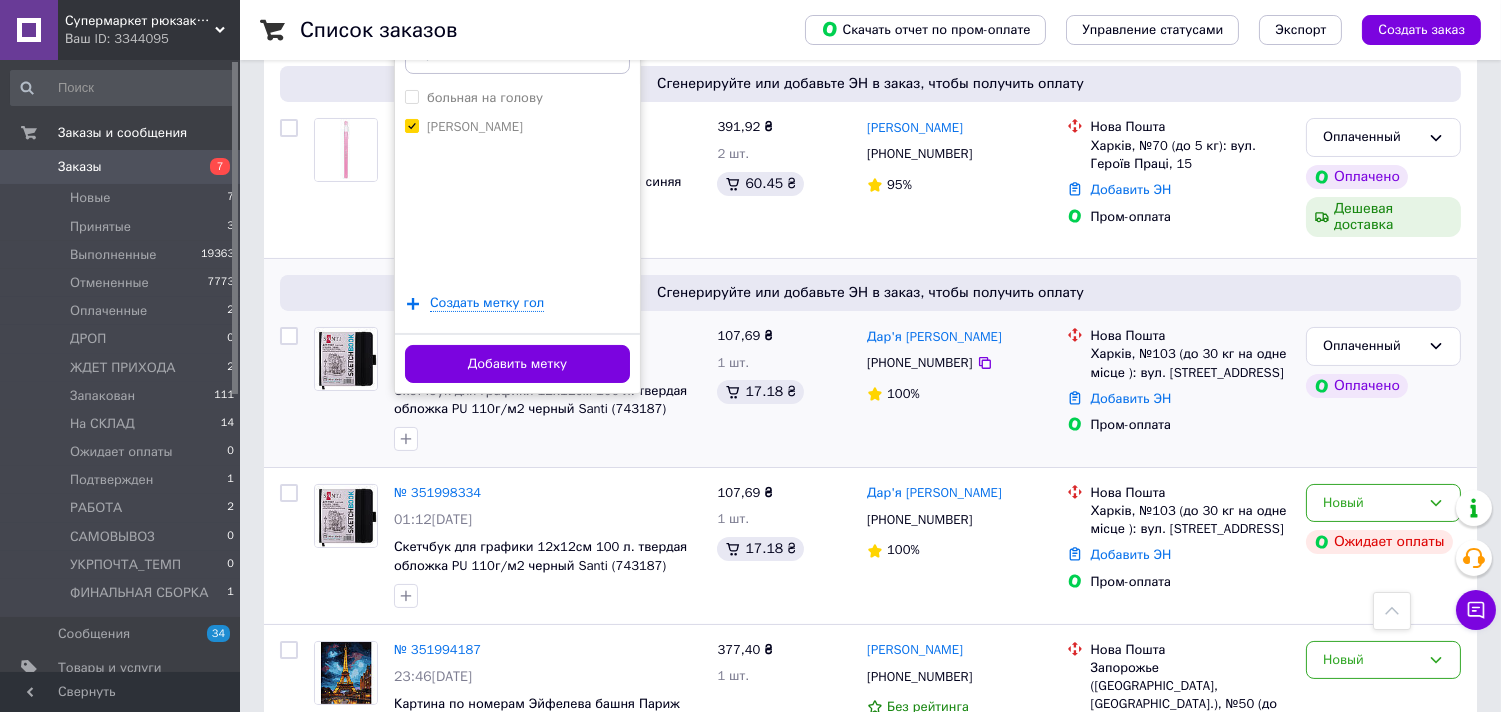 click on "Добавить метку" at bounding box center (517, 364) 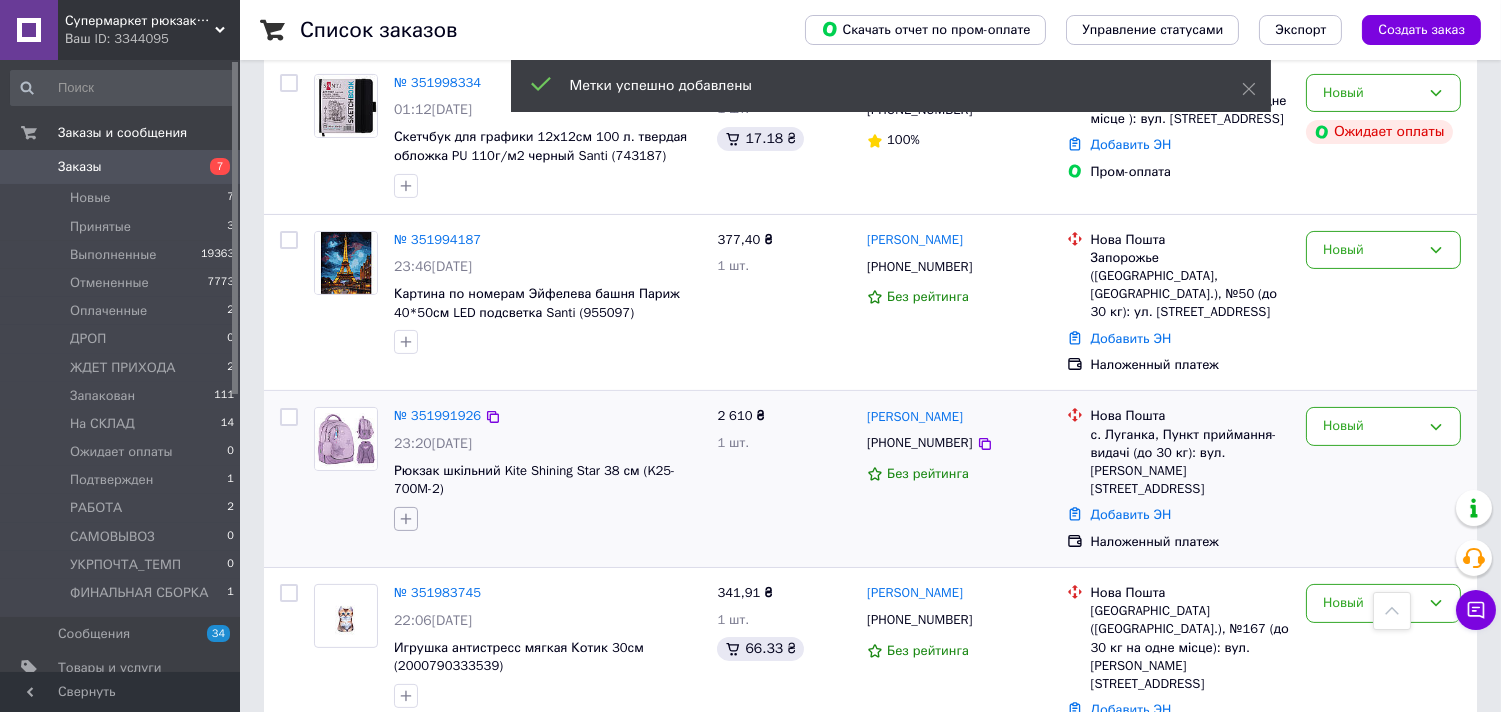 scroll, scrollTop: 888, scrollLeft: 0, axis: vertical 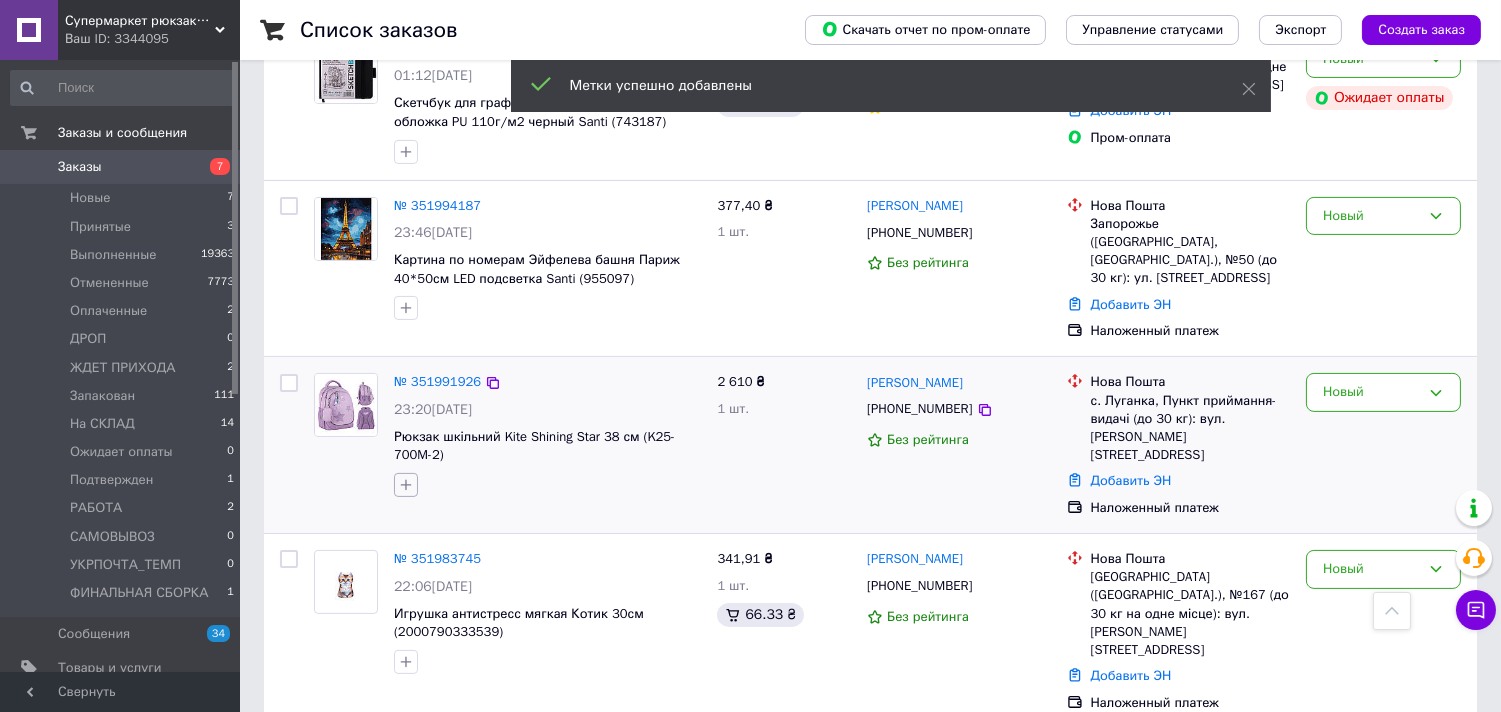 click 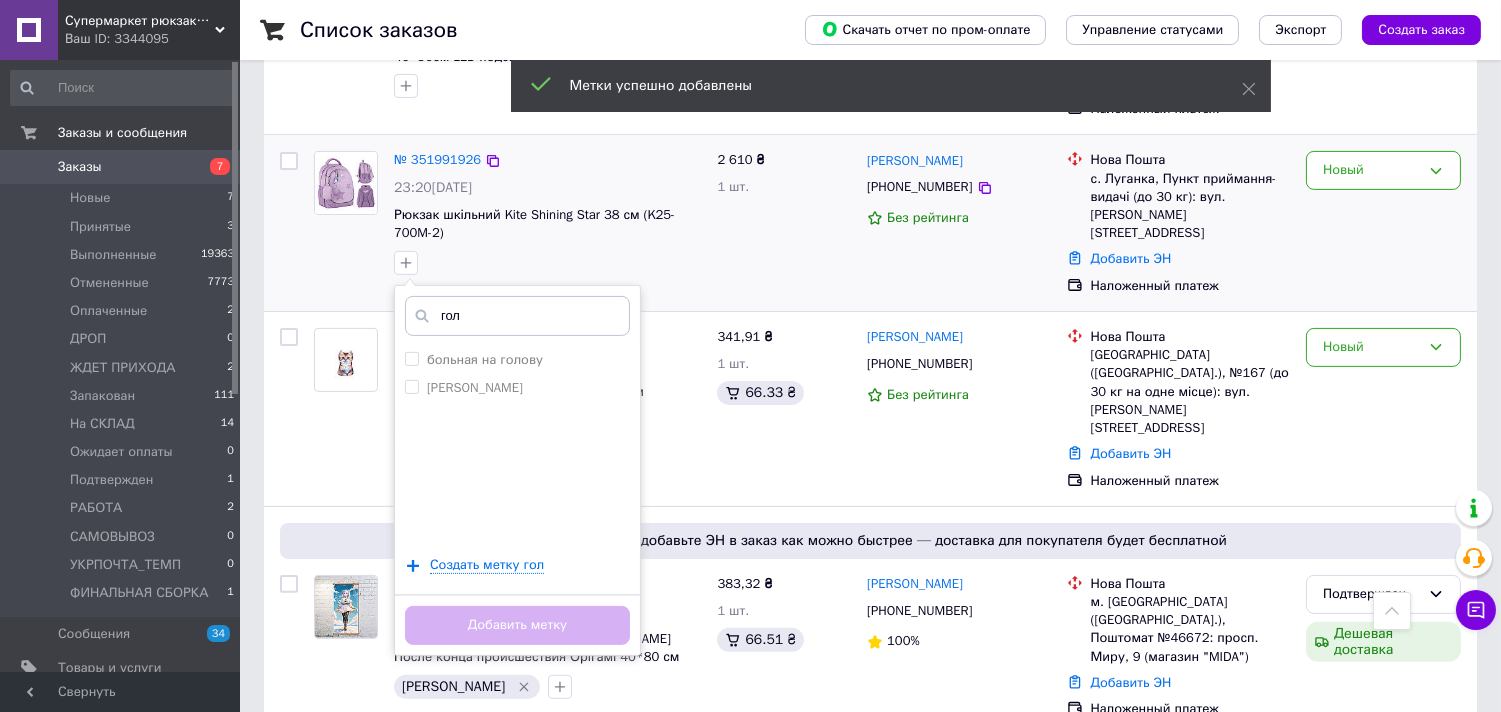 scroll, scrollTop: 1111, scrollLeft: 0, axis: vertical 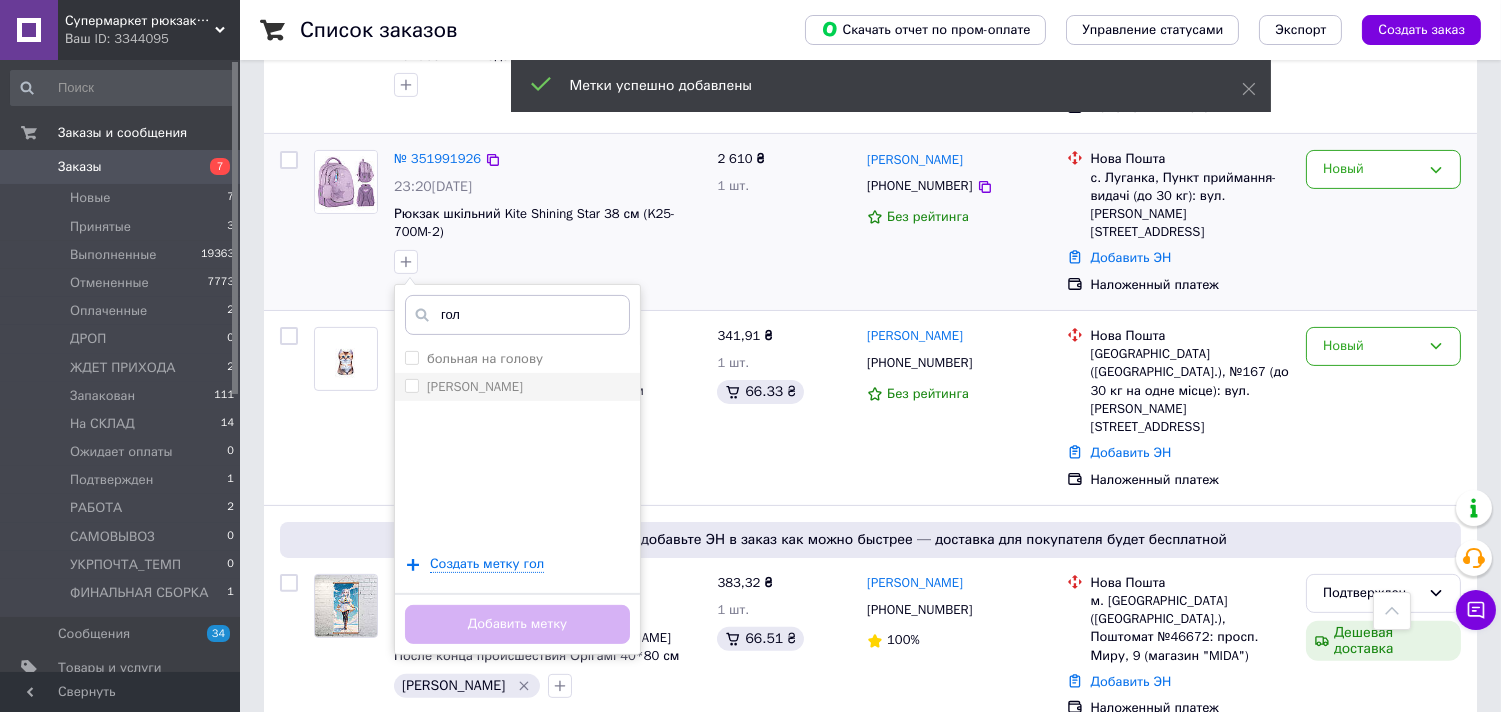 type on "гол" 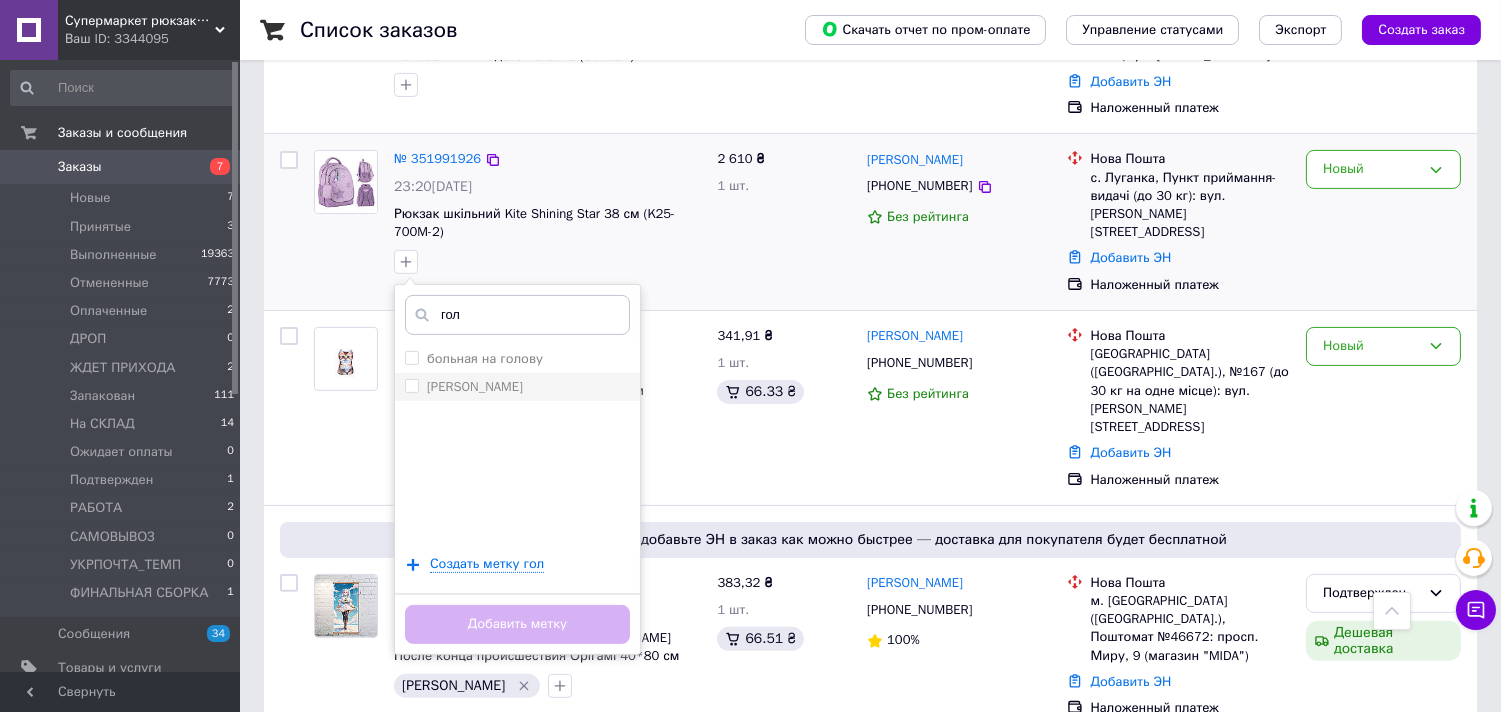 click on "[PERSON_NAME]" at bounding box center [517, 387] 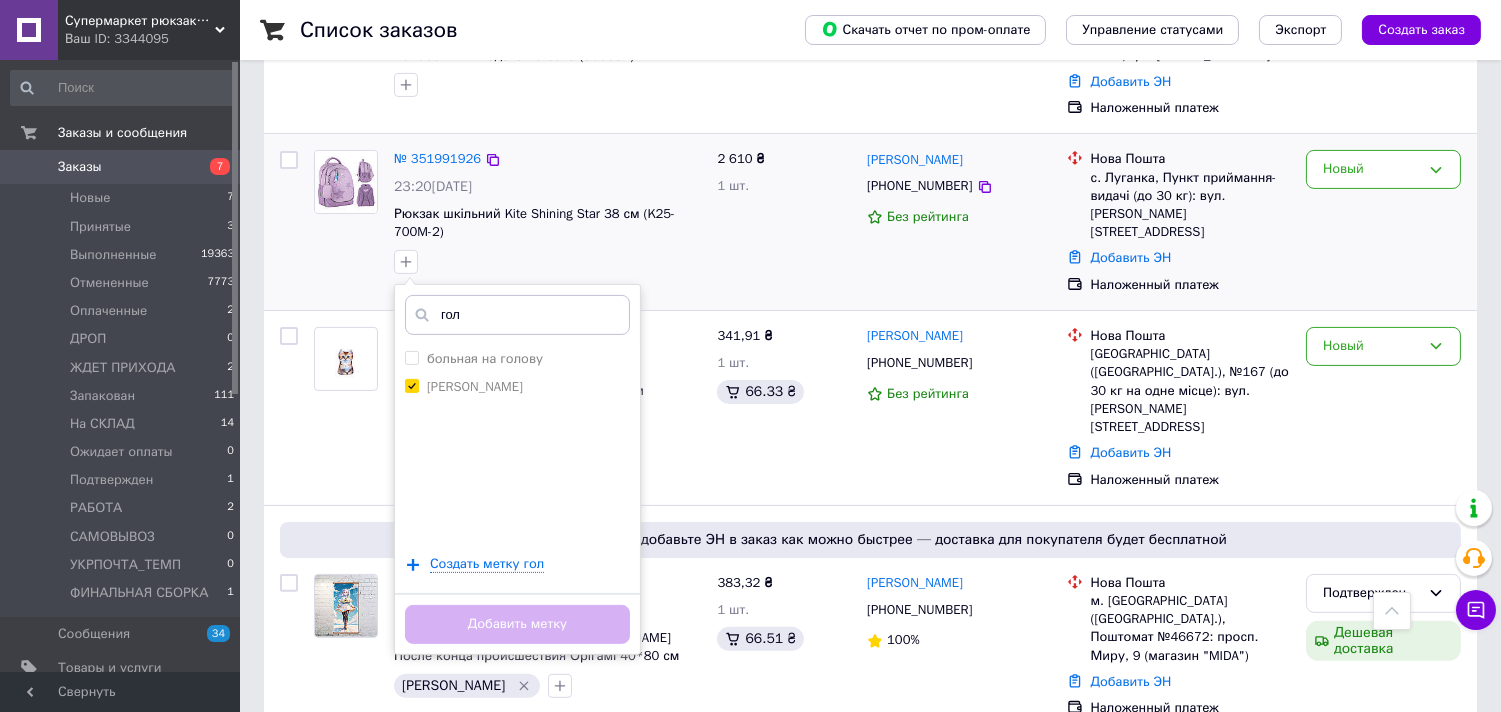 checkbox on "true" 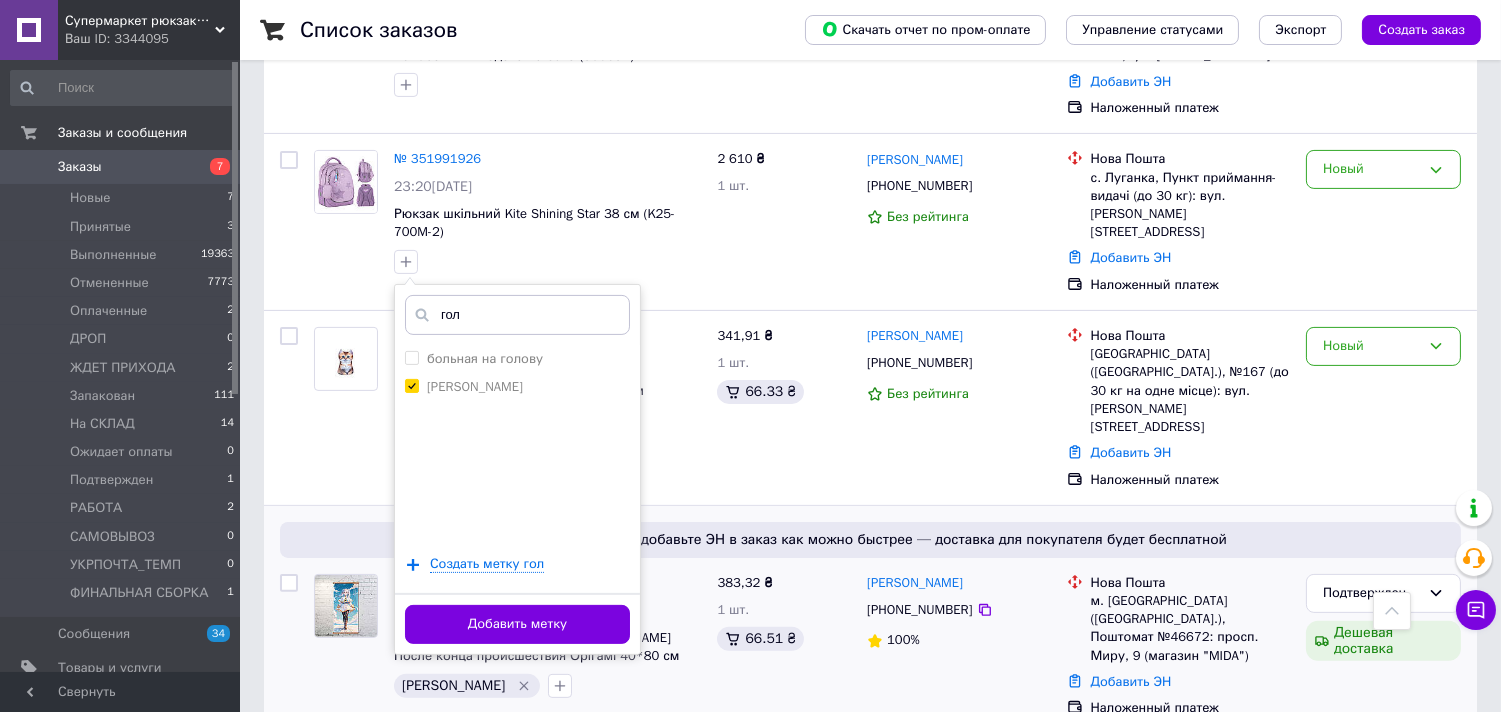 drag, startPoint x: 491, startPoint y: 586, endPoint x: 548, endPoint y: 521, distance: 86.4523 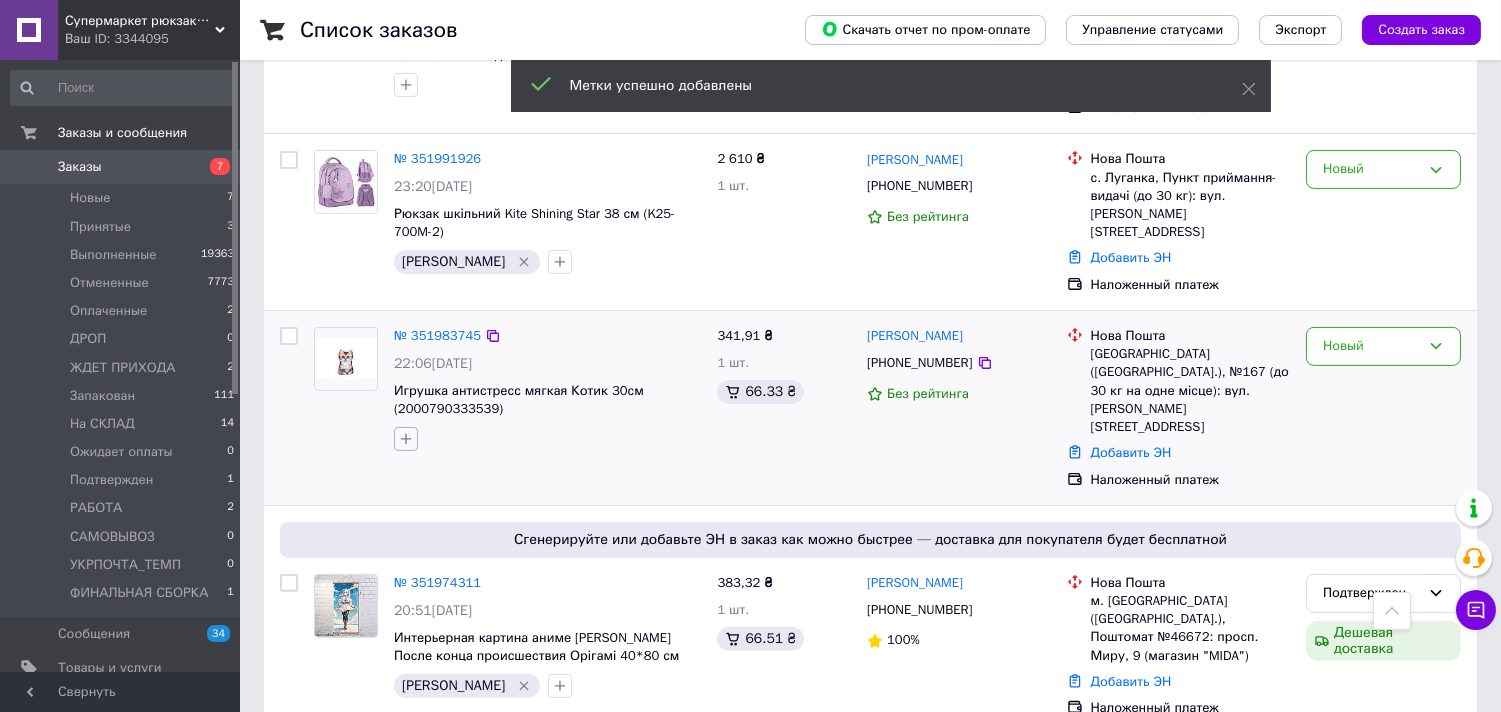 click 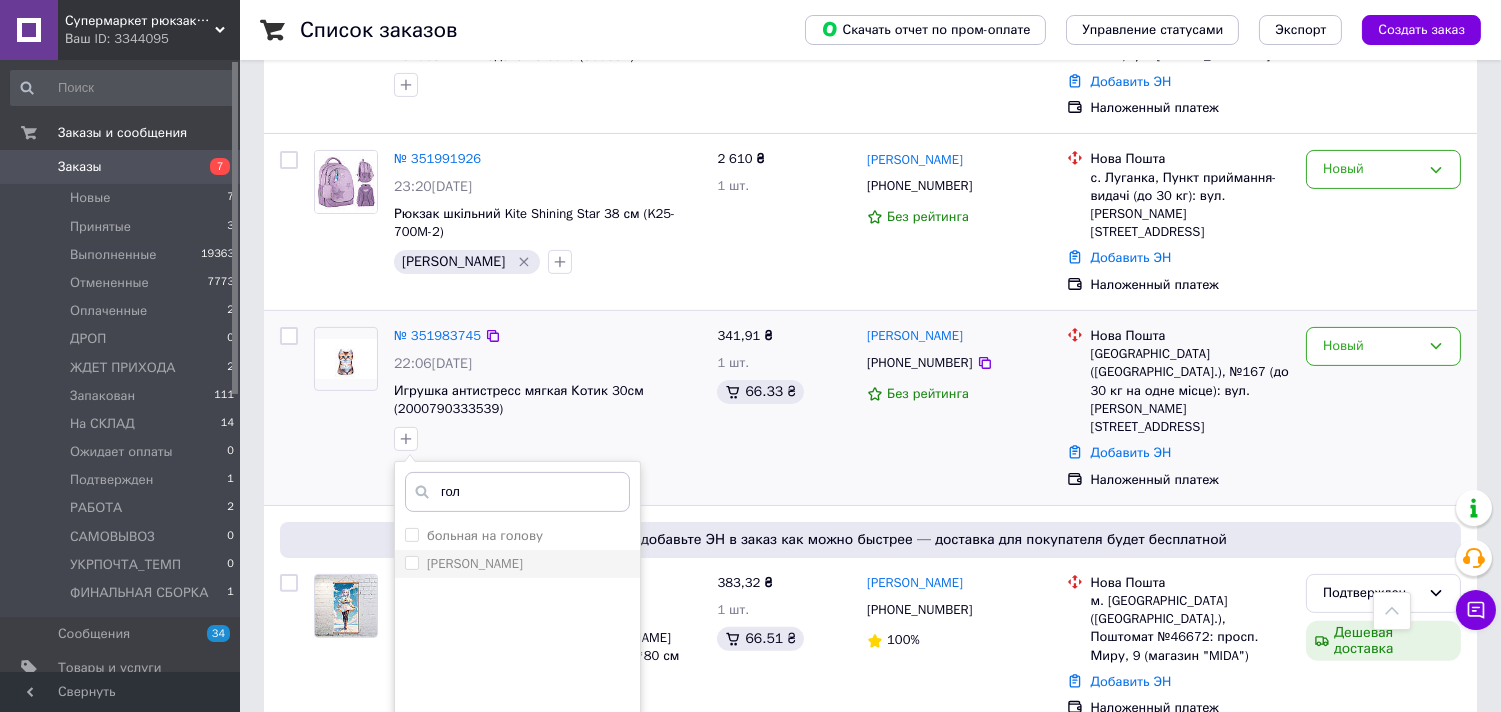type on "гол" 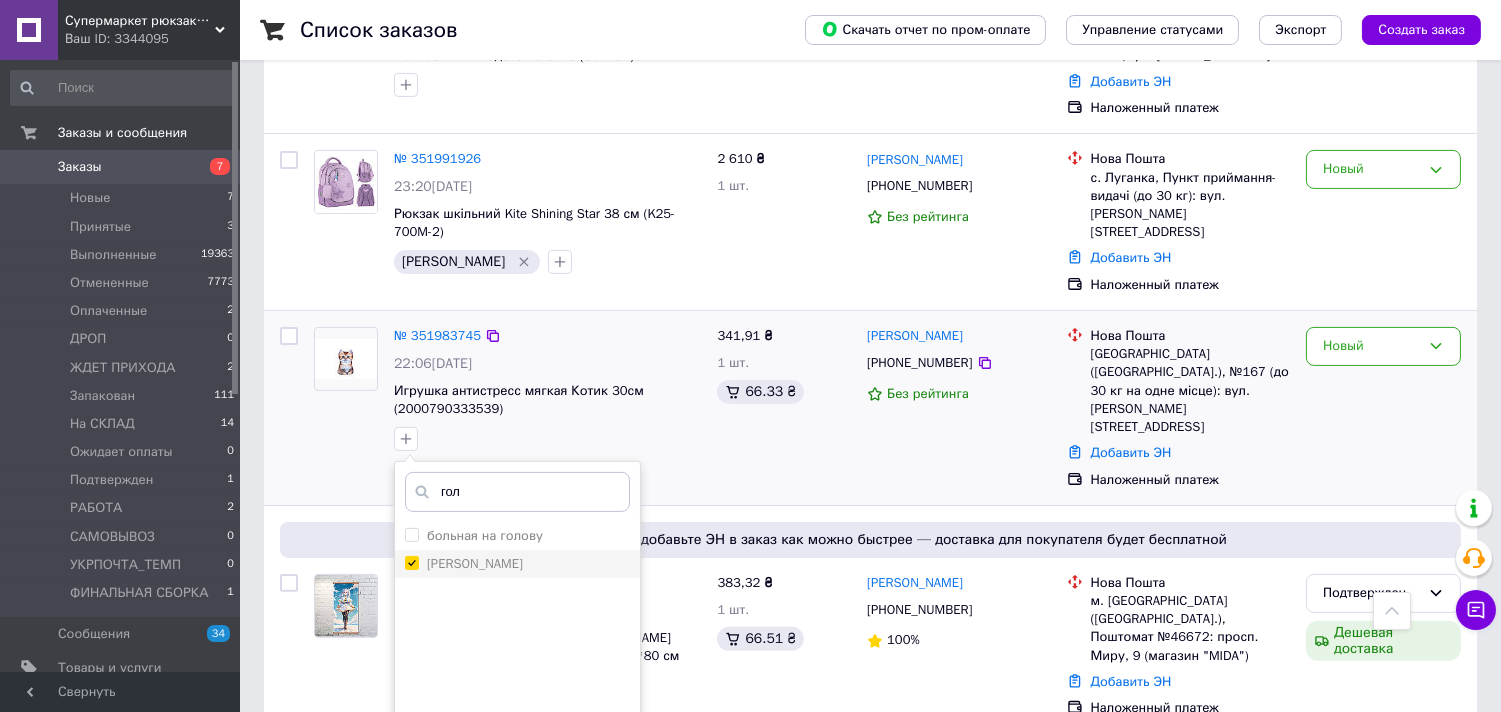 click on "[PERSON_NAME]" at bounding box center [411, 562] 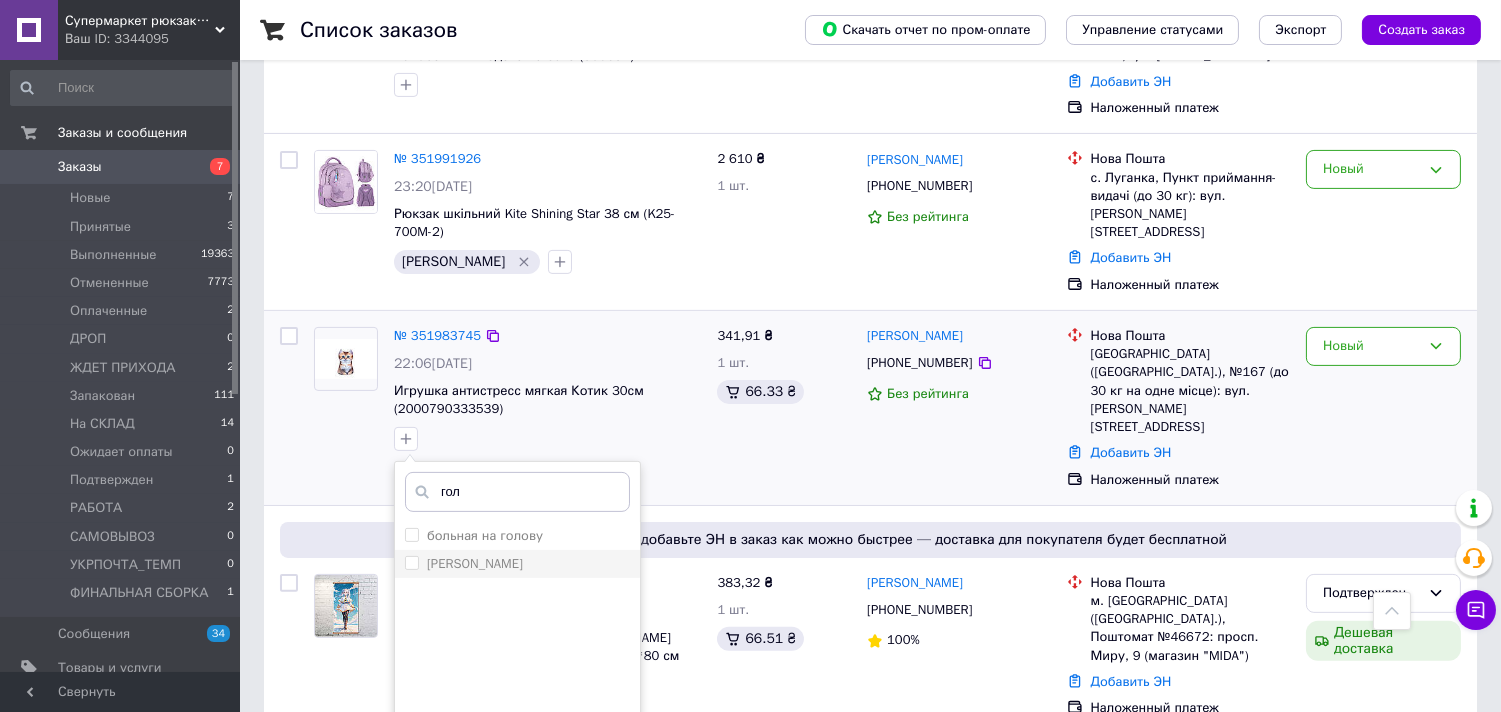 click on "[PERSON_NAME]" at bounding box center (411, 562) 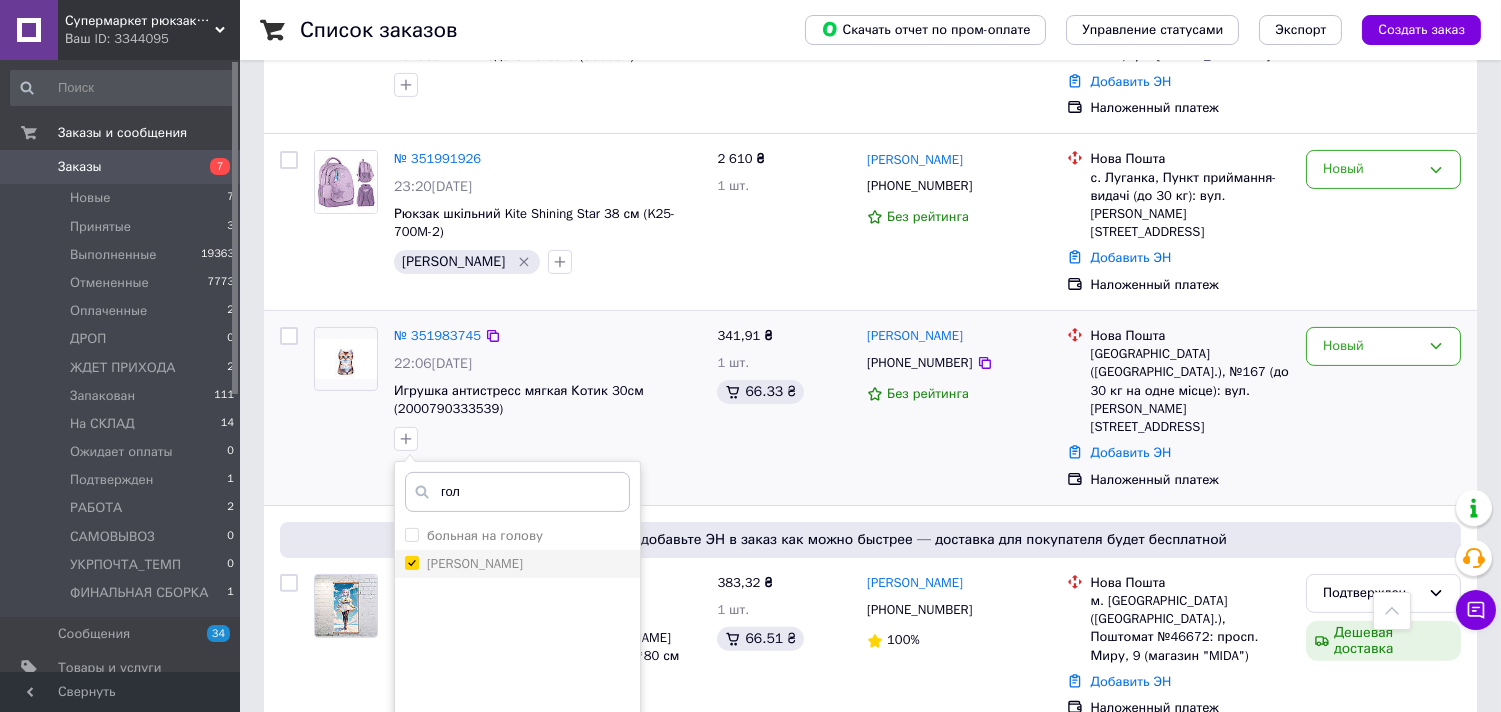 checkbox on "true" 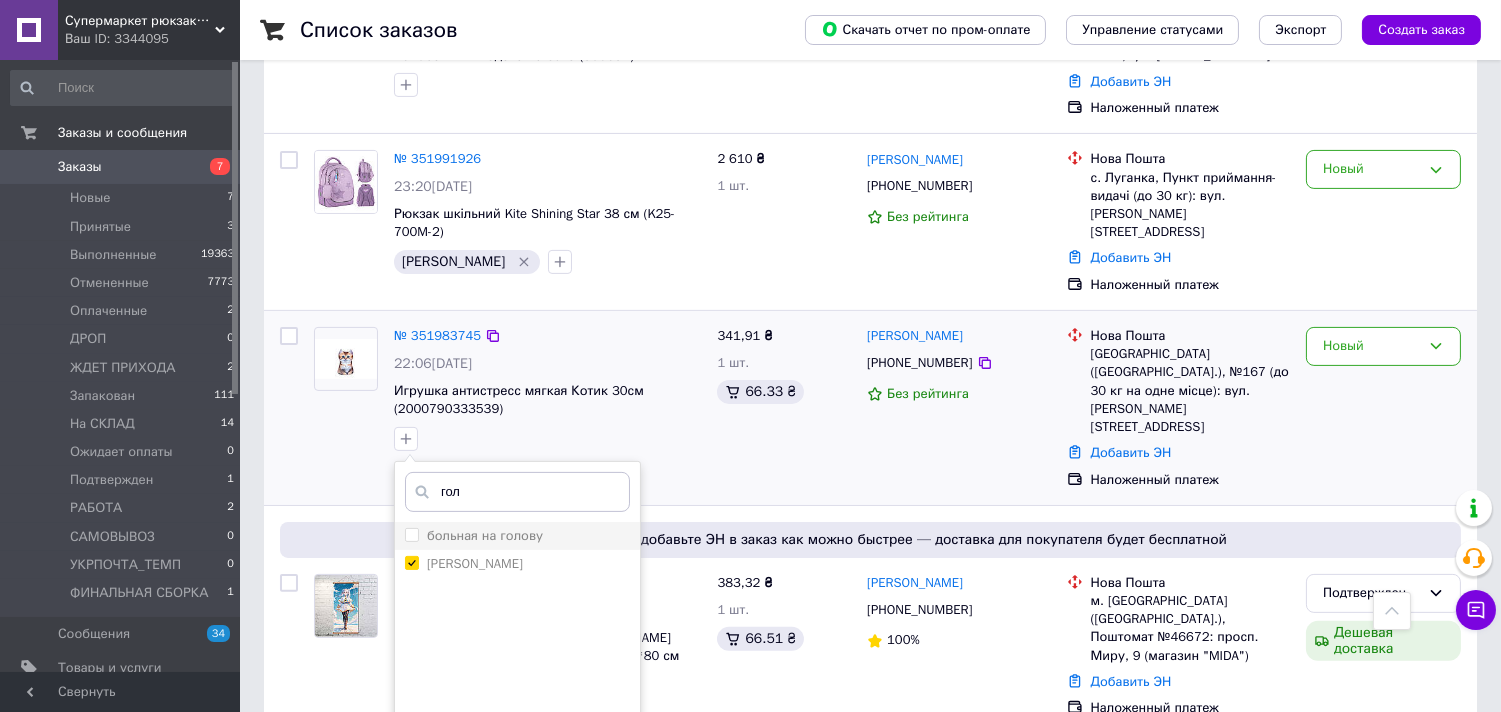 scroll, scrollTop: 1333, scrollLeft: 0, axis: vertical 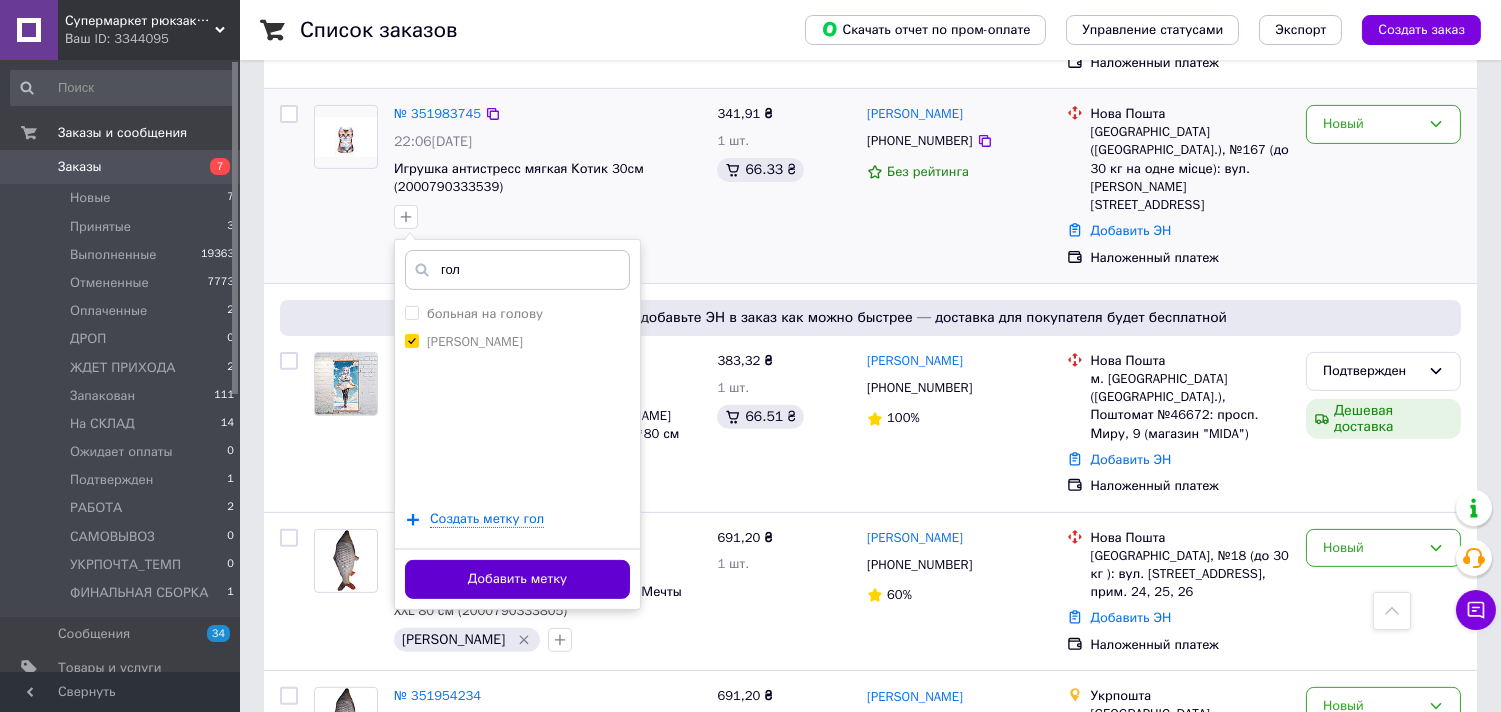 click on "Добавить метку" at bounding box center (517, 579) 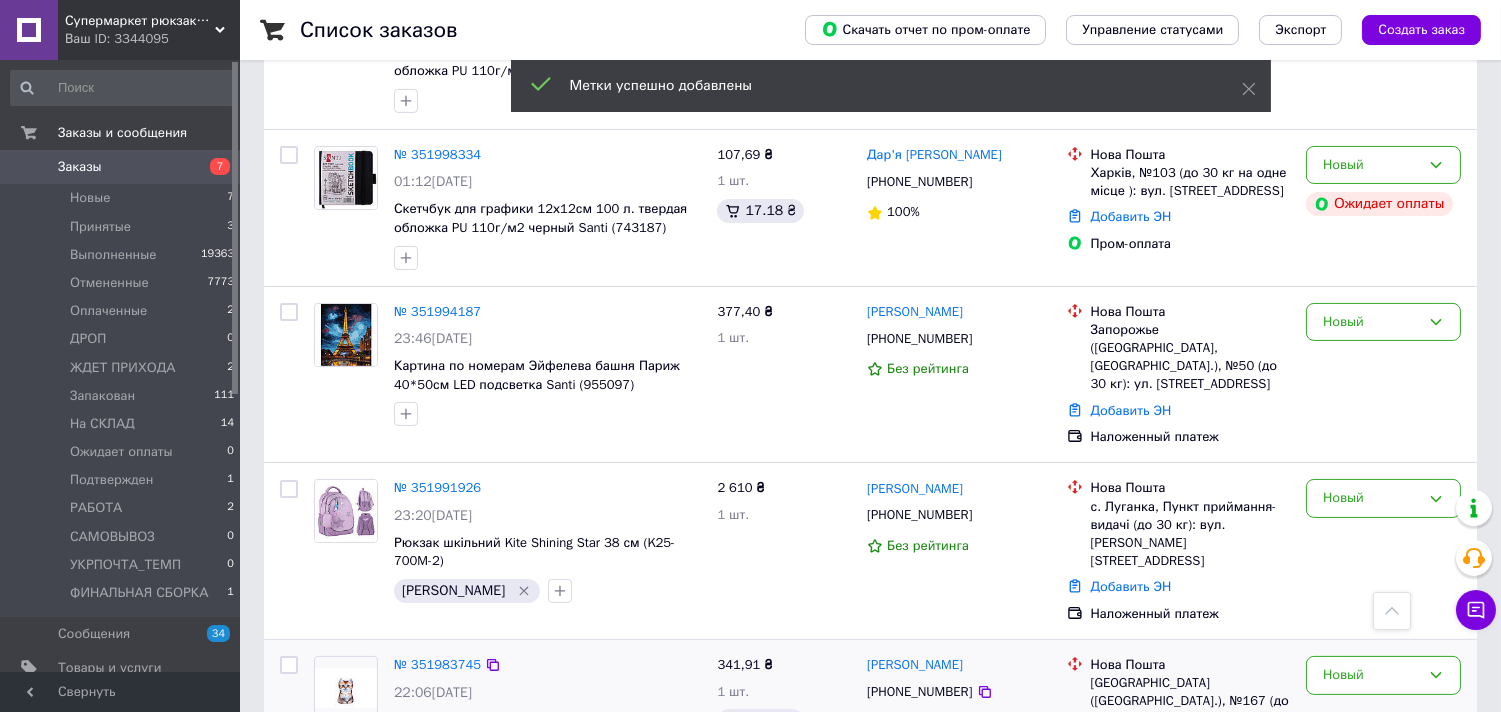 scroll, scrollTop: 777, scrollLeft: 0, axis: vertical 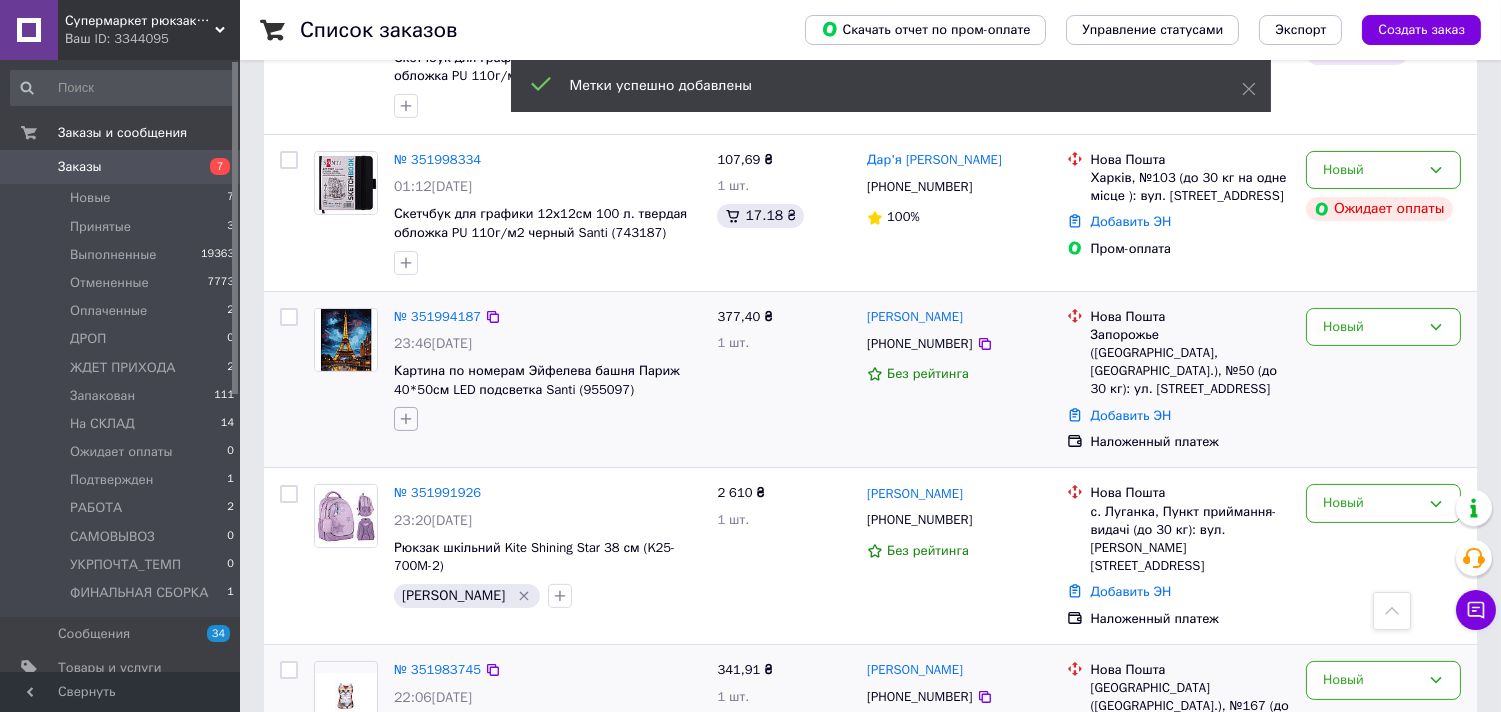 click 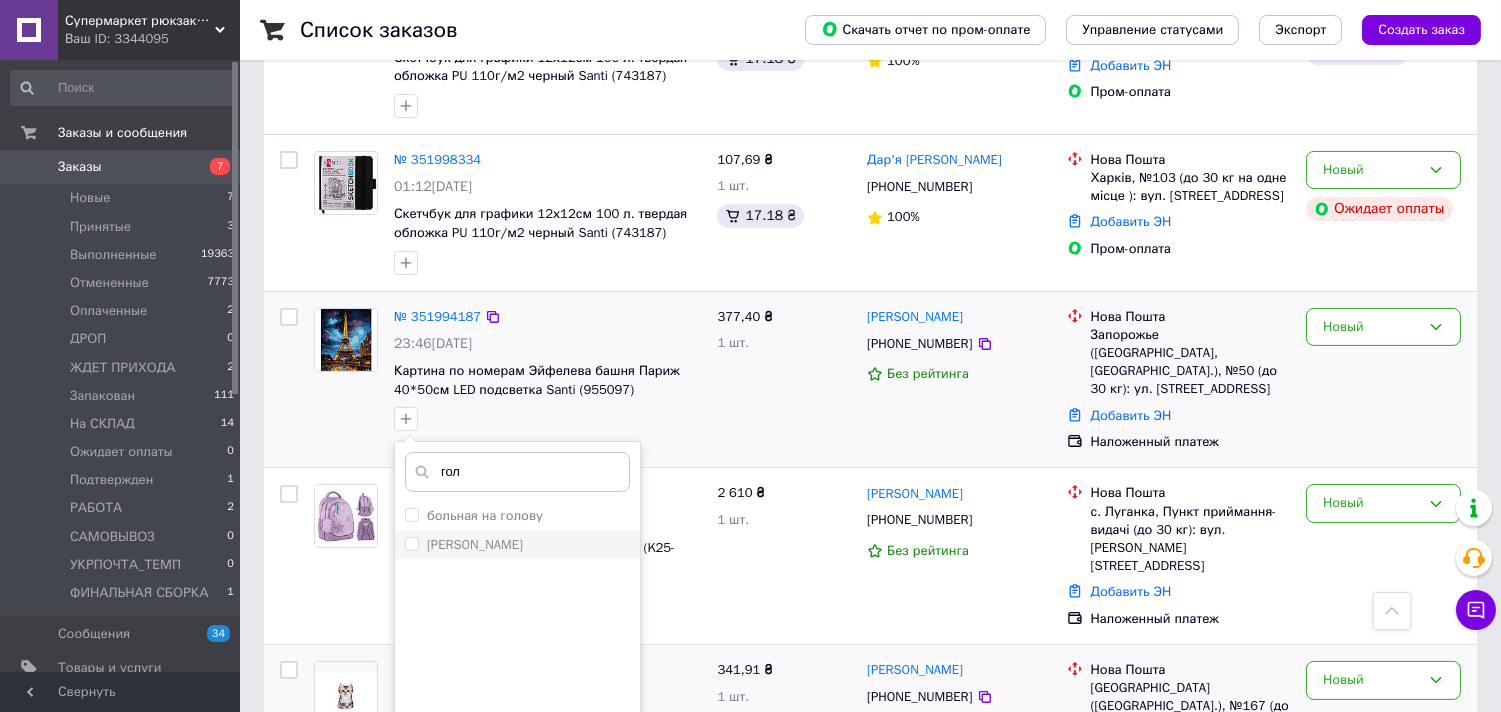 type on "гол" 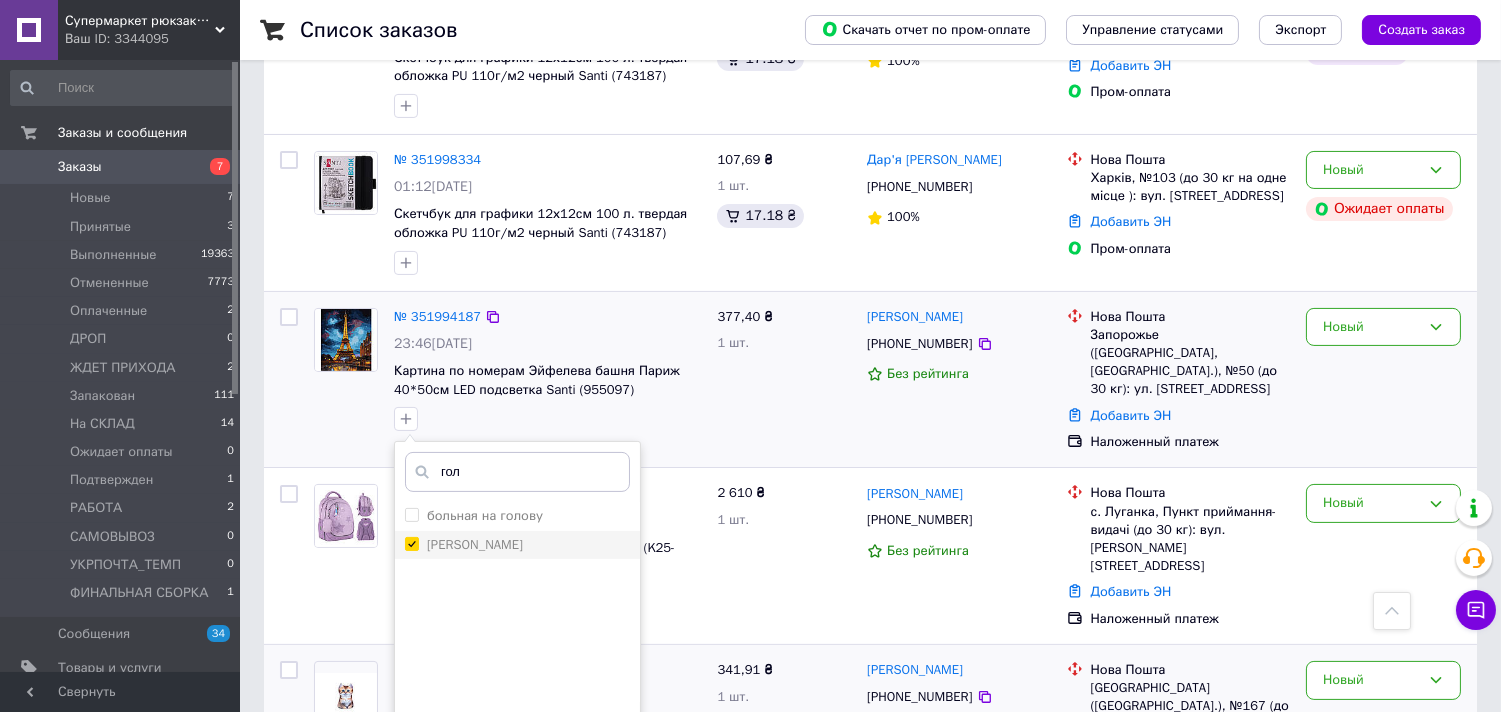 checkbox on "true" 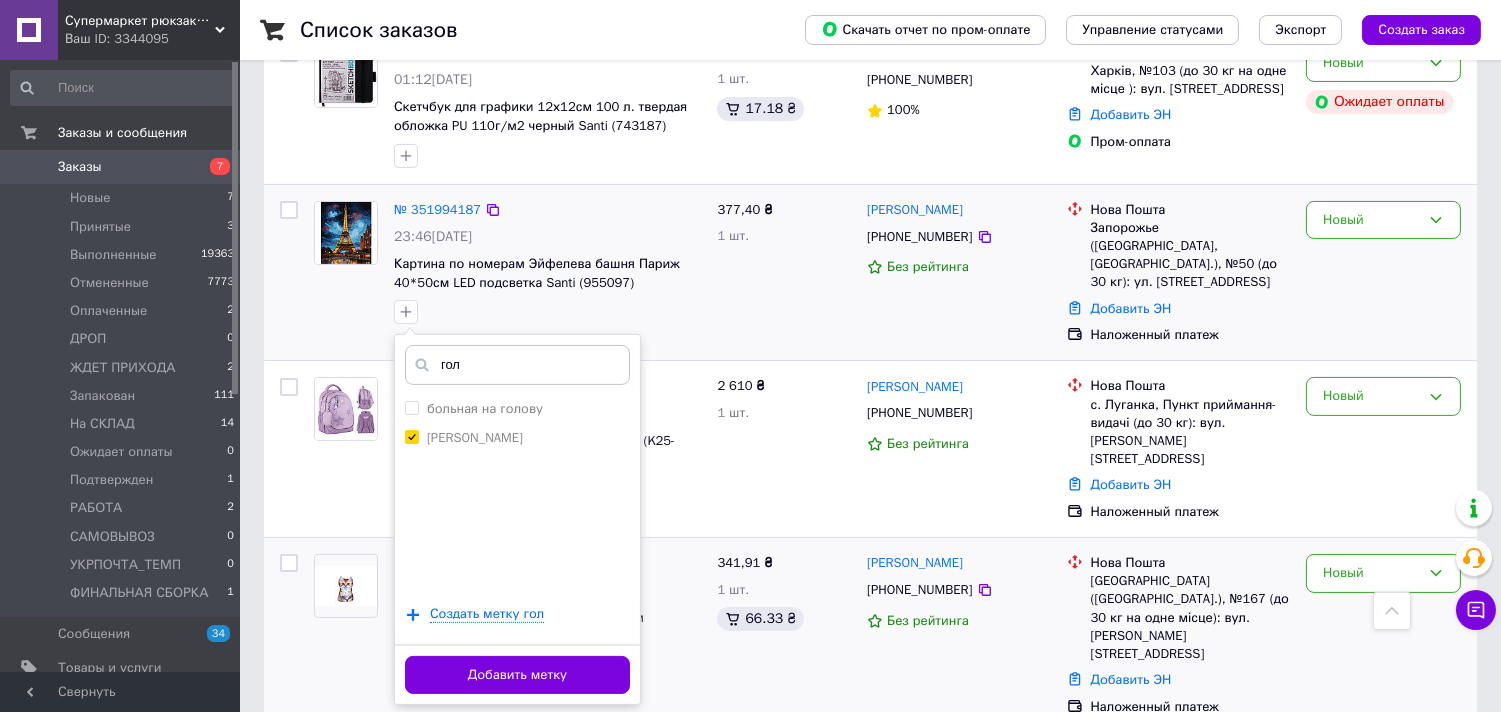 scroll, scrollTop: 1000, scrollLeft: 0, axis: vertical 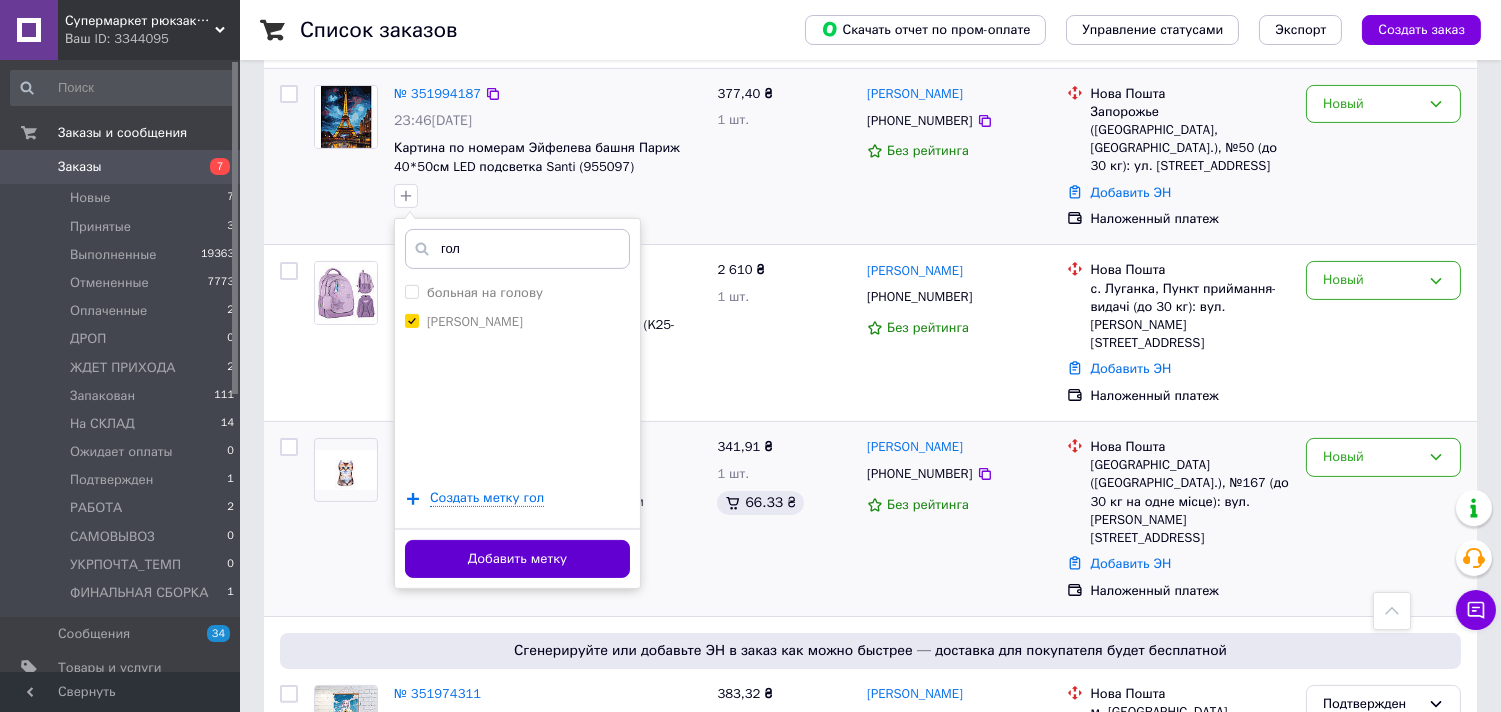 click on "Добавить метку" at bounding box center [517, 559] 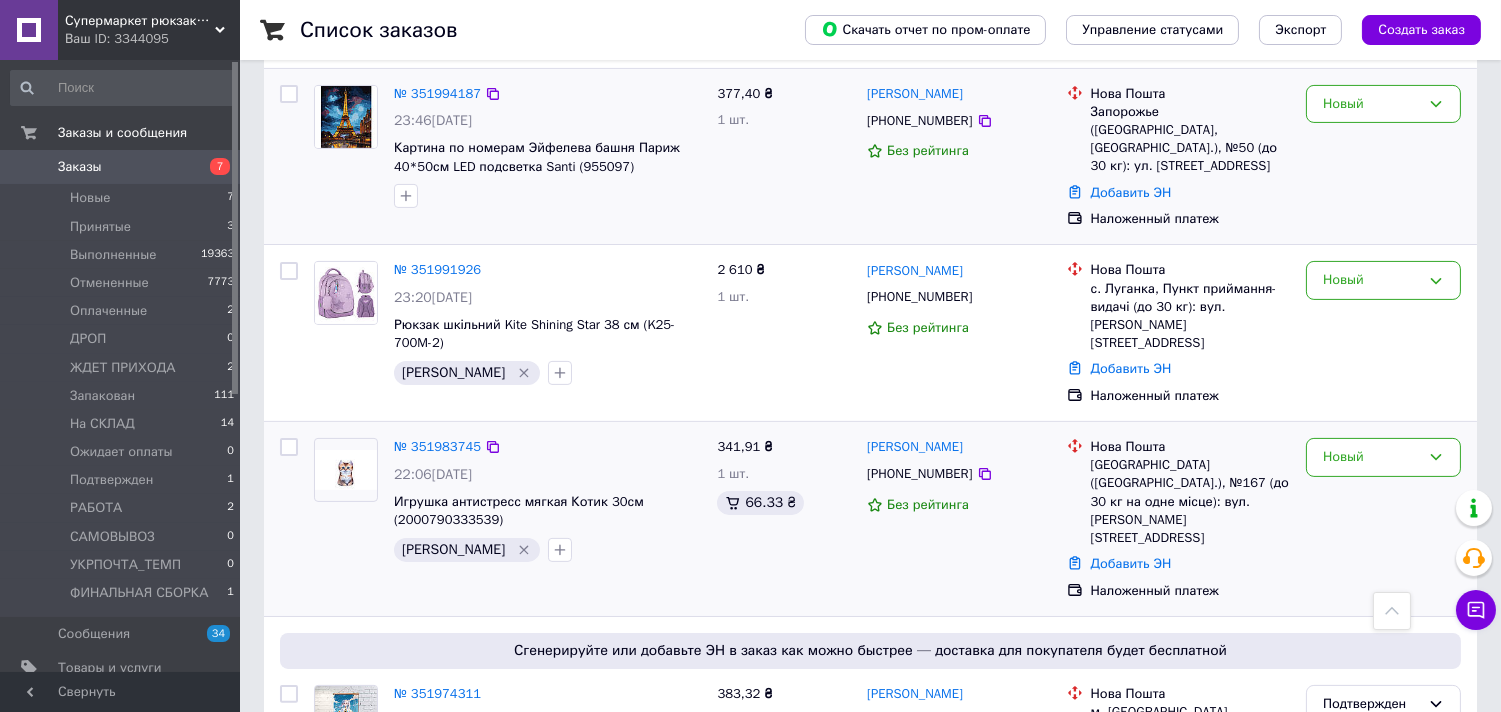 scroll, scrollTop: 666, scrollLeft: 0, axis: vertical 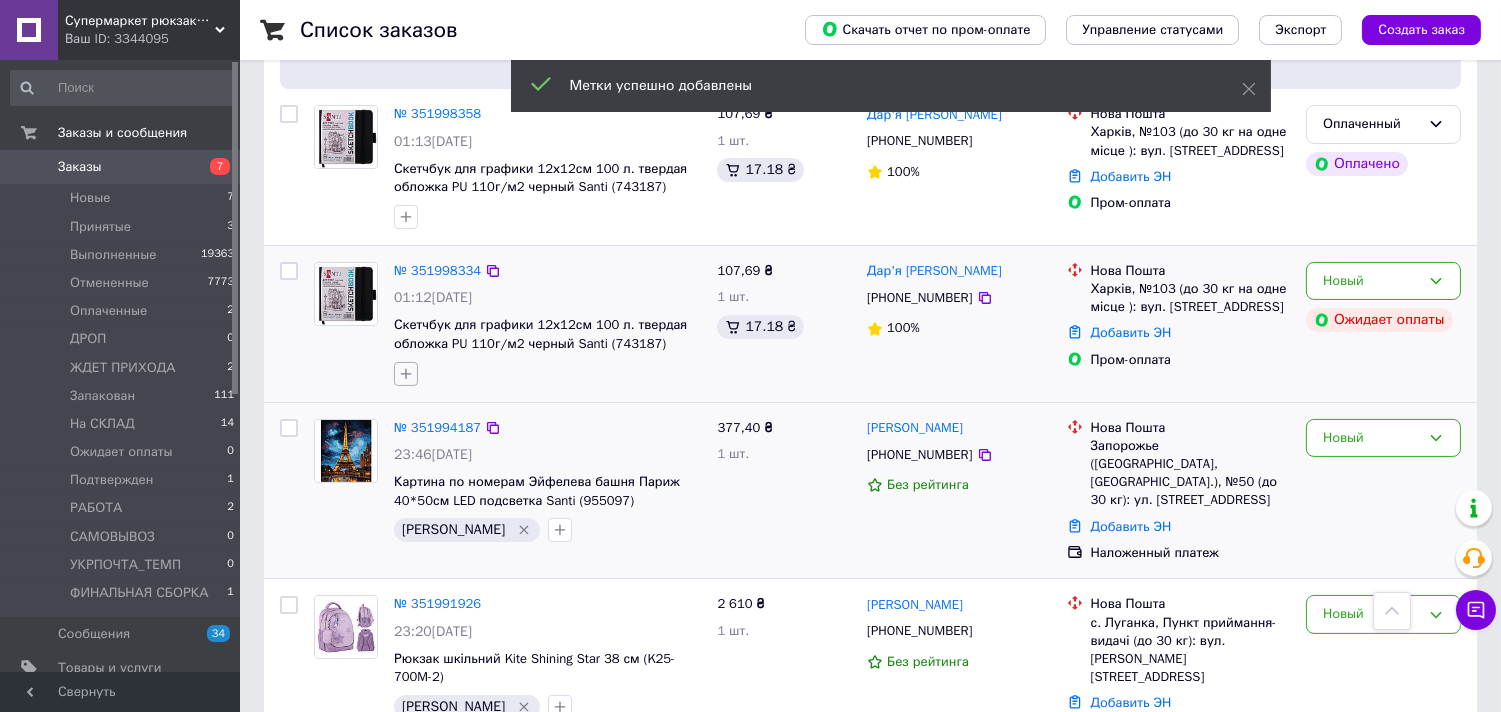 click at bounding box center (406, 374) 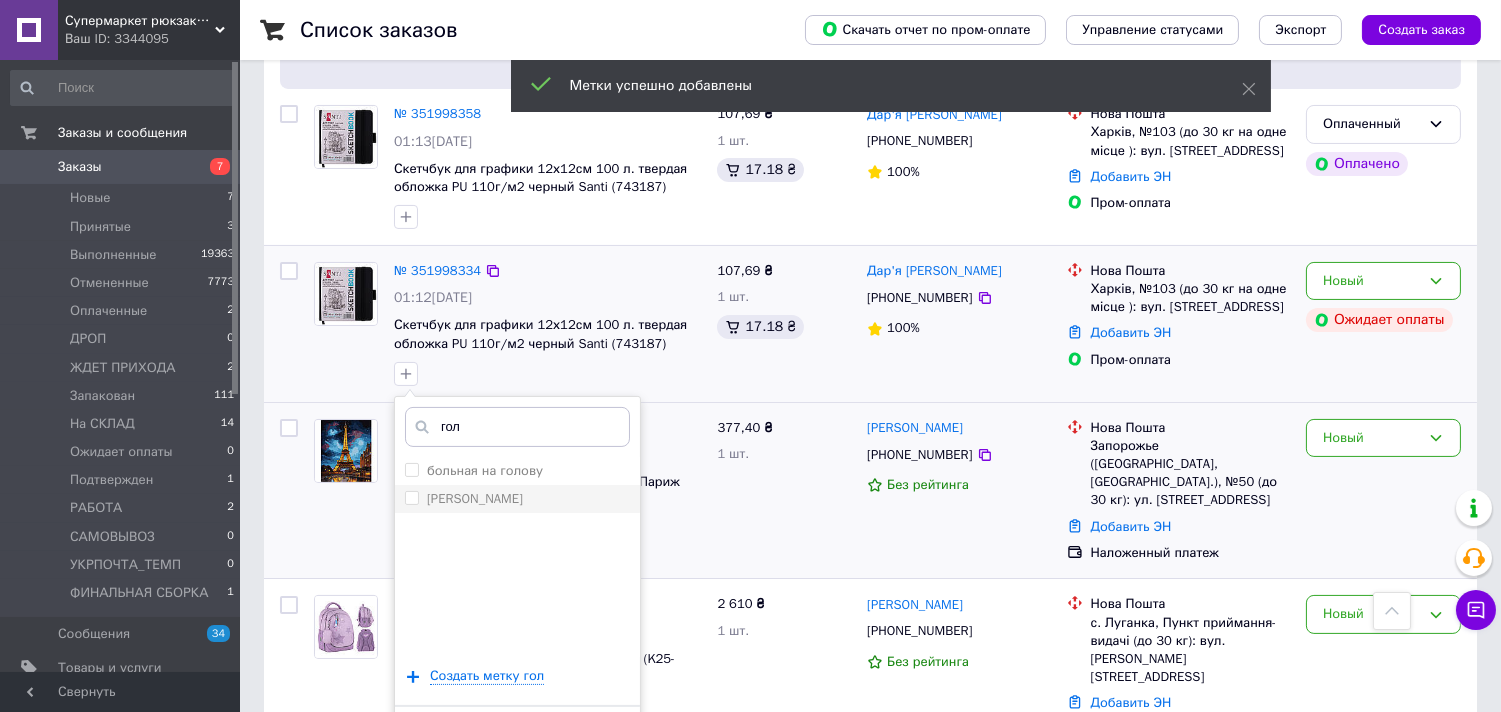 type on "гол" 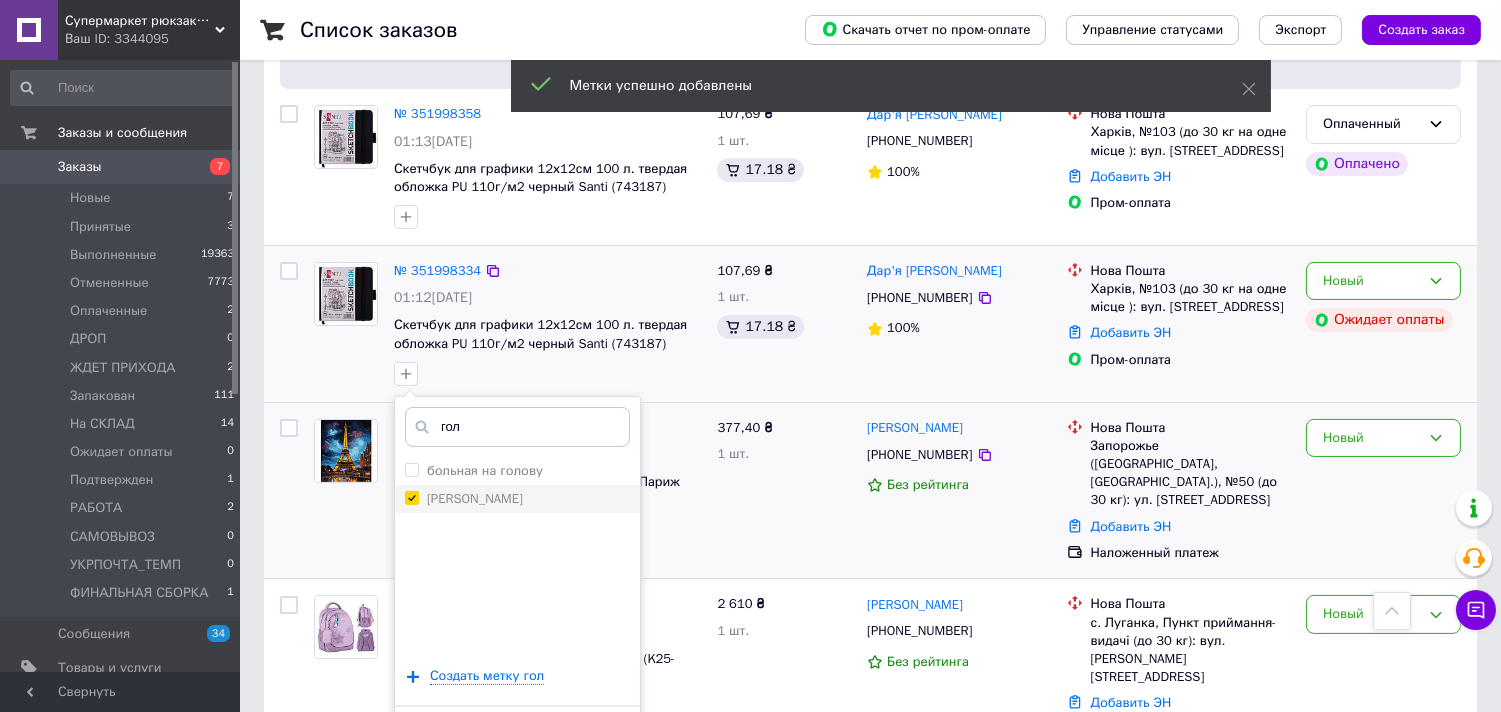checkbox on "true" 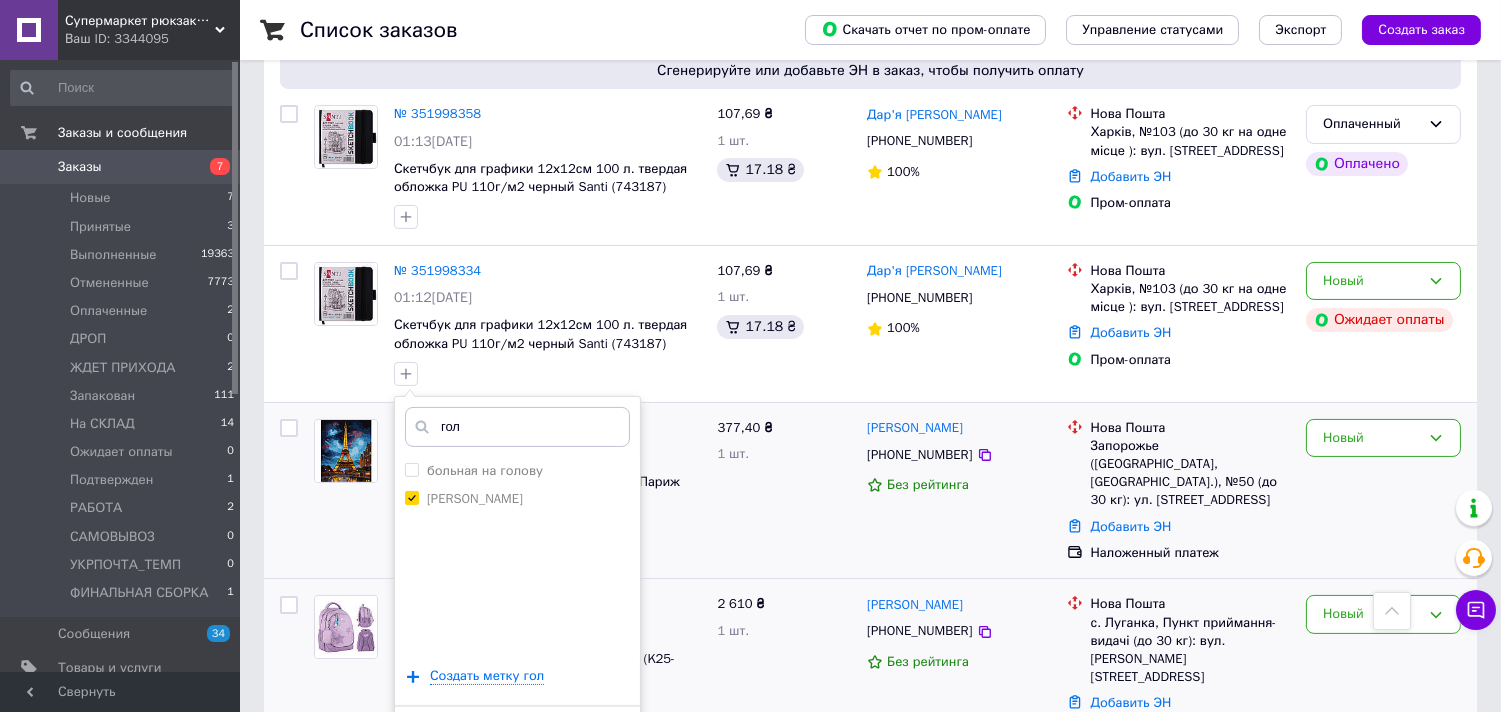 click on "Добавить метку" at bounding box center [517, 736] 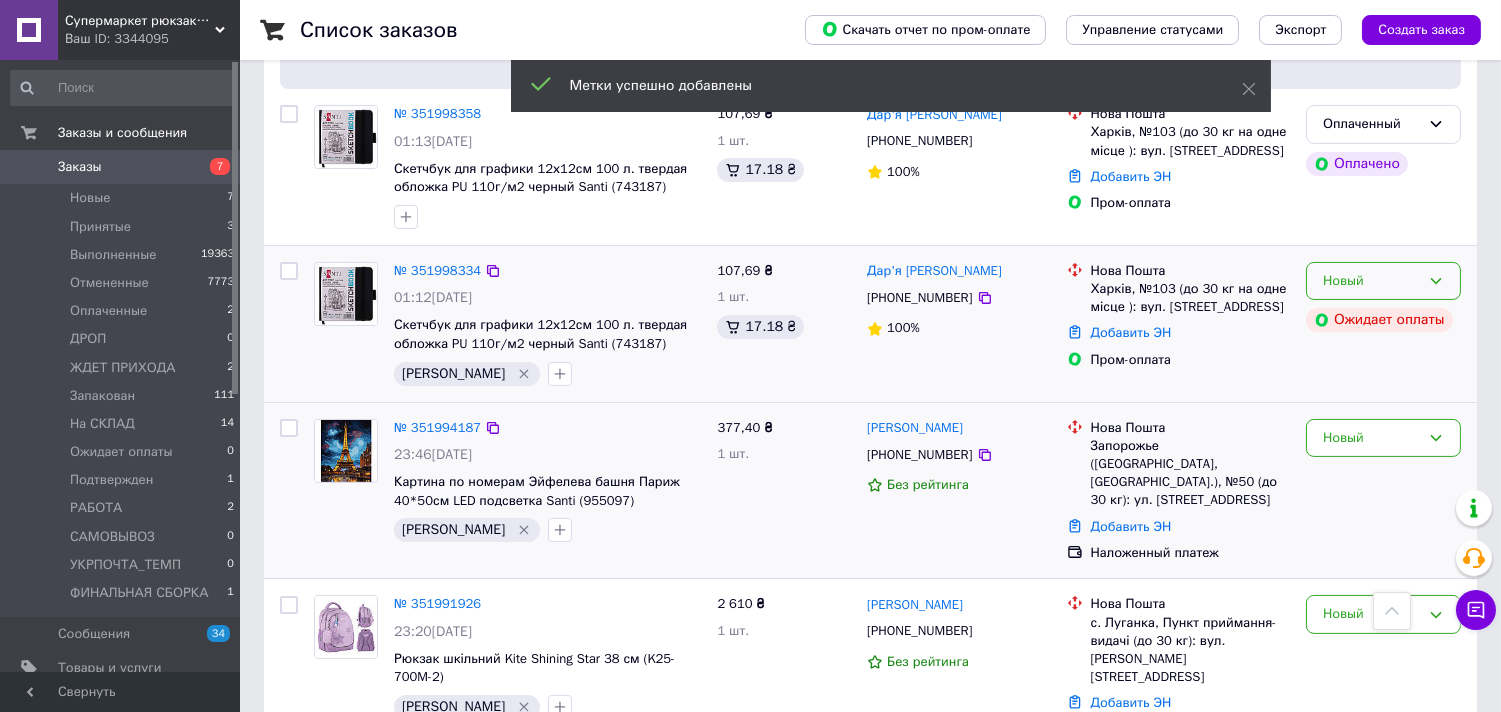 drag, startPoint x: 1438, startPoint y: 257, endPoint x: 1425, endPoint y: 260, distance: 13.341664 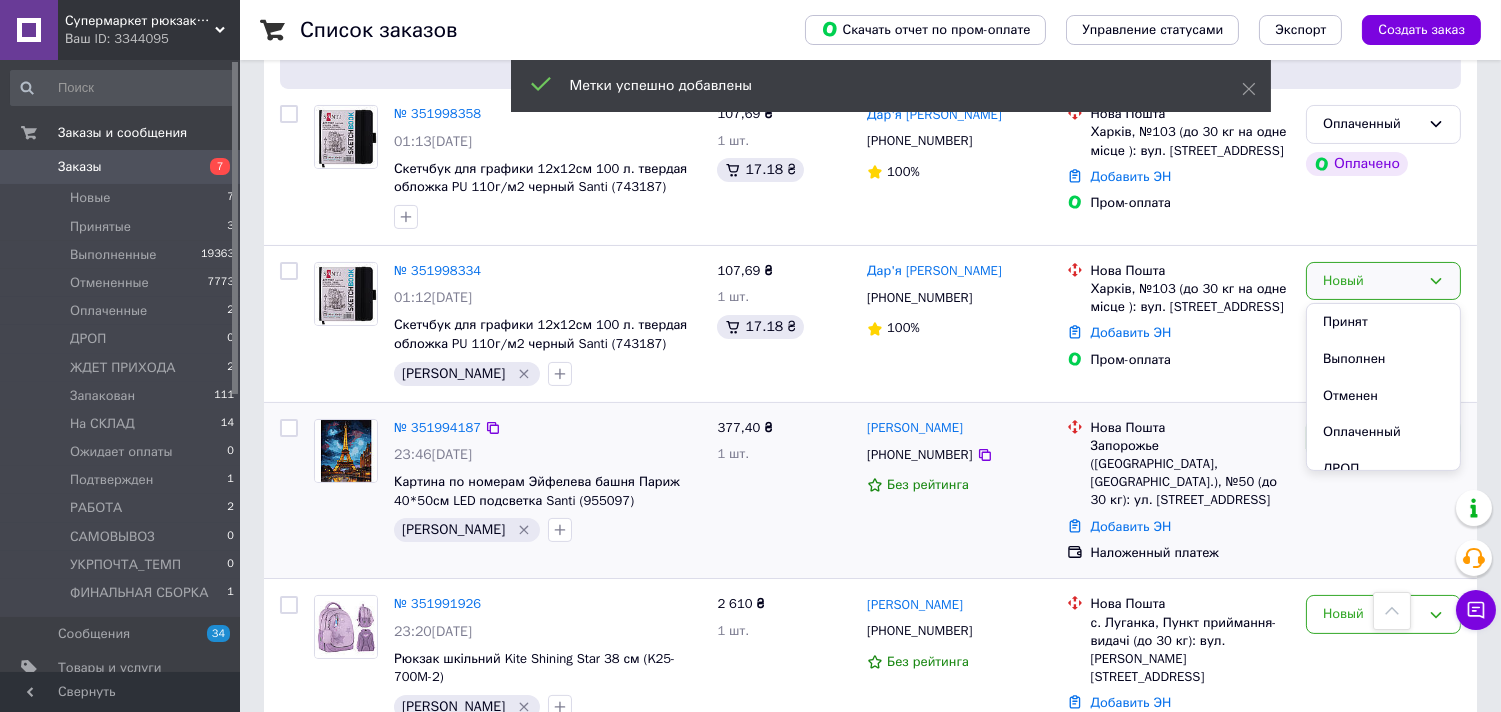 drag, startPoint x: 1357, startPoint y: 378, endPoint x: 1377, endPoint y: 391, distance: 23.853722 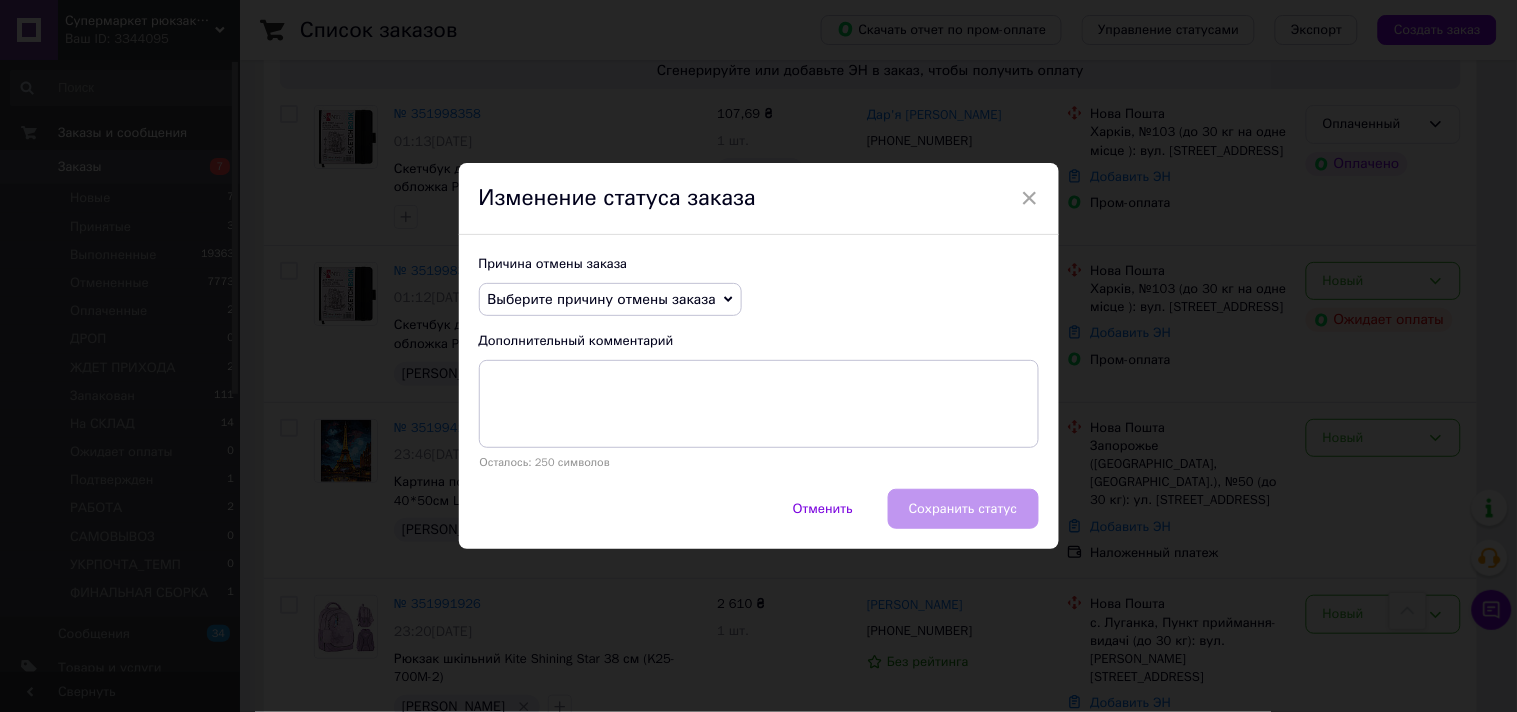 drag, startPoint x: 521, startPoint y: 294, endPoint x: 520, endPoint y: 306, distance: 12.0415945 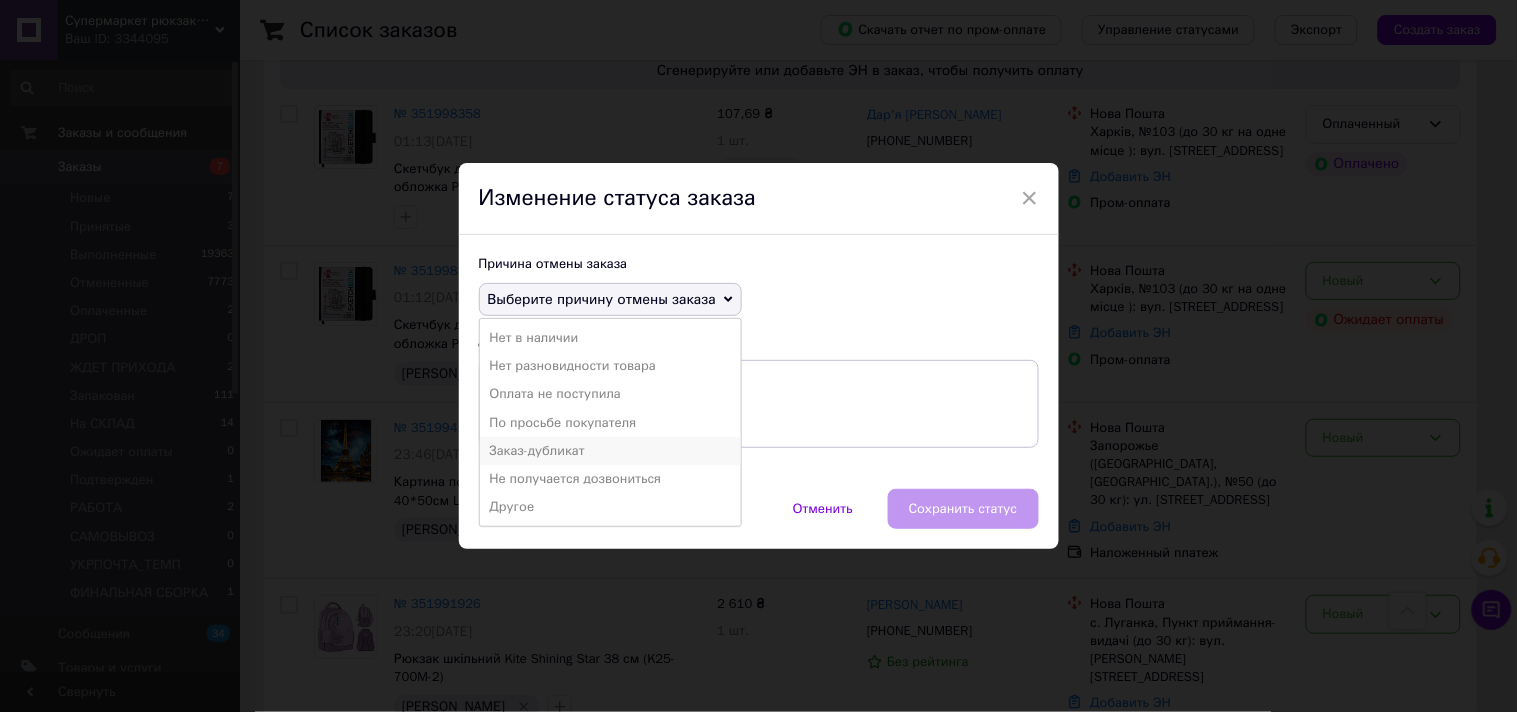 click on "Заказ-дубликат" at bounding box center [610, 451] 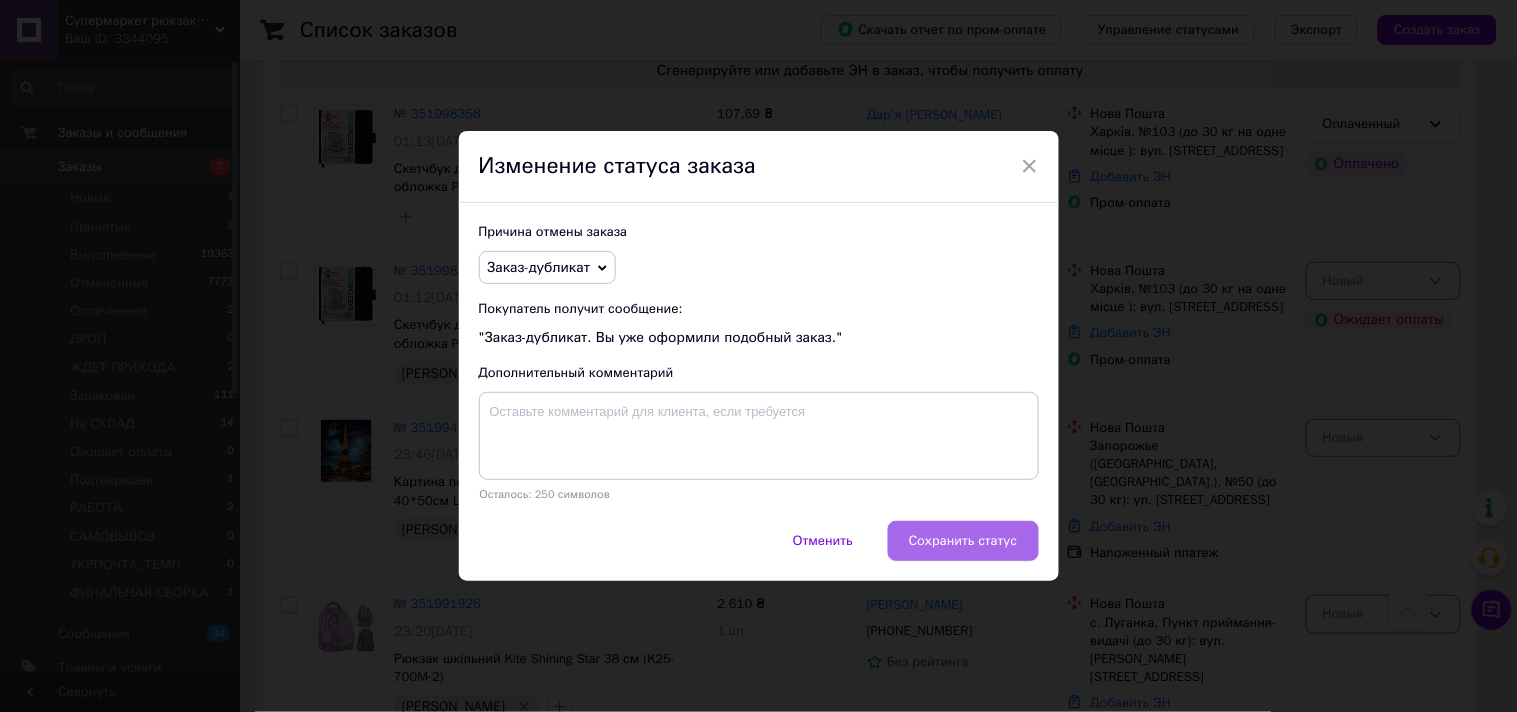 click on "Сохранить статус" at bounding box center (963, 541) 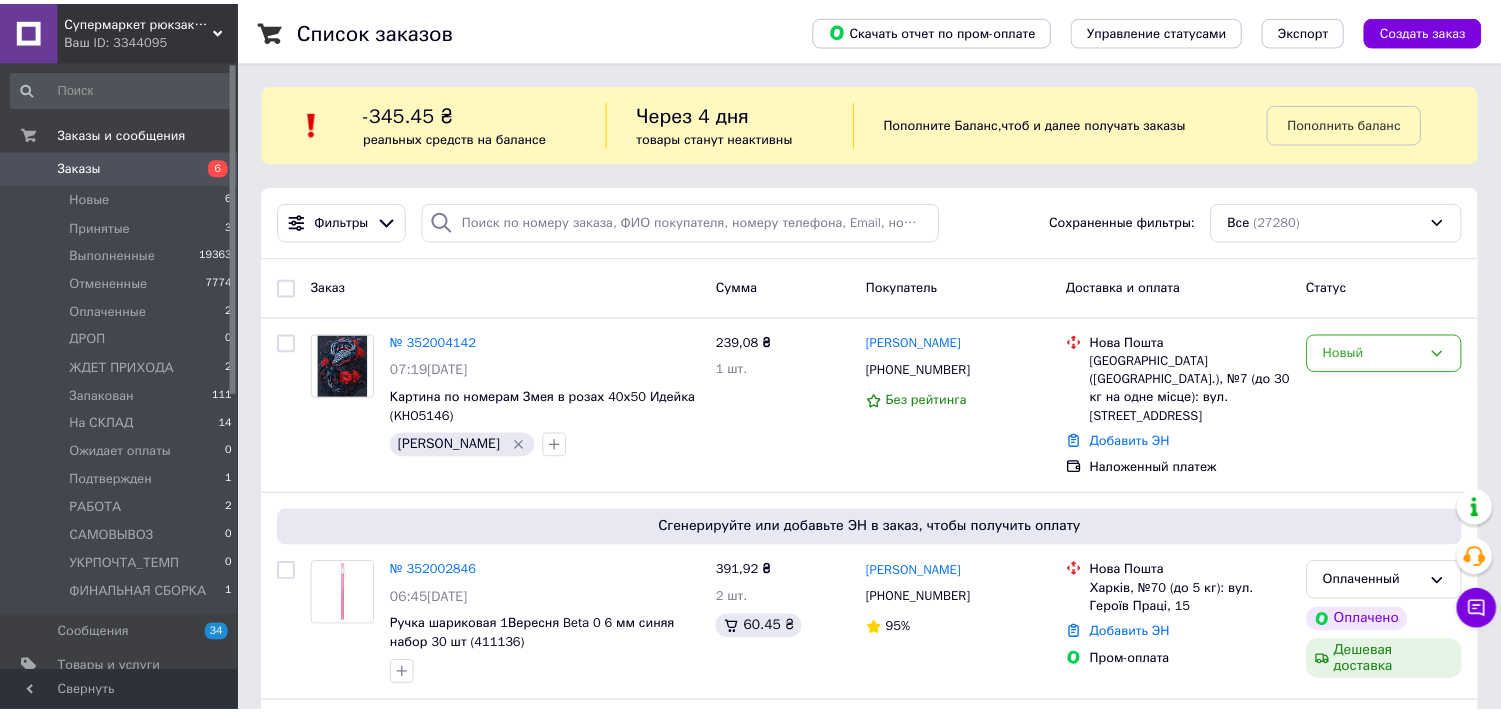 scroll, scrollTop: 0, scrollLeft: 0, axis: both 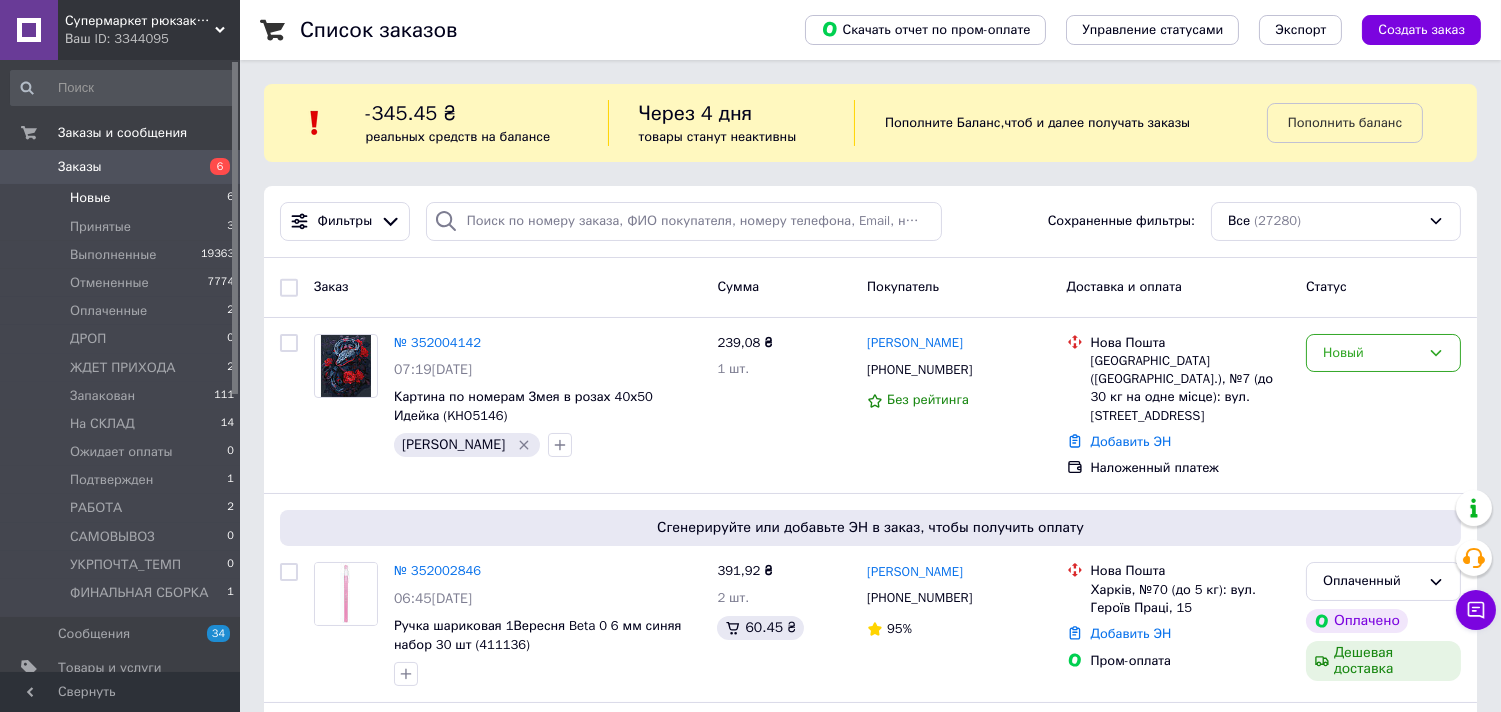 click on "Новые" at bounding box center [90, 198] 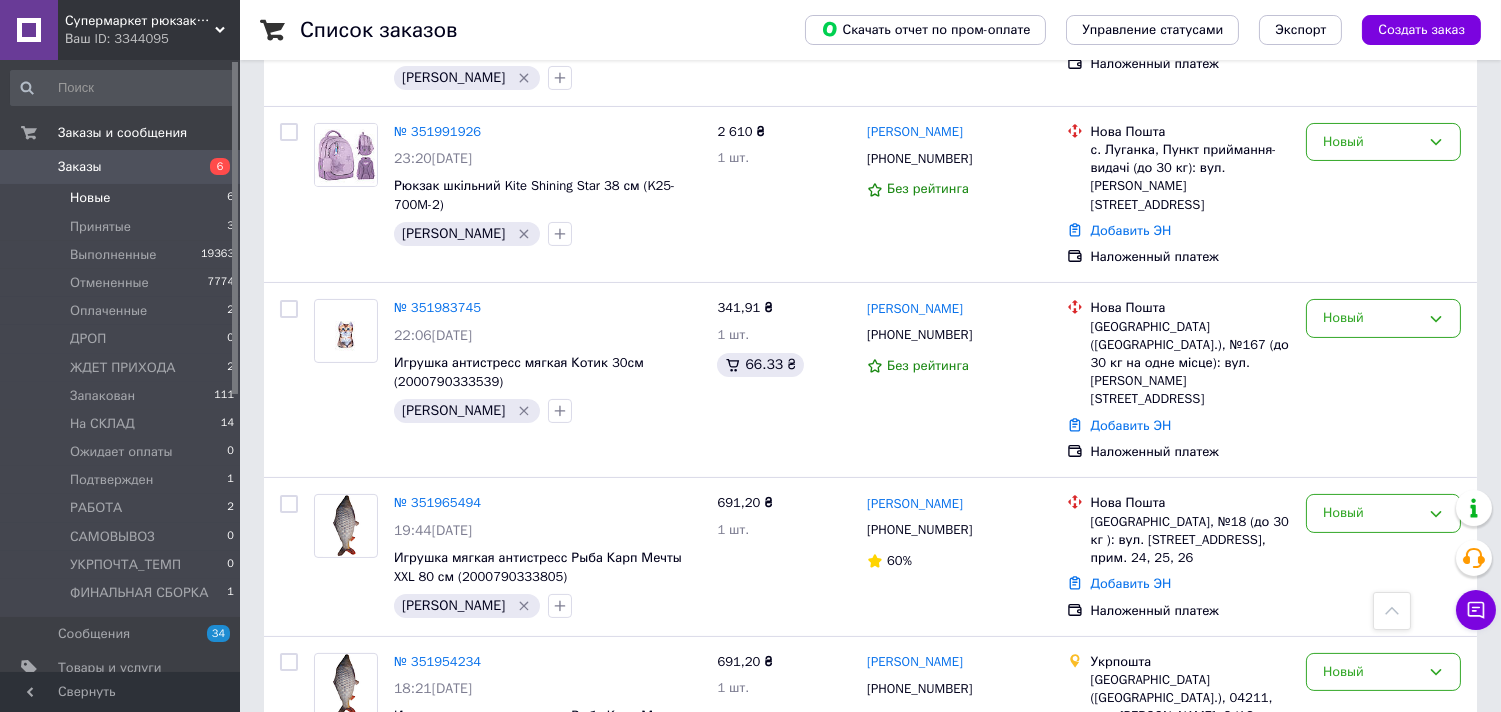 scroll, scrollTop: 650, scrollLeft: 0, axis: vertical 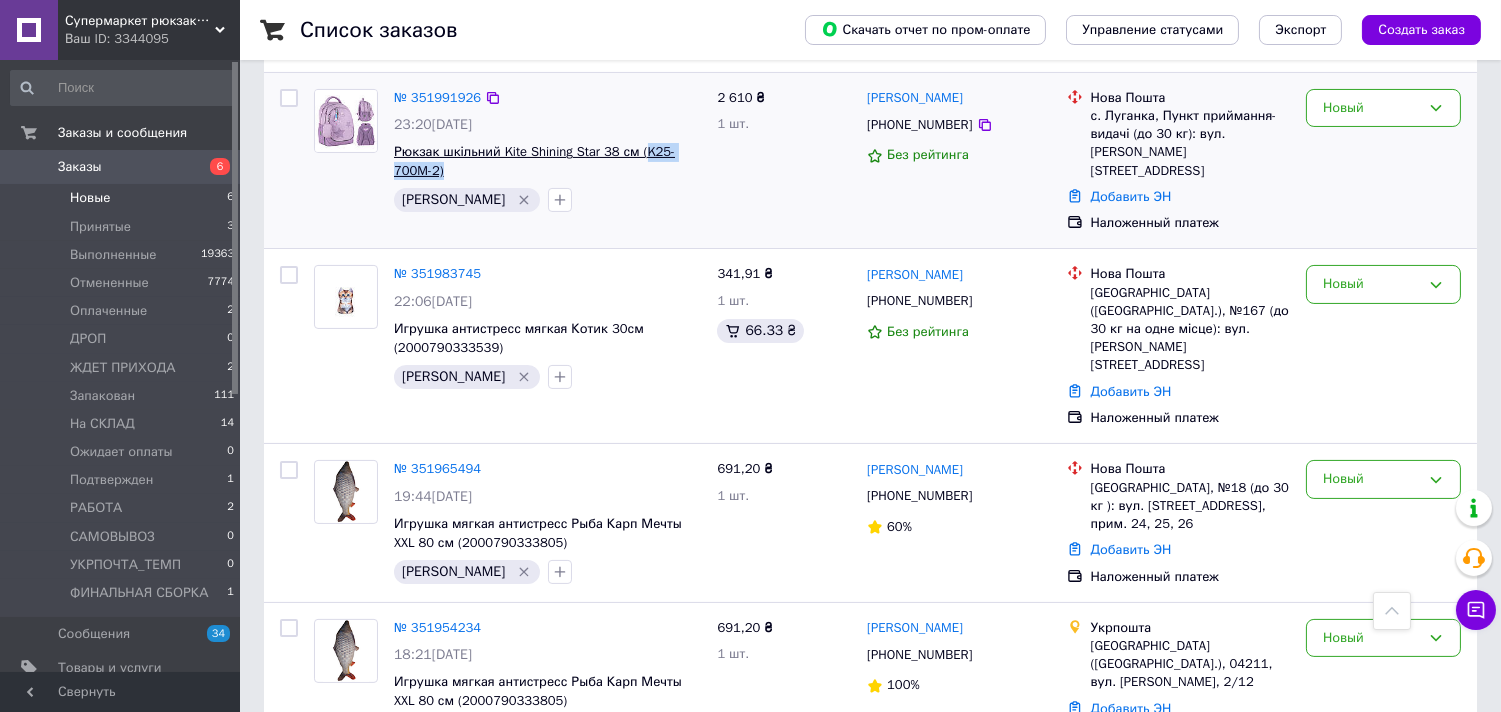 drag, startPoint x: 424, startPoint y: 148, endPoint x: 637, endPoint y: 133, distance: 213.52751 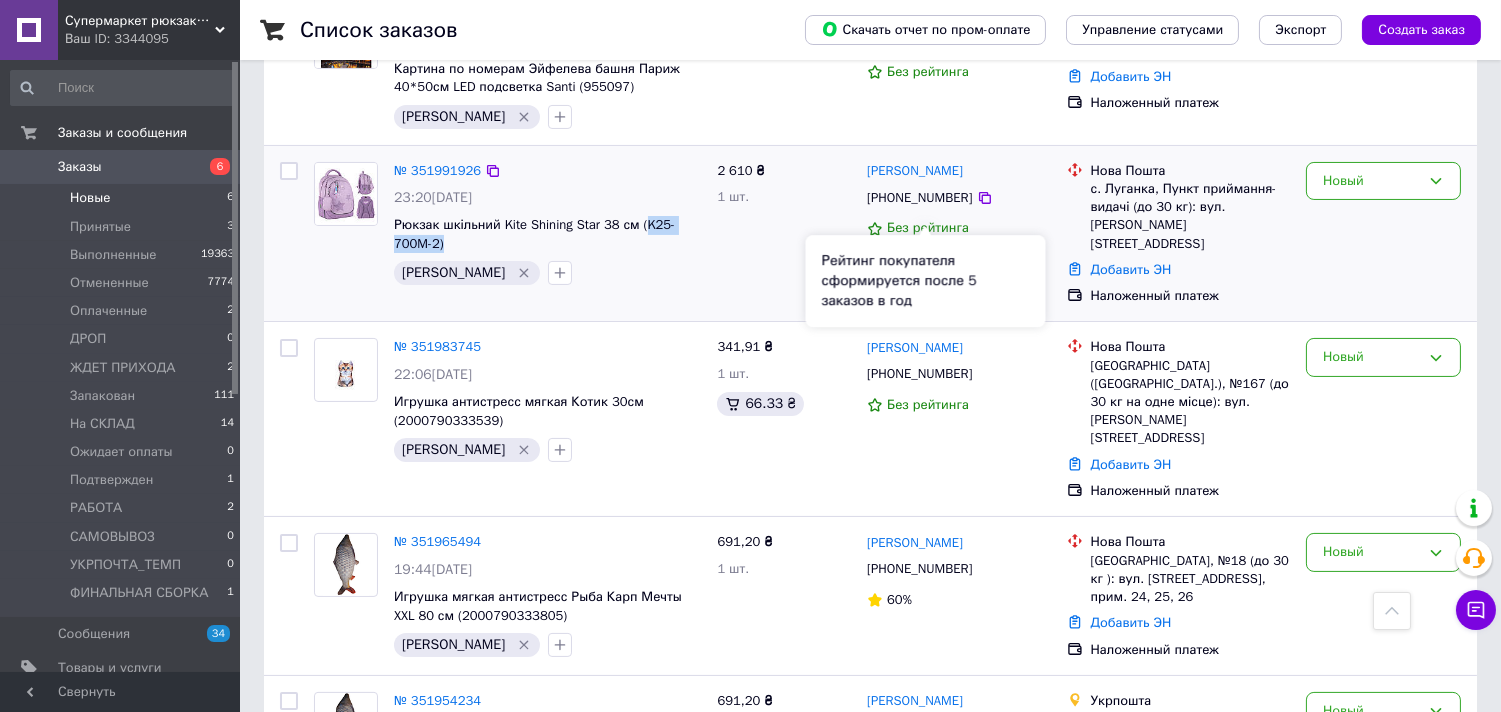 scroll, scrollTop: 538, scrollLeft: 0, axis: vertical 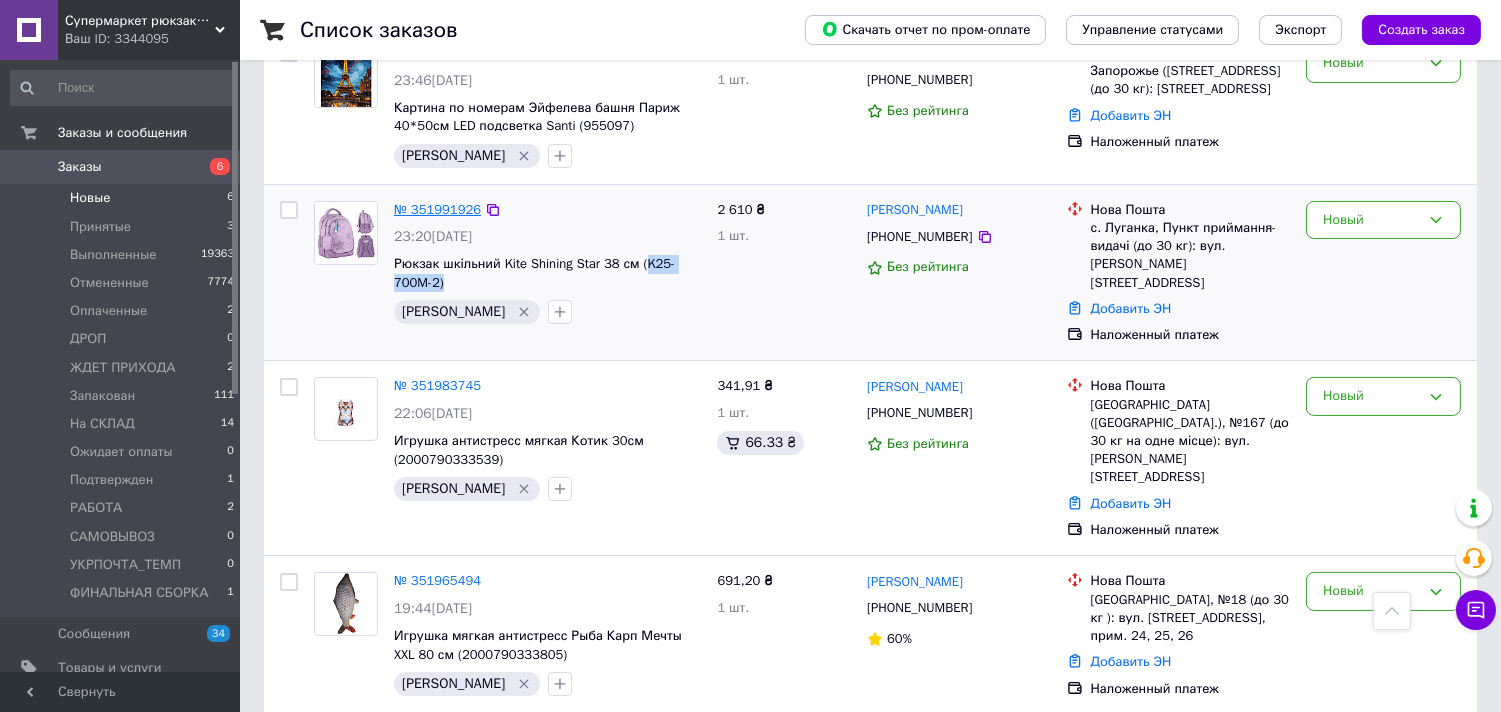 click on "№ 351991926" at bounding box center [437, 209] 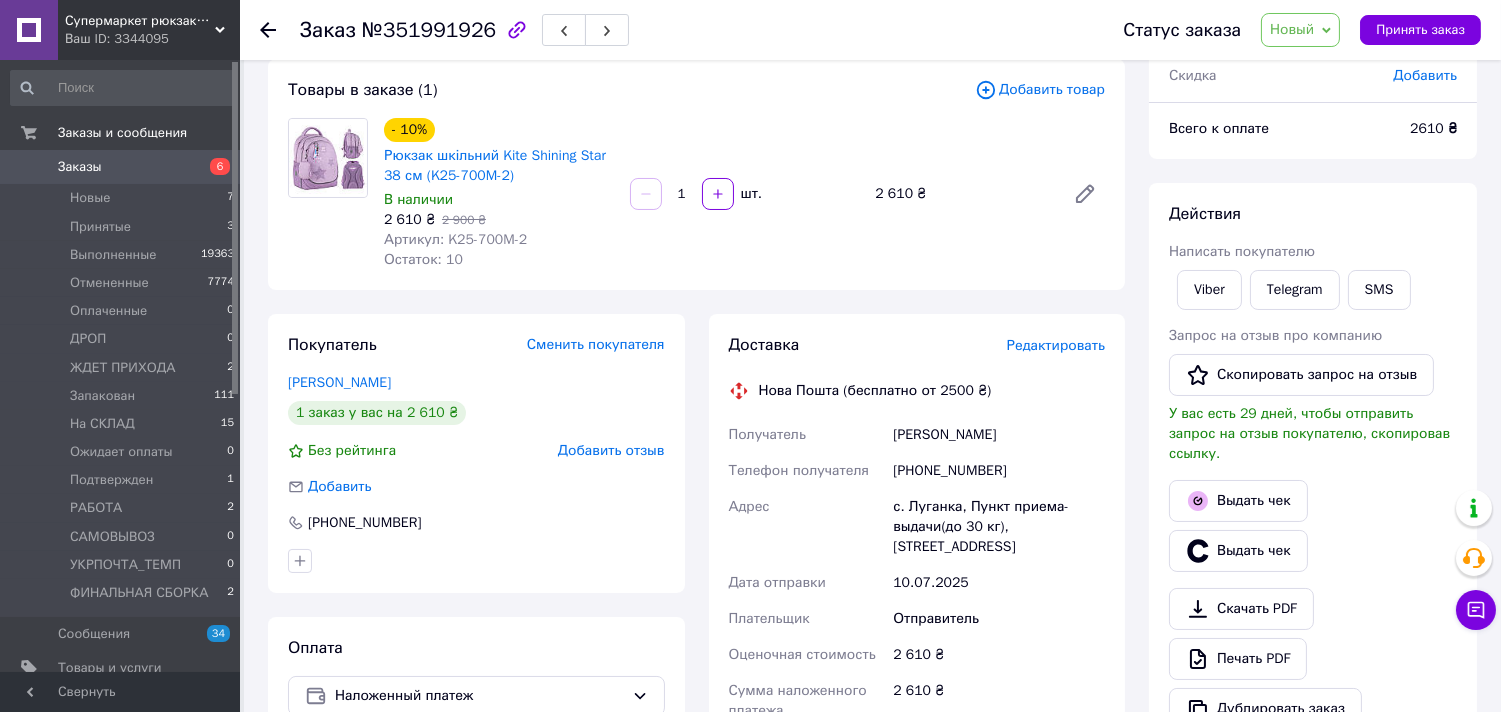 scroll, scrollTop: 111, scrollLeft: 0, axis: vertical 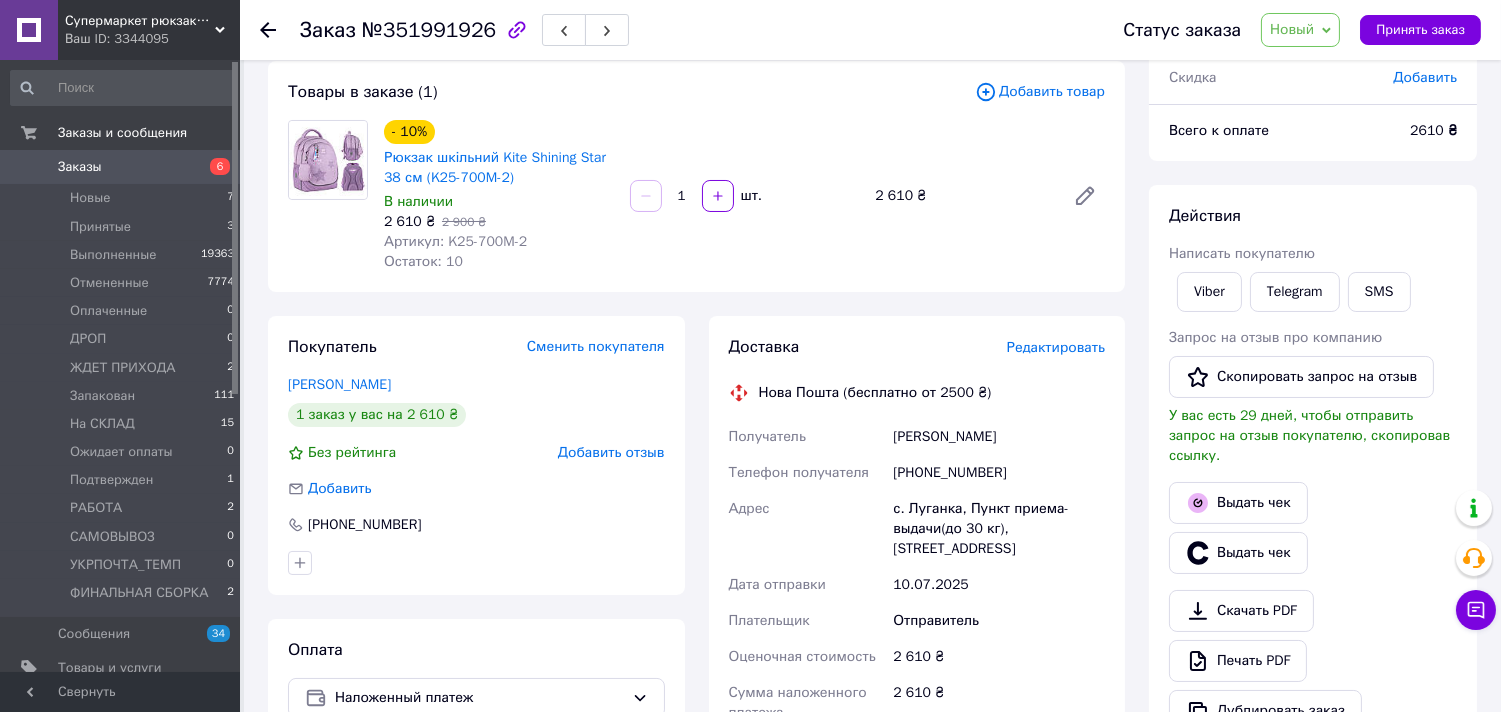 click on "Новый" at bounding box center (1300, 30) 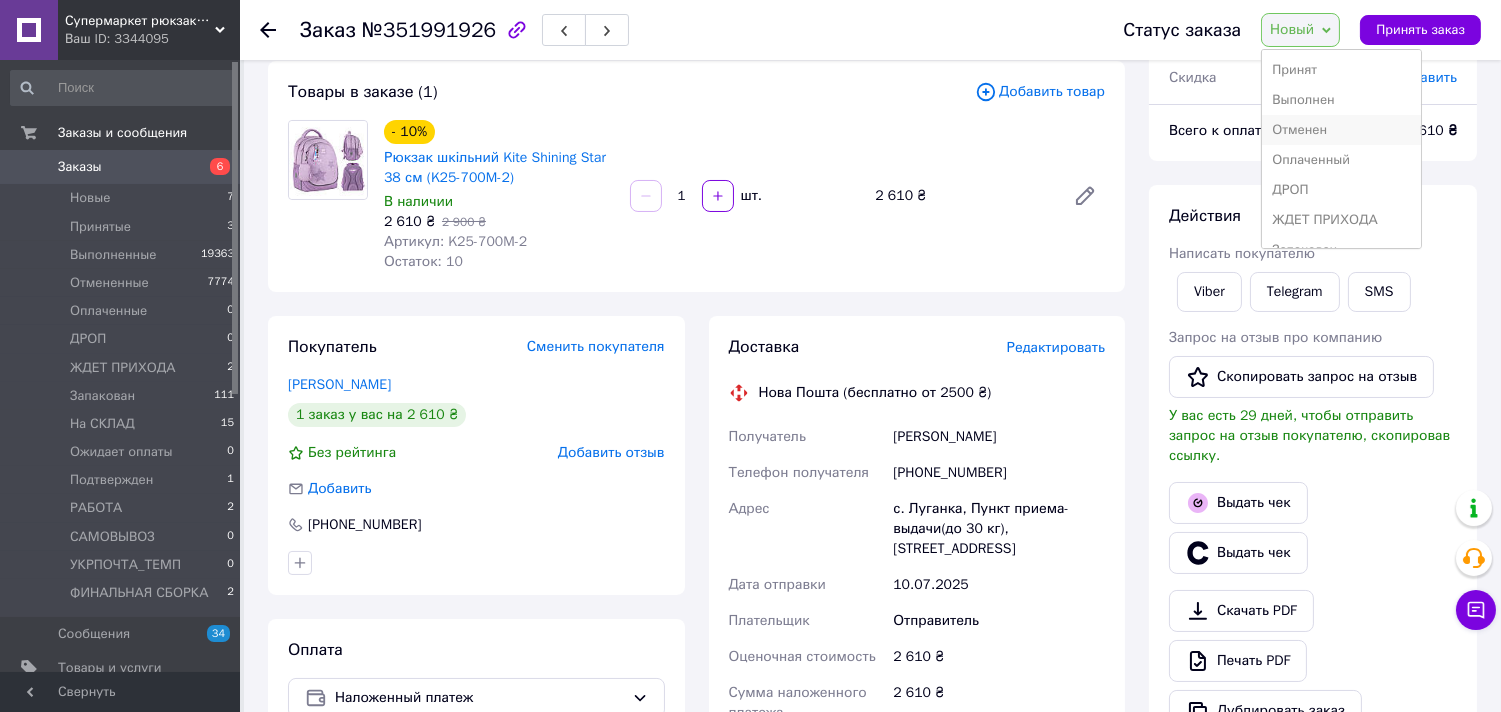 click on "Отменен" at bounding box center [1341, 130] 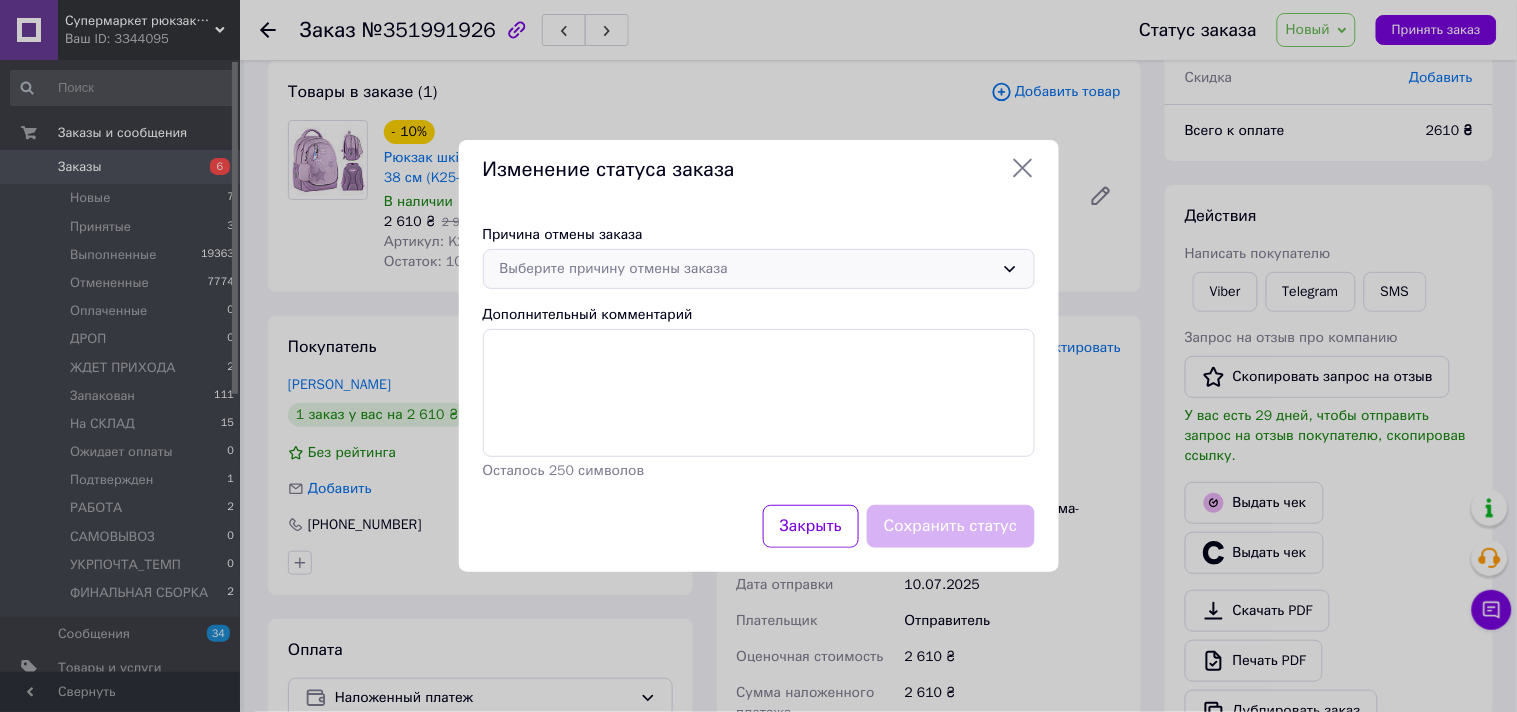click on "Выберите причину отмены заказа" at bounding box center (759, 269) 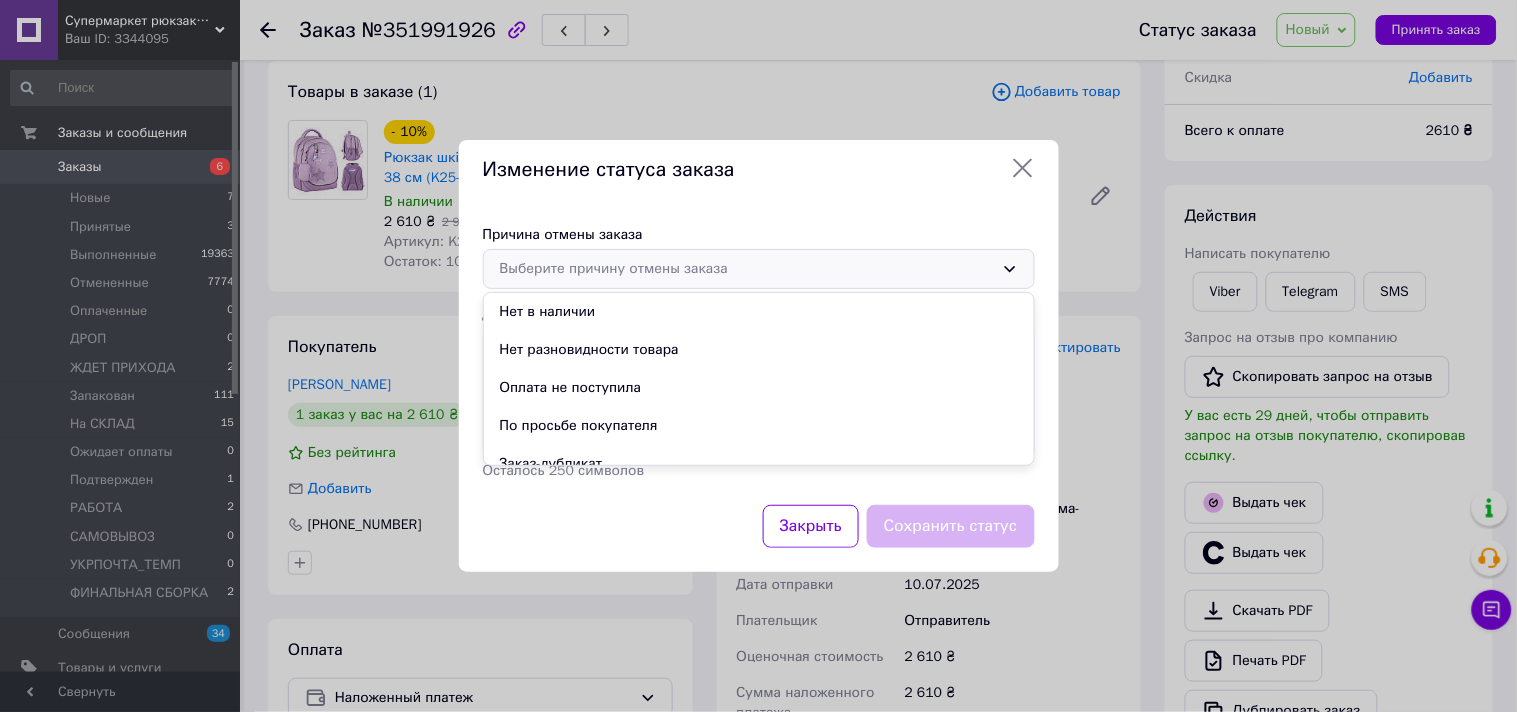 drag, startPoint x: 588, startPoint y: 430, endPoint x: 895, endPoint y: 496, distance: 314.01434 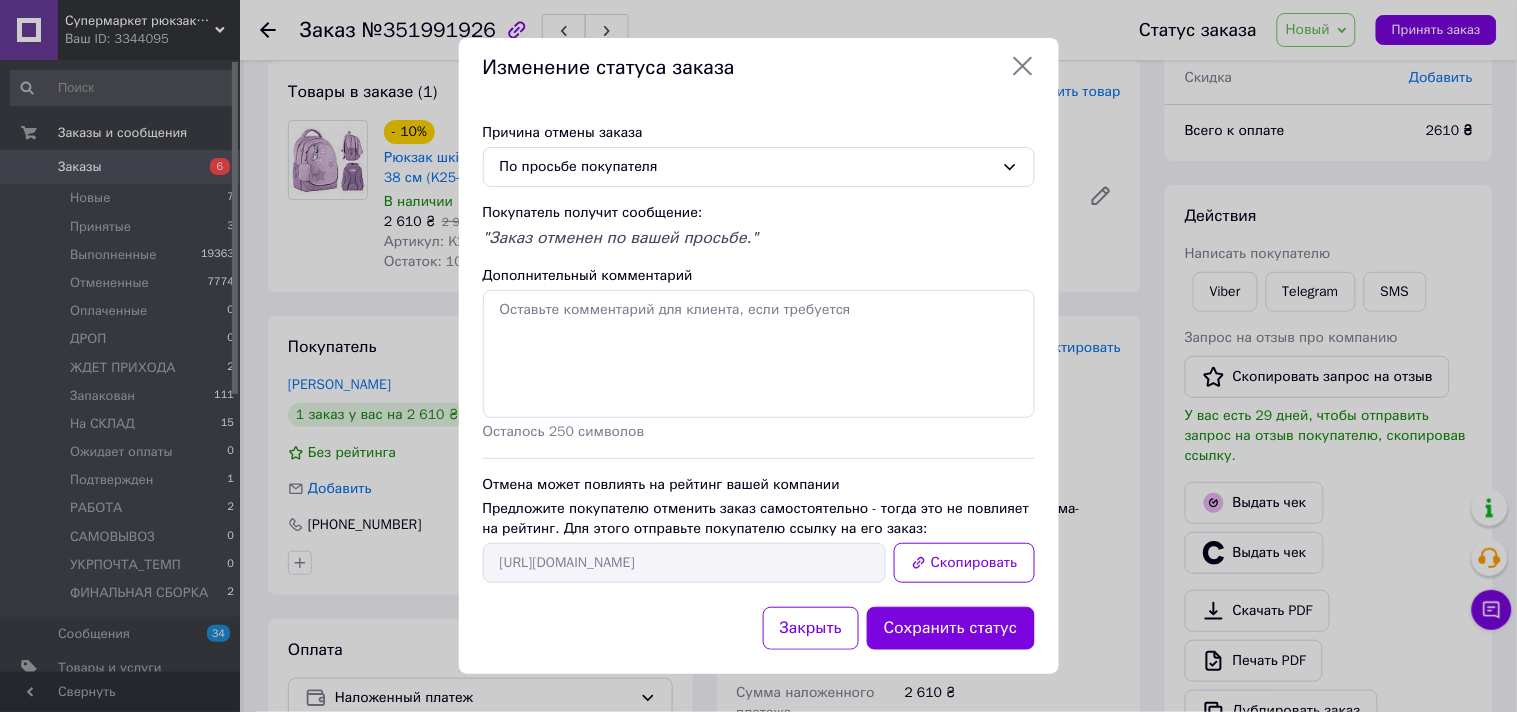 drag, startPoint x: 1000, startPoint y: 627, endPoint x: 988, endPoint y: 568, distance: 60.207973 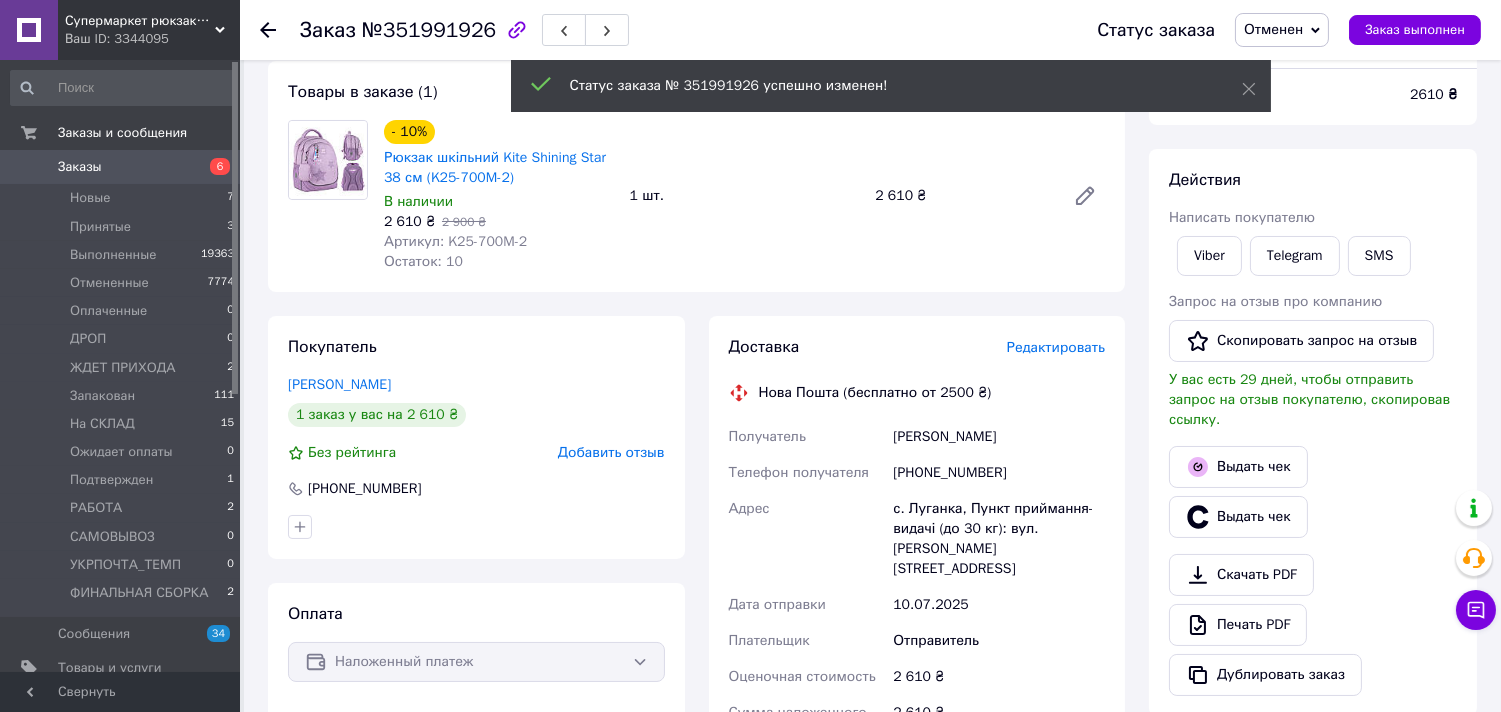 click 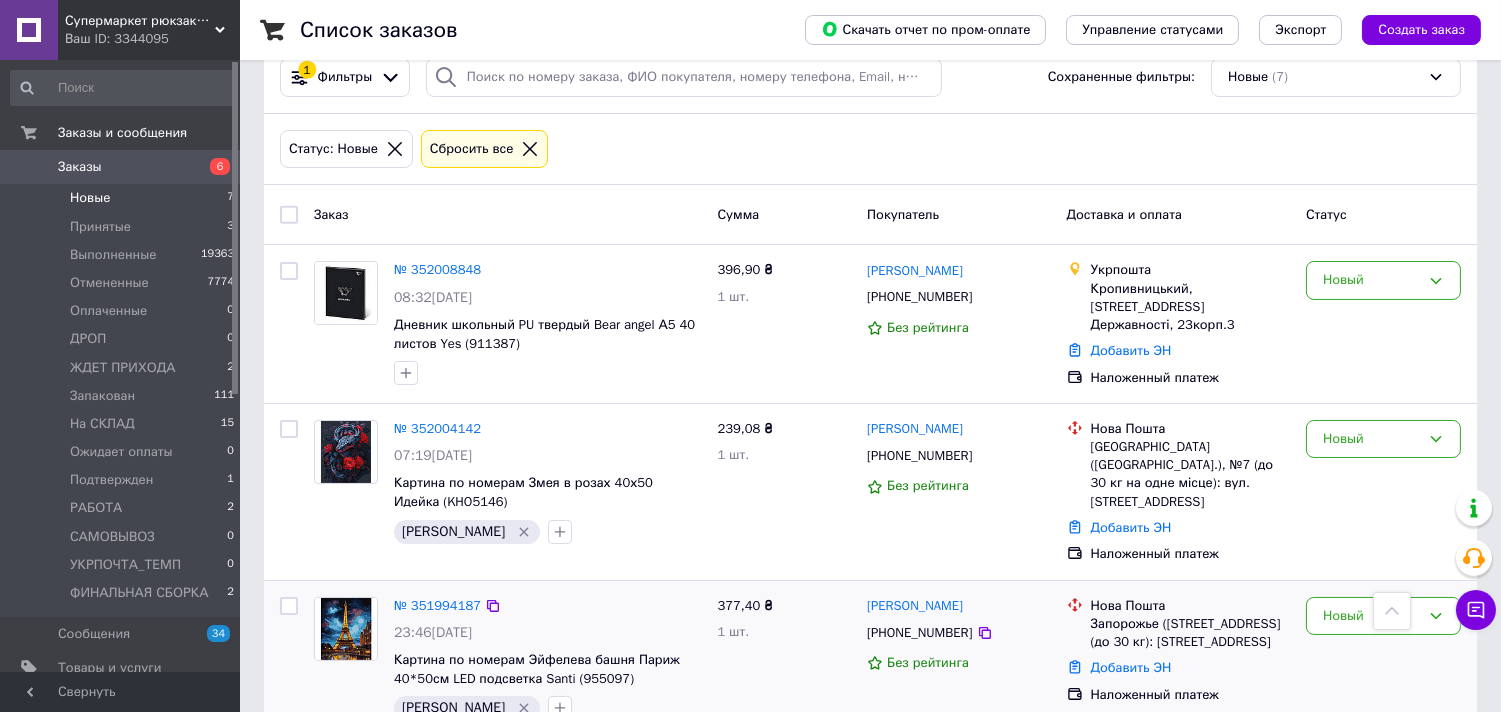 scroll, scrollTop: 0, scrollLeft: 0, axis: both 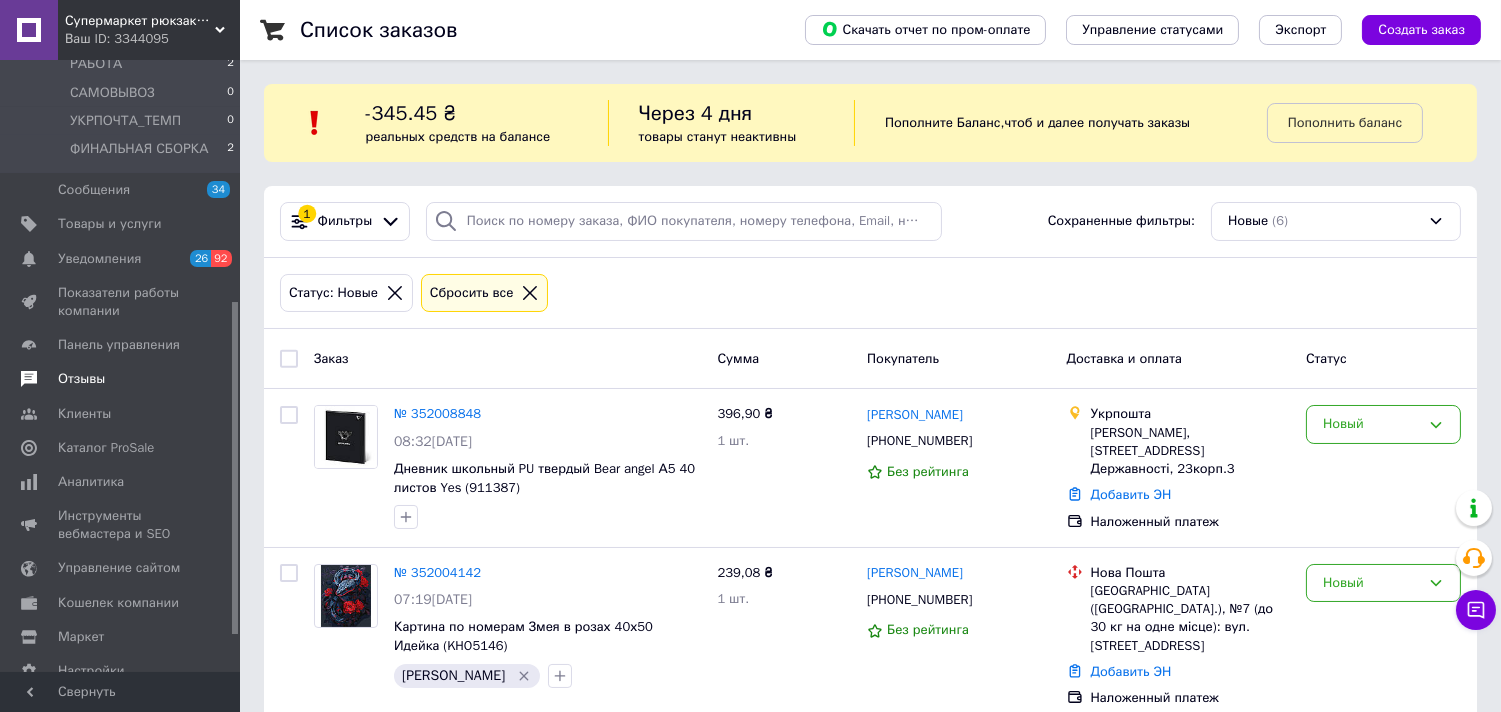 click on "Отзывы" at bounding box center (81, 379) 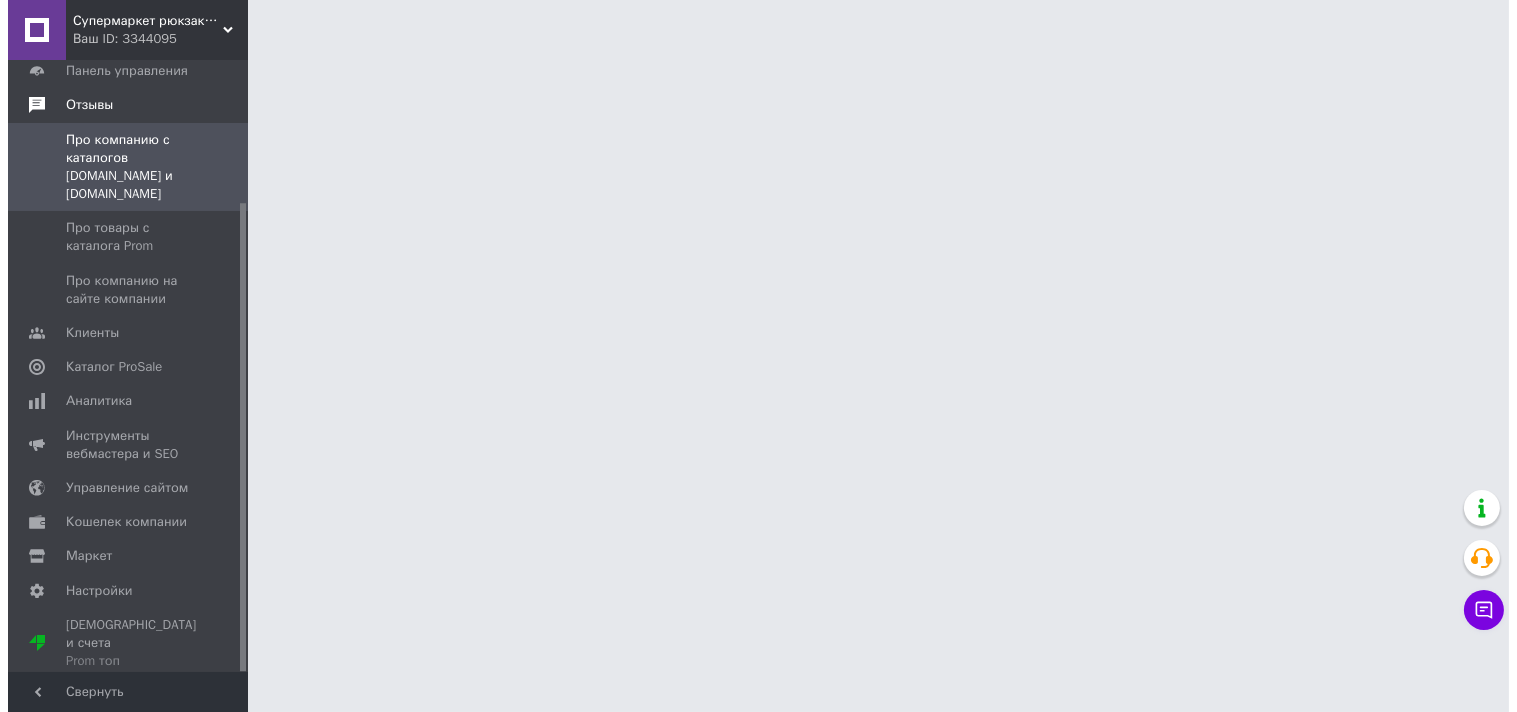 scroll, scrollTop: 186, scrollLeft: 0, axis: vertical 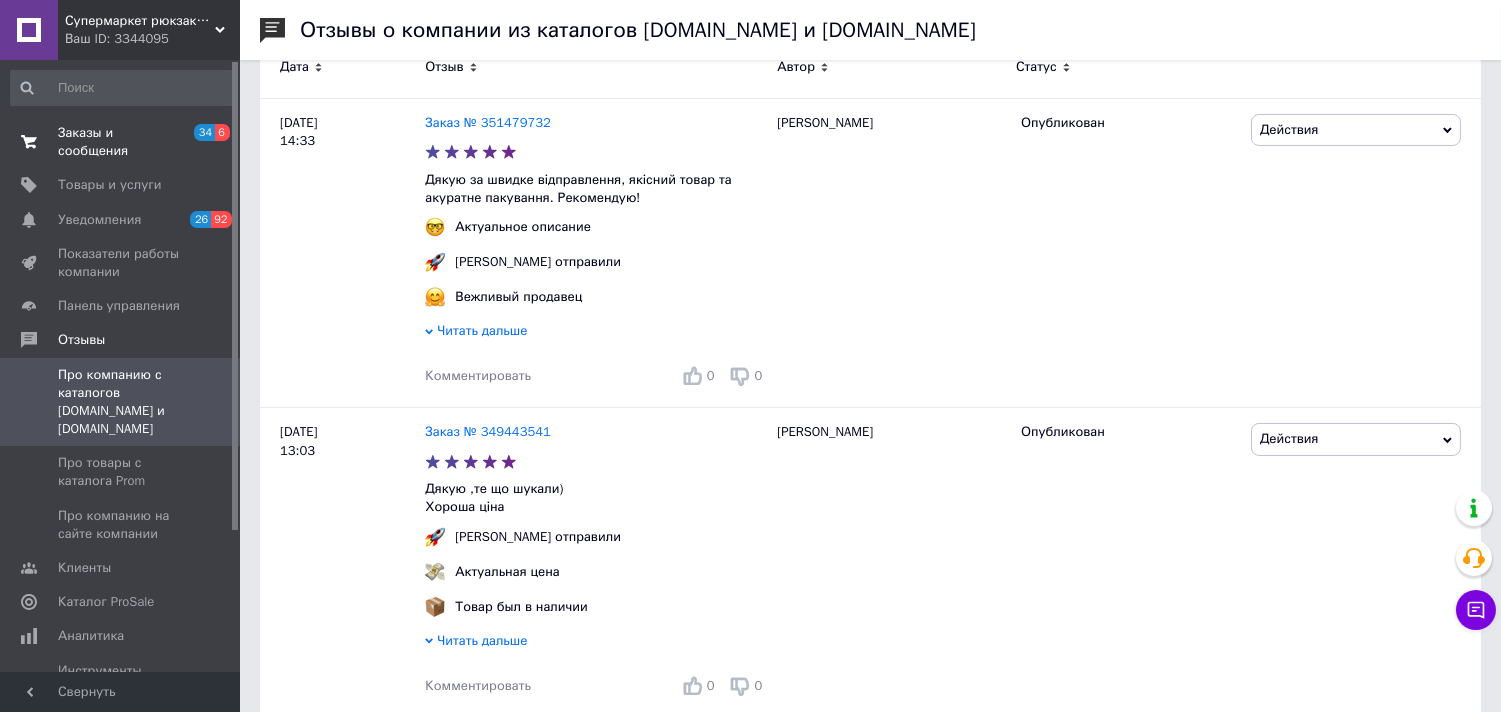 click on "Заказы и сообщения" at bounding box center [121, 142] 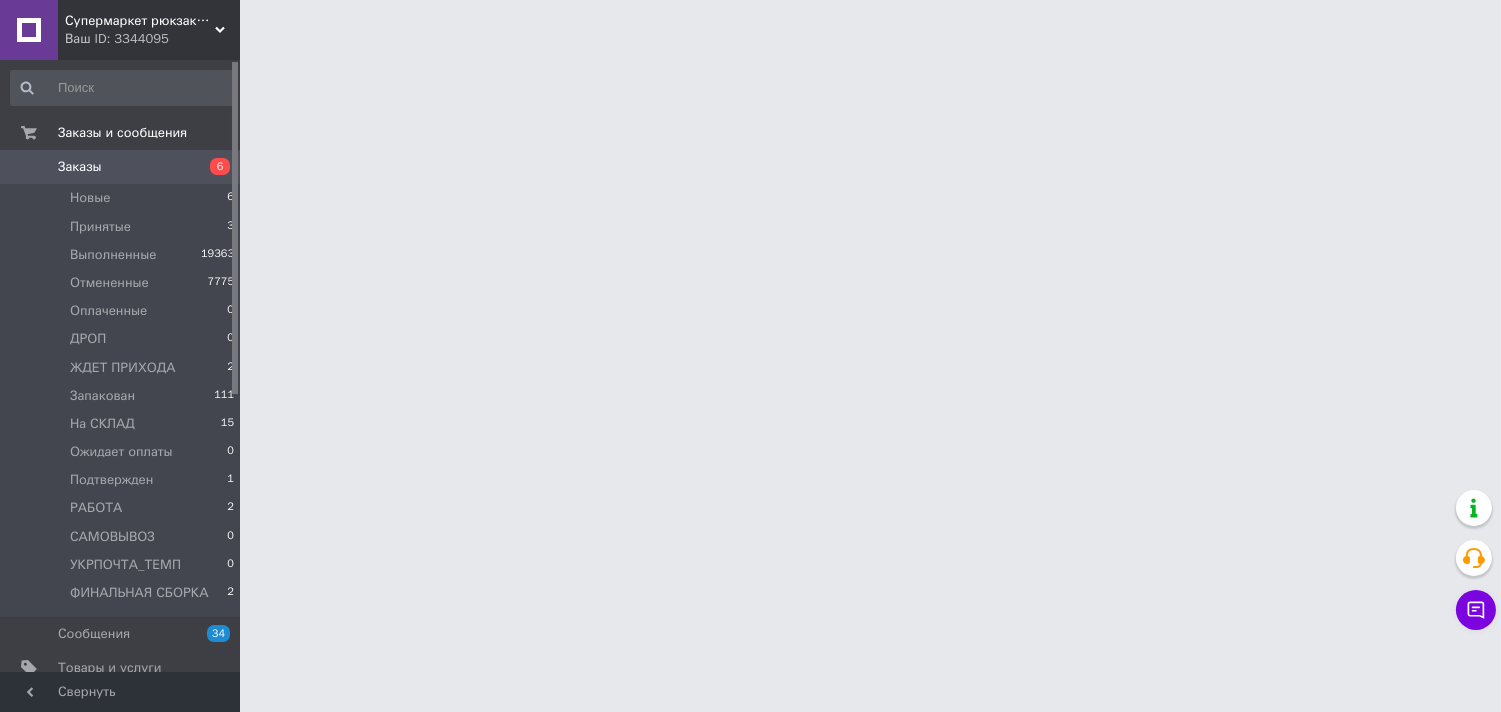scroll, scrollTop: 0, scrollLeft: 0, axis: both 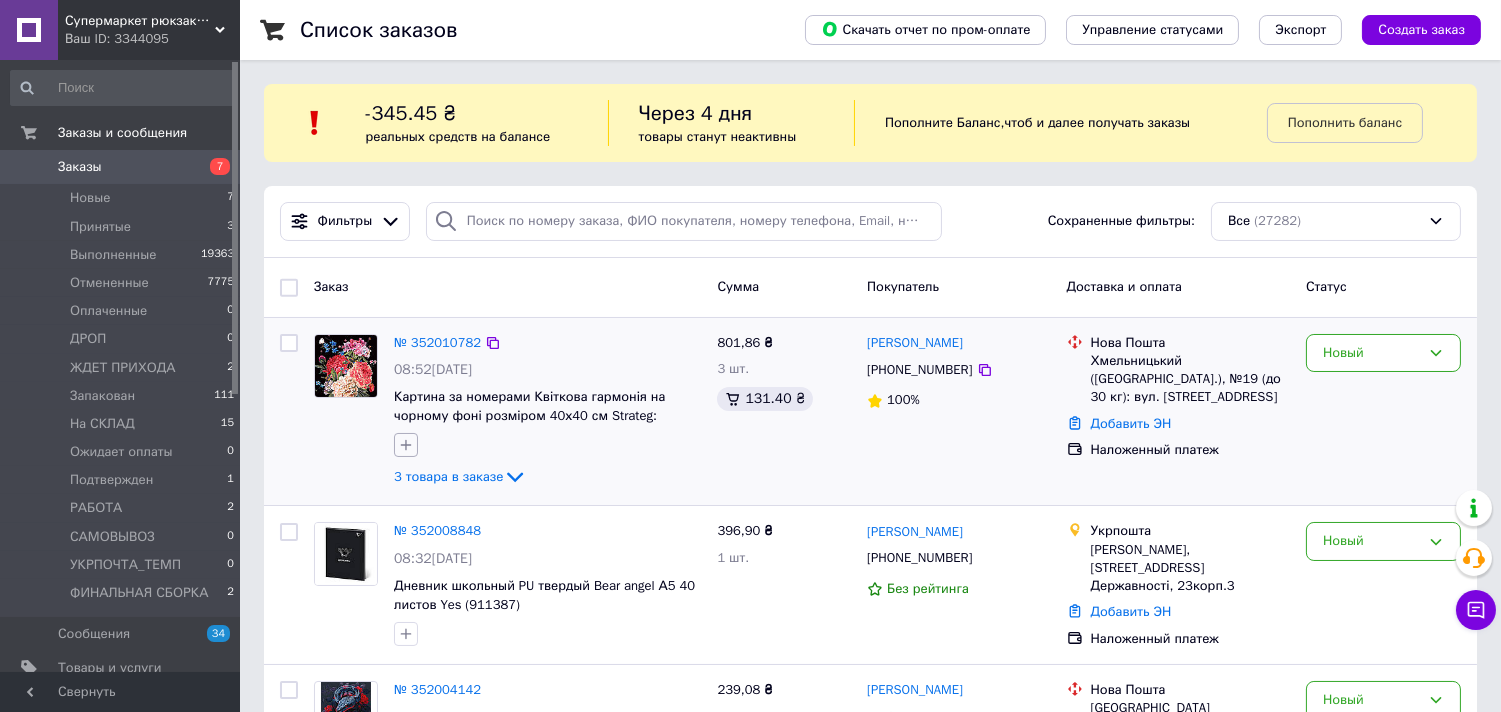 click 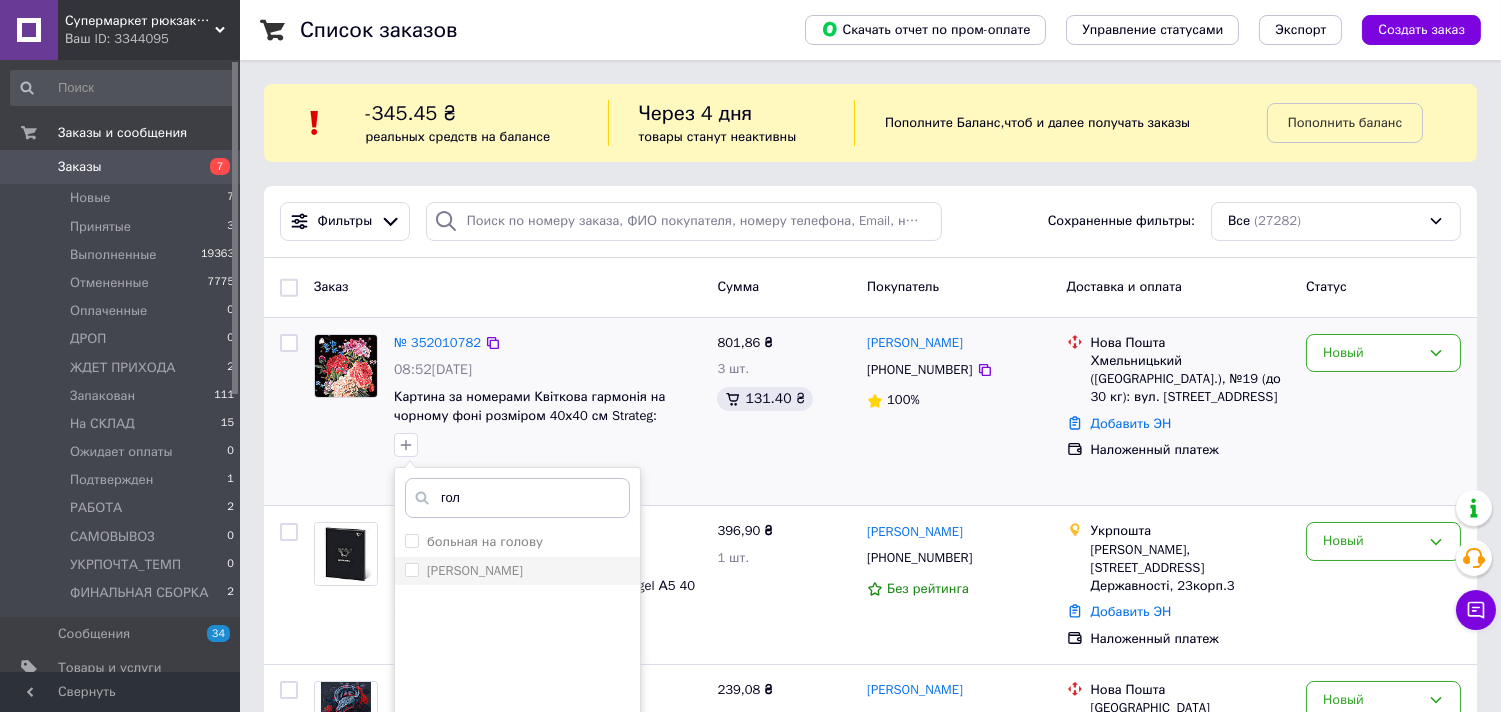 type on "гол" 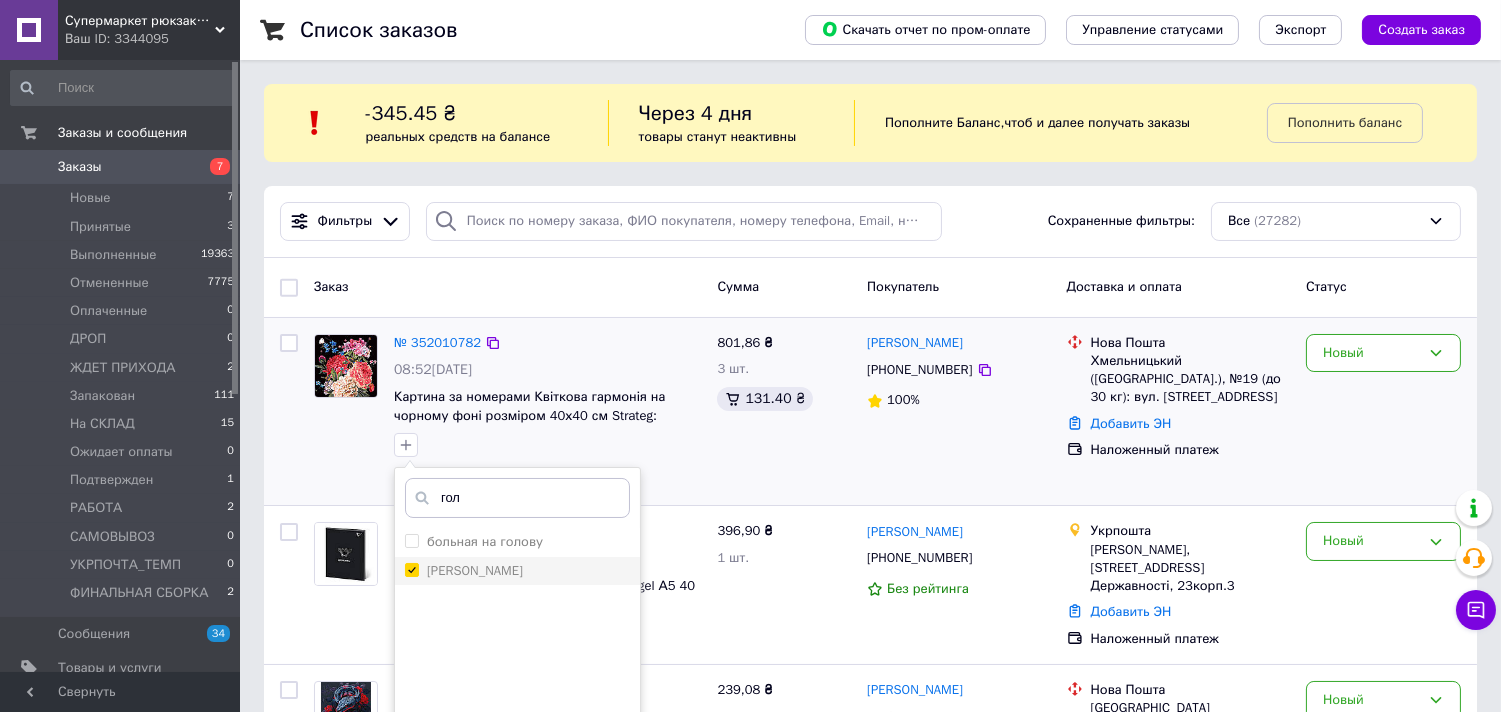 checkbox on "true" 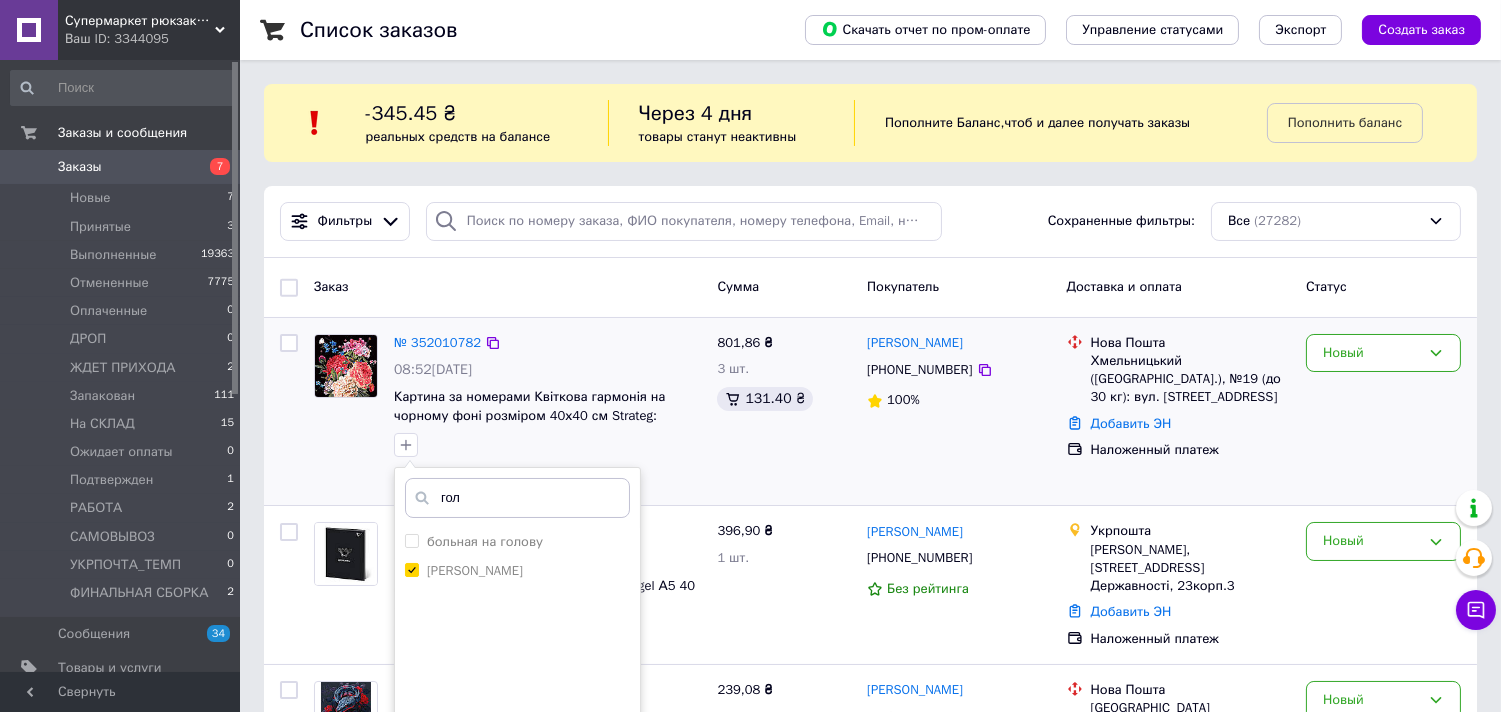 scroll, scrollTop: 222, scrollLeft: 0, axis: vertical 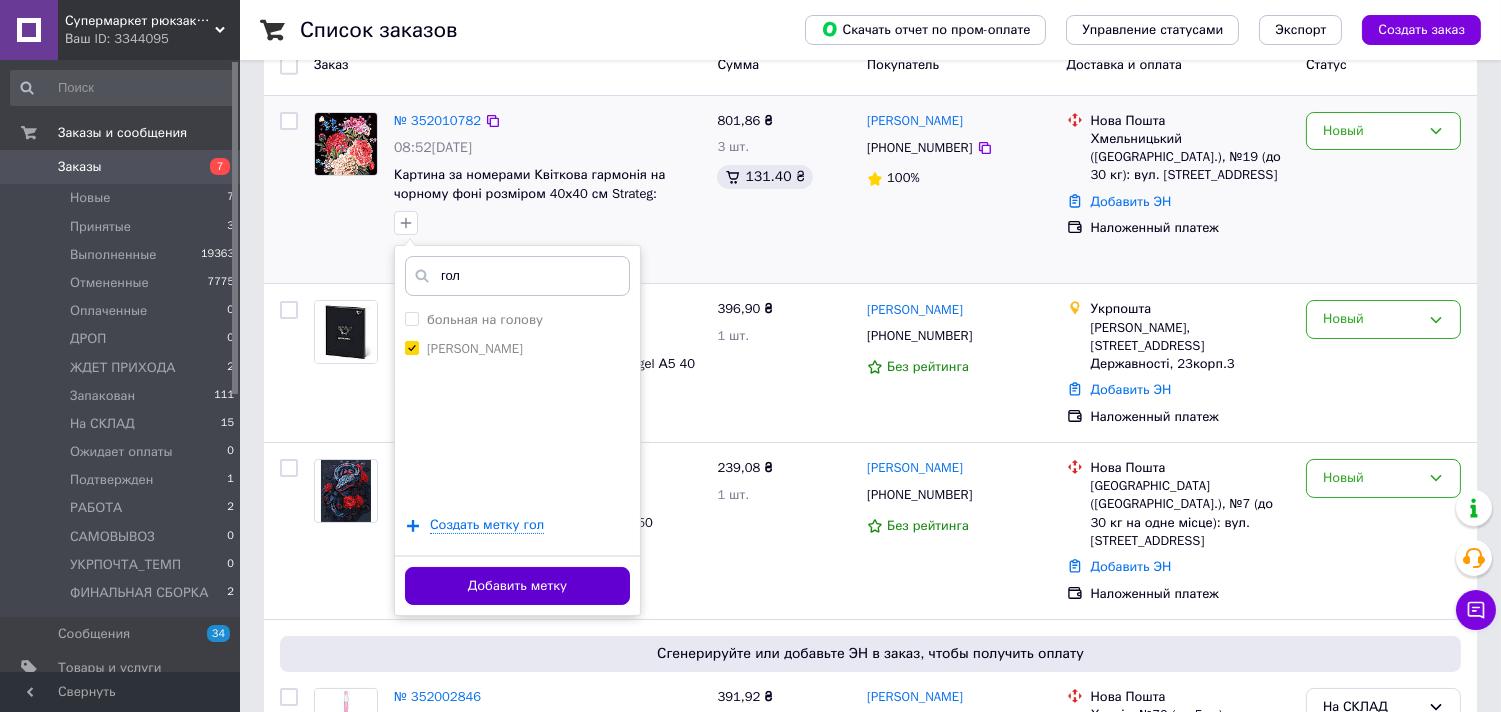 click on "Добавить метку" at bounding box center (517, 586) 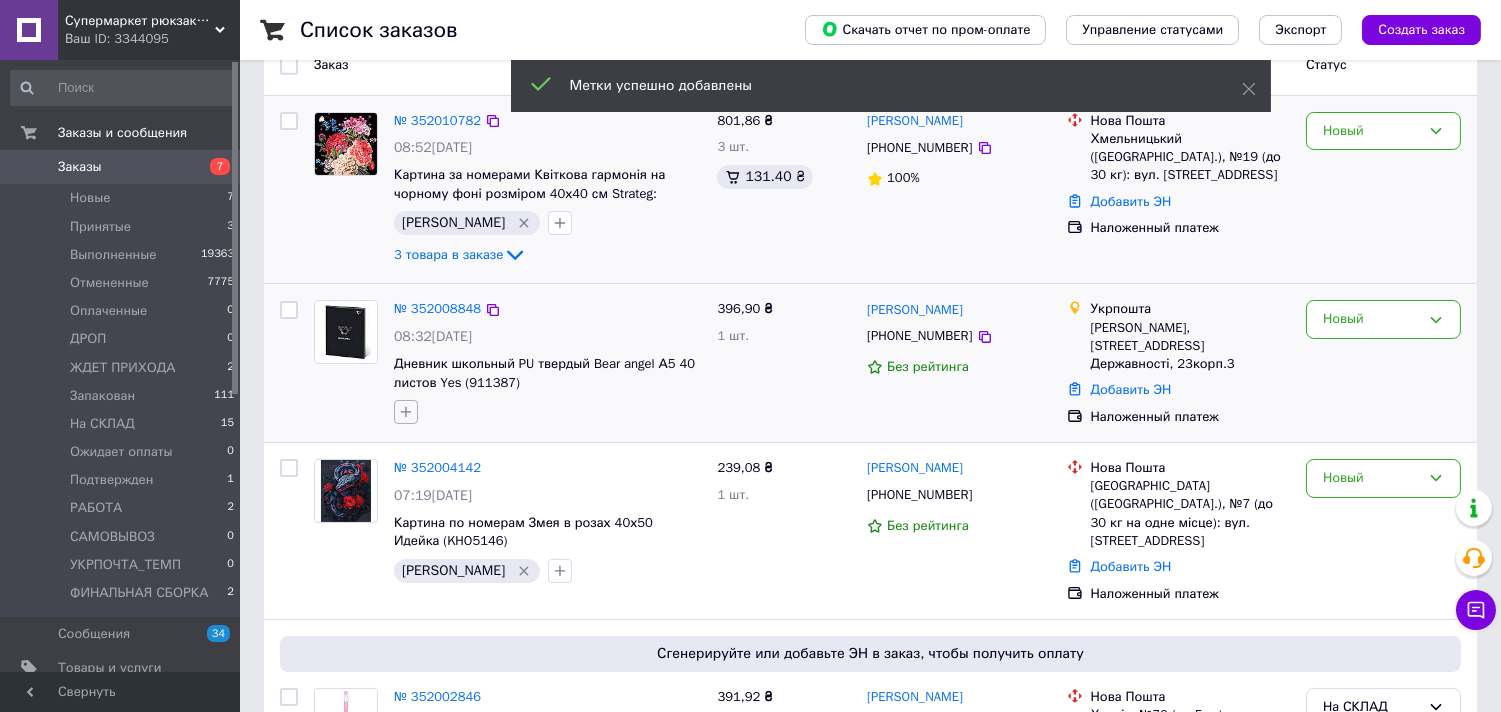 click 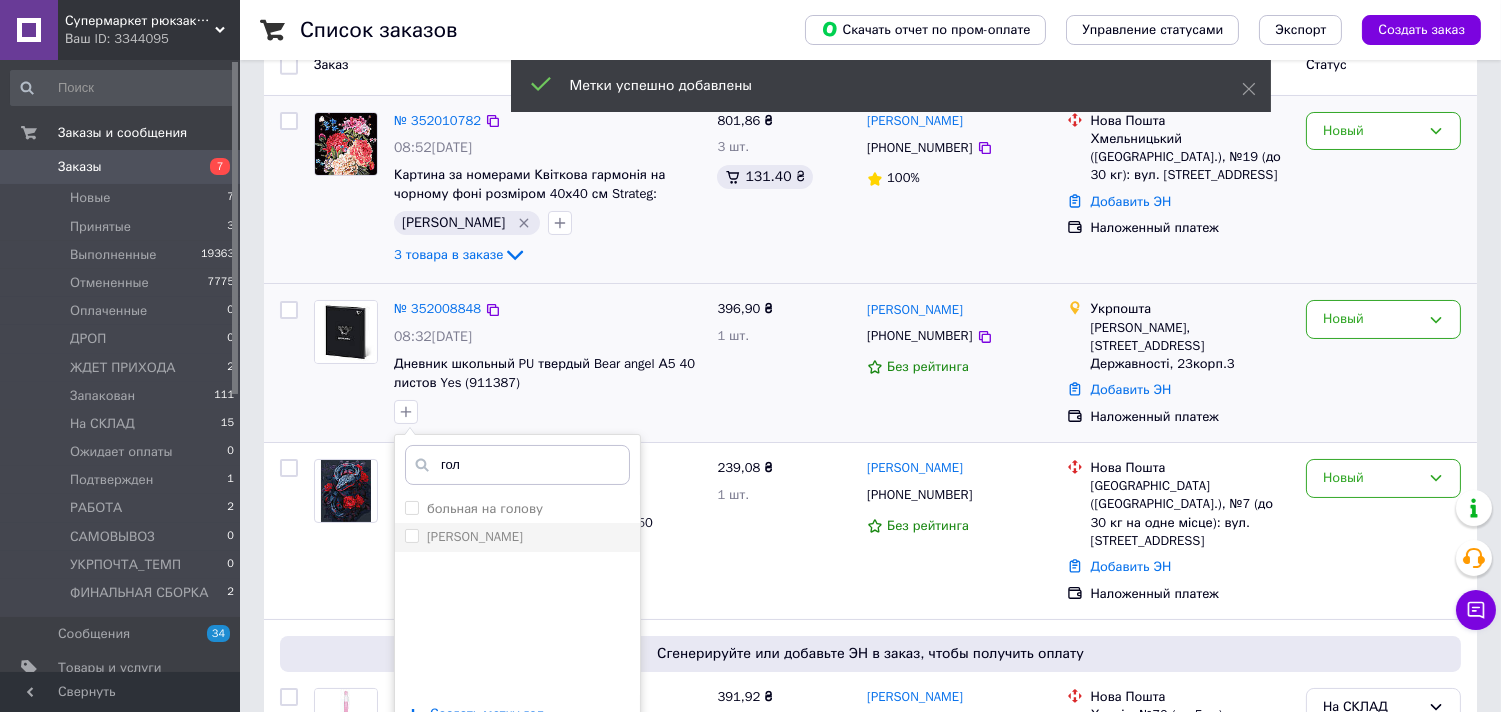type on "гол" 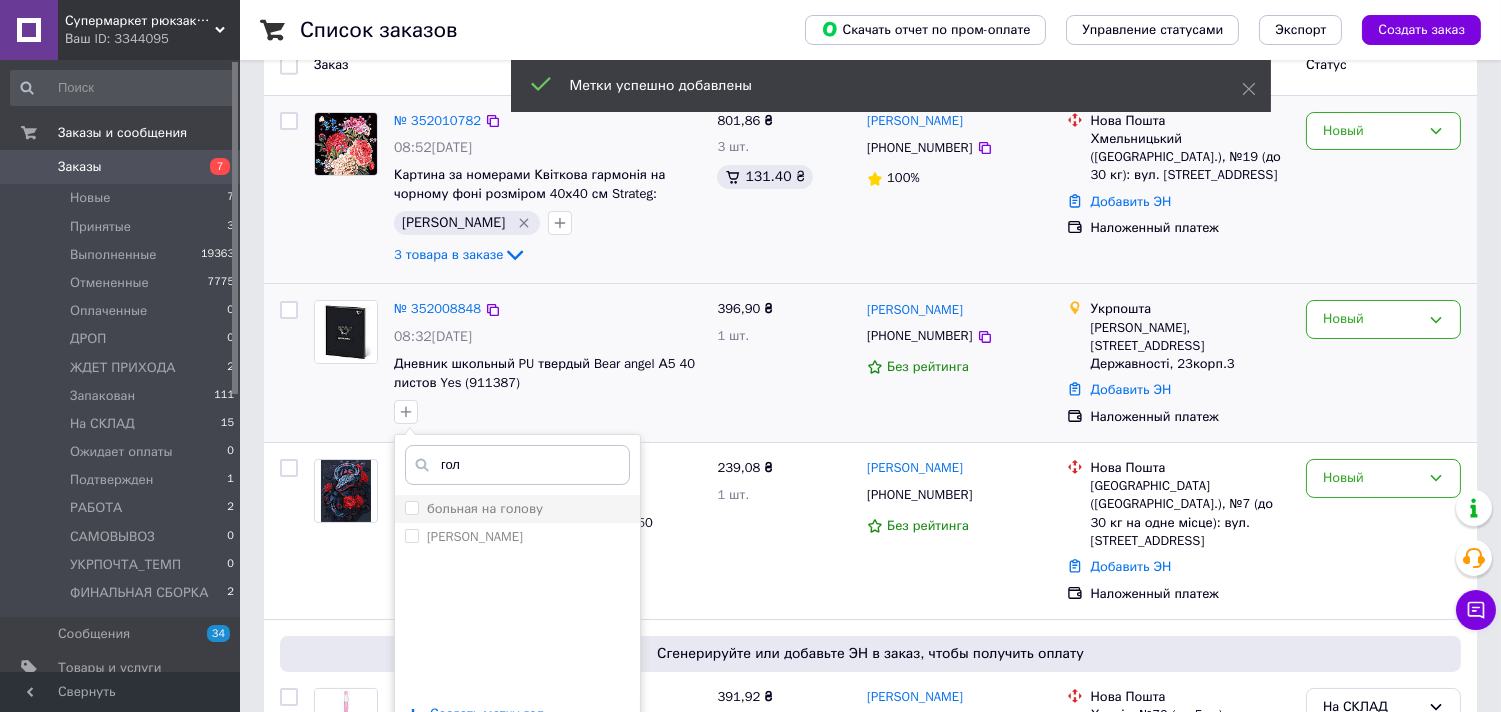 drag, startPoint x: 407, startPoint y: 532, endPoint x: 503, endPoint y: 513, distance: 97.862144 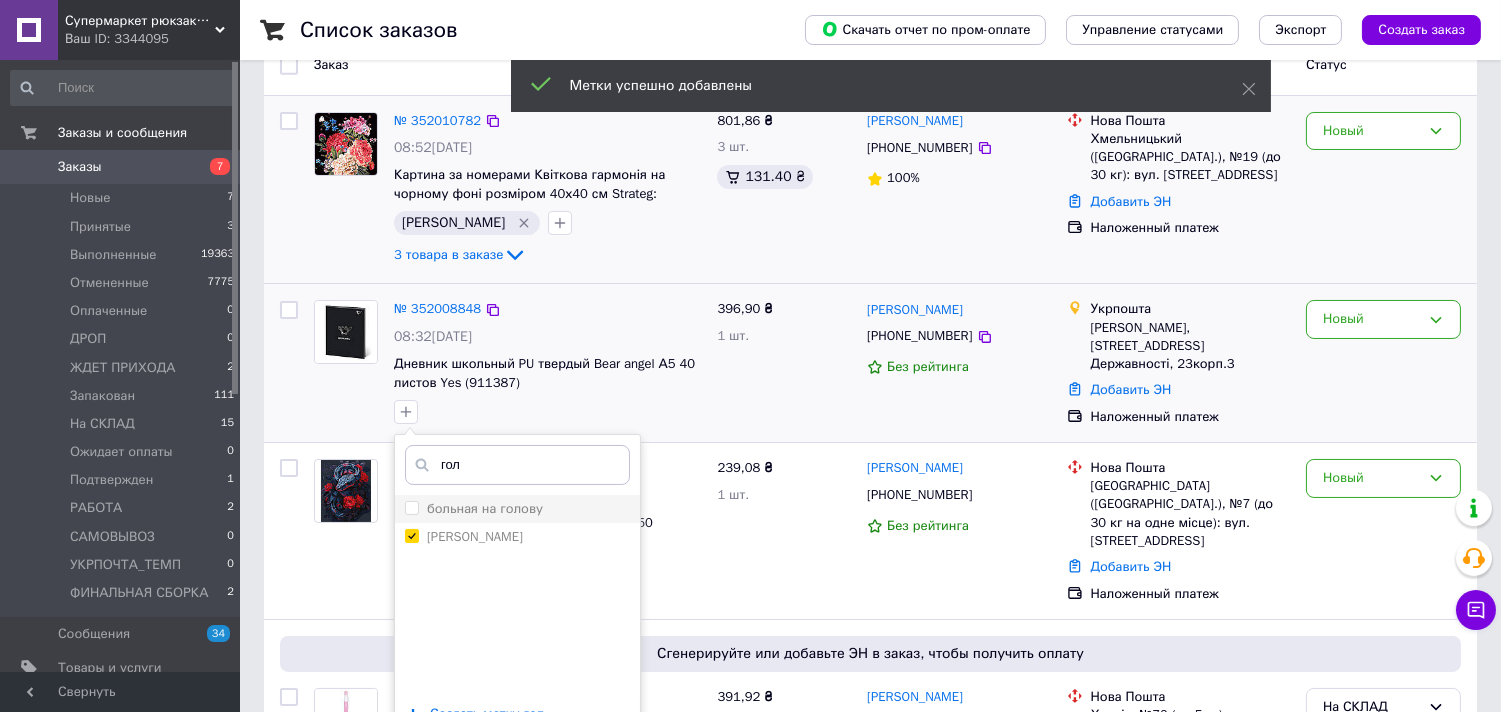 checkbox on "true" 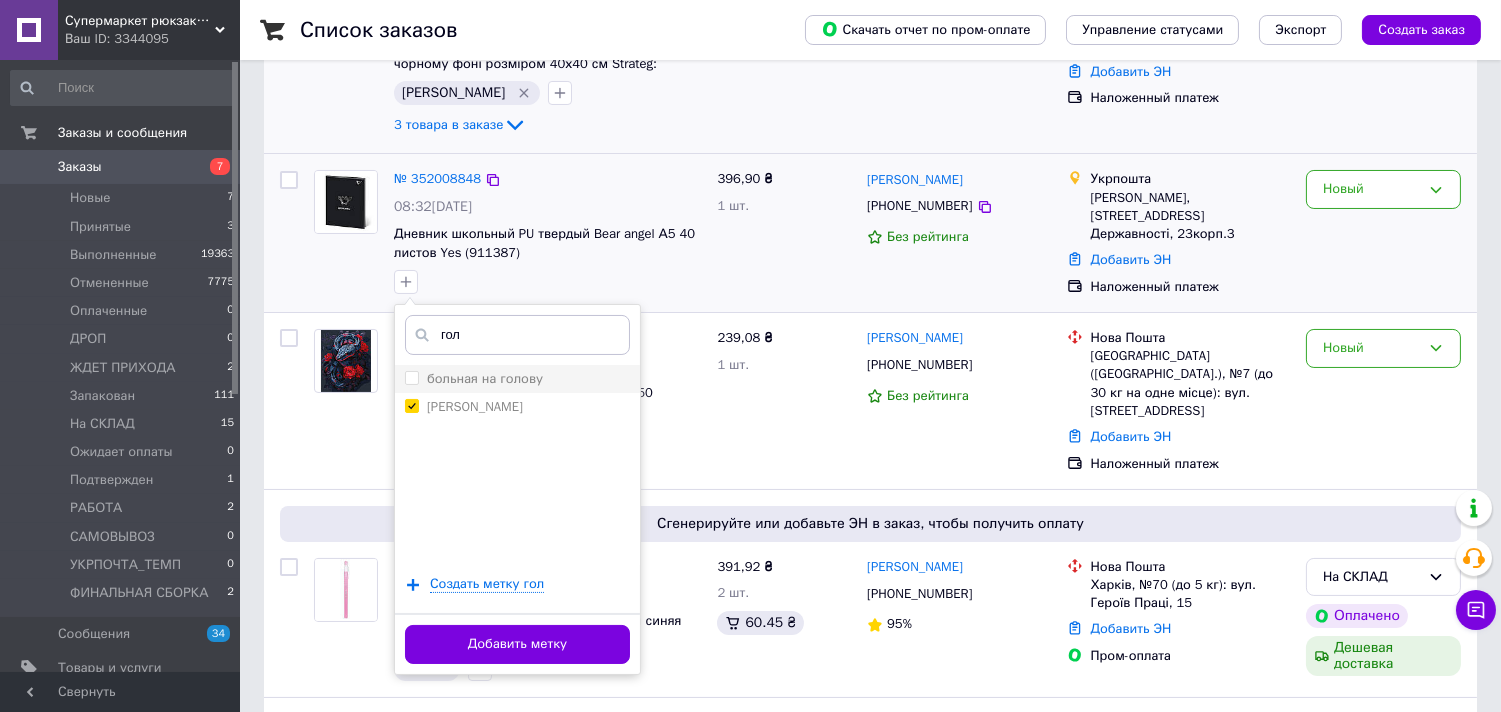 scroll, scrollTop: 555, scrollLeft: 0, axis: vertical 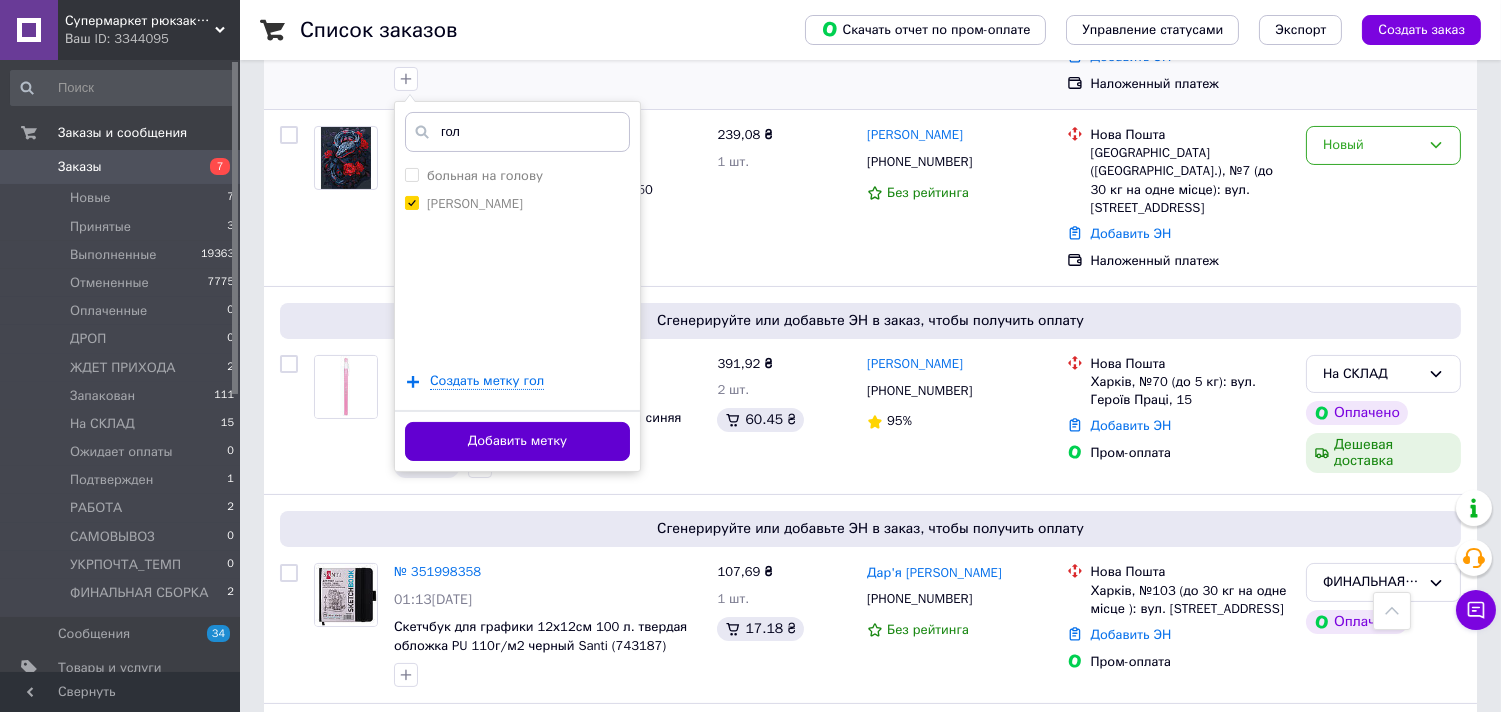 click on "Добавить метку" at bounding box center [517, 441] 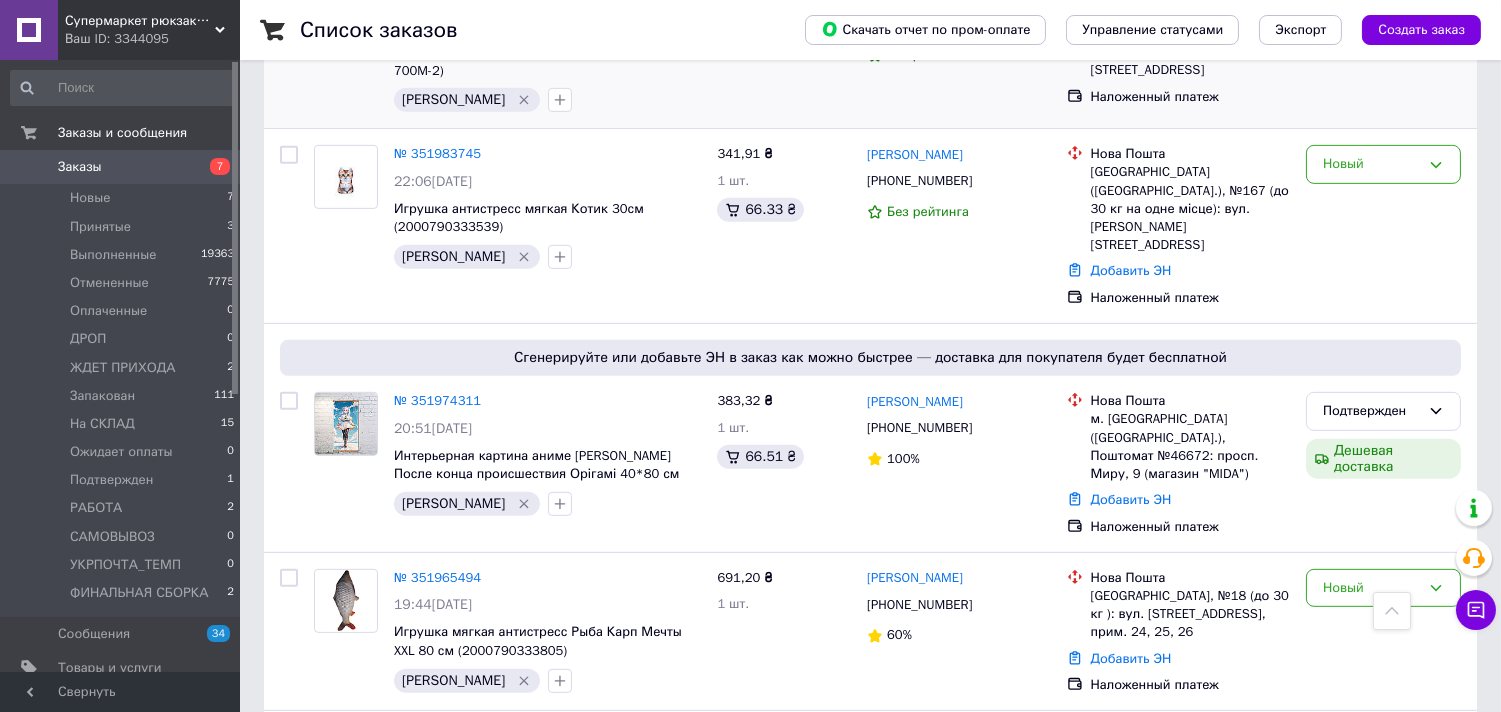 scroll, scrollTop: 1777, scrollLeft: 0, axis: vertical 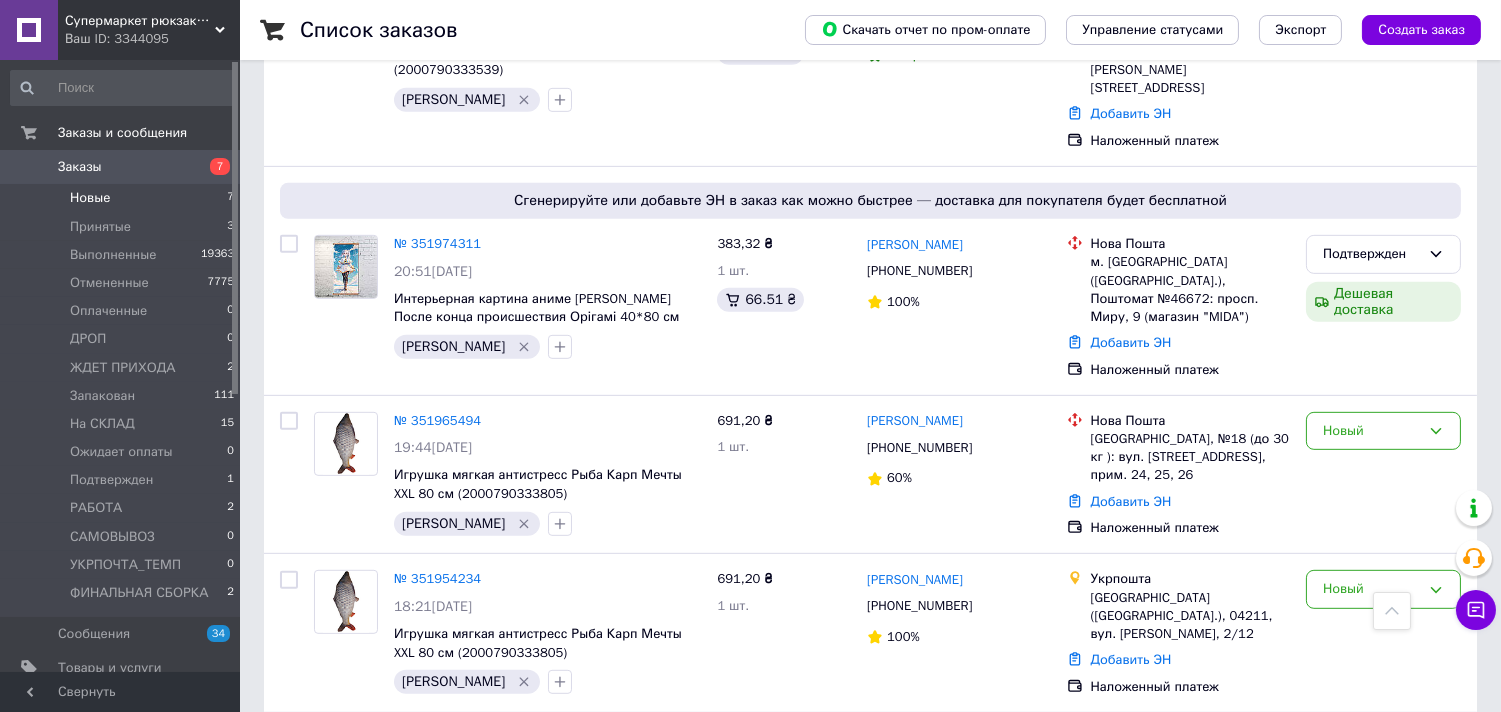 click on "Новые 7" at bounding box center (123, 198) 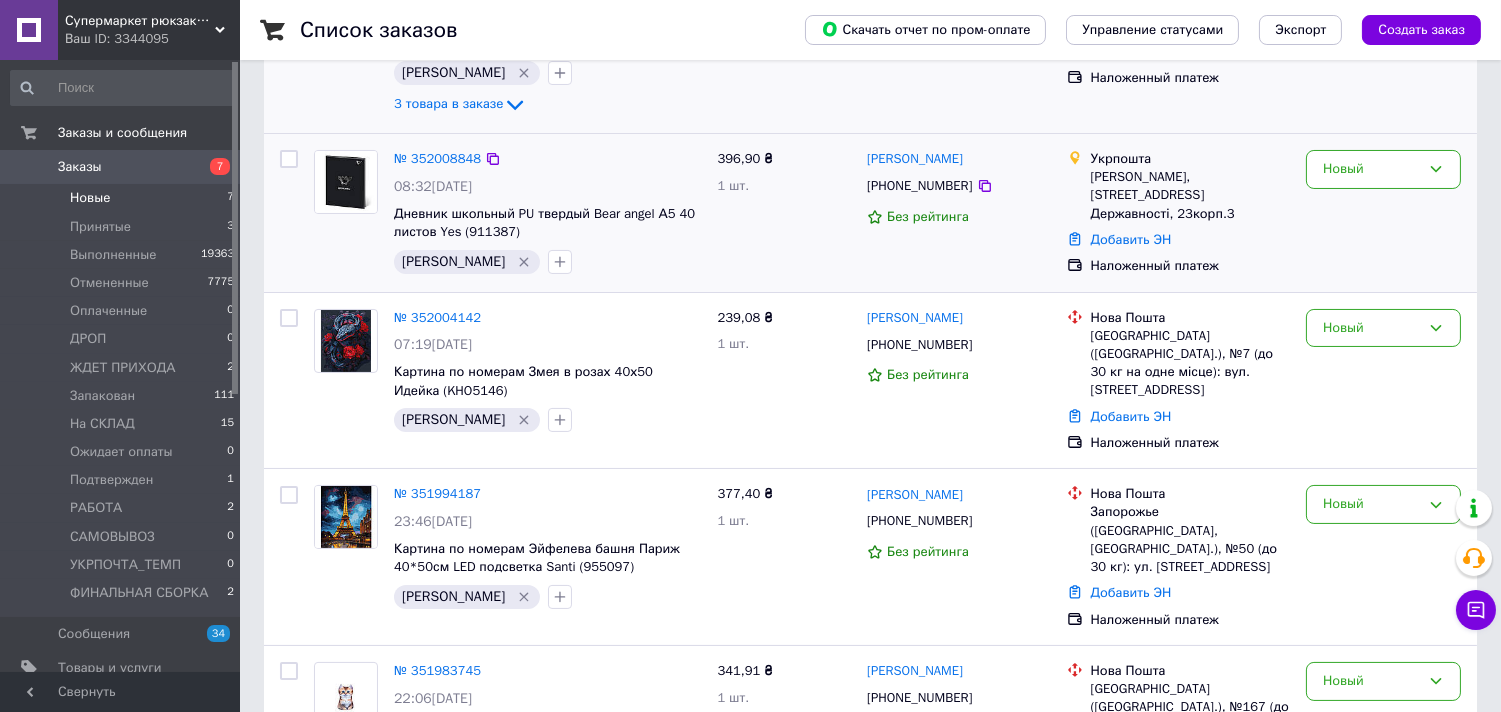 scroll, scrollTop: 837, scrollLeft: 0, axis: vertical 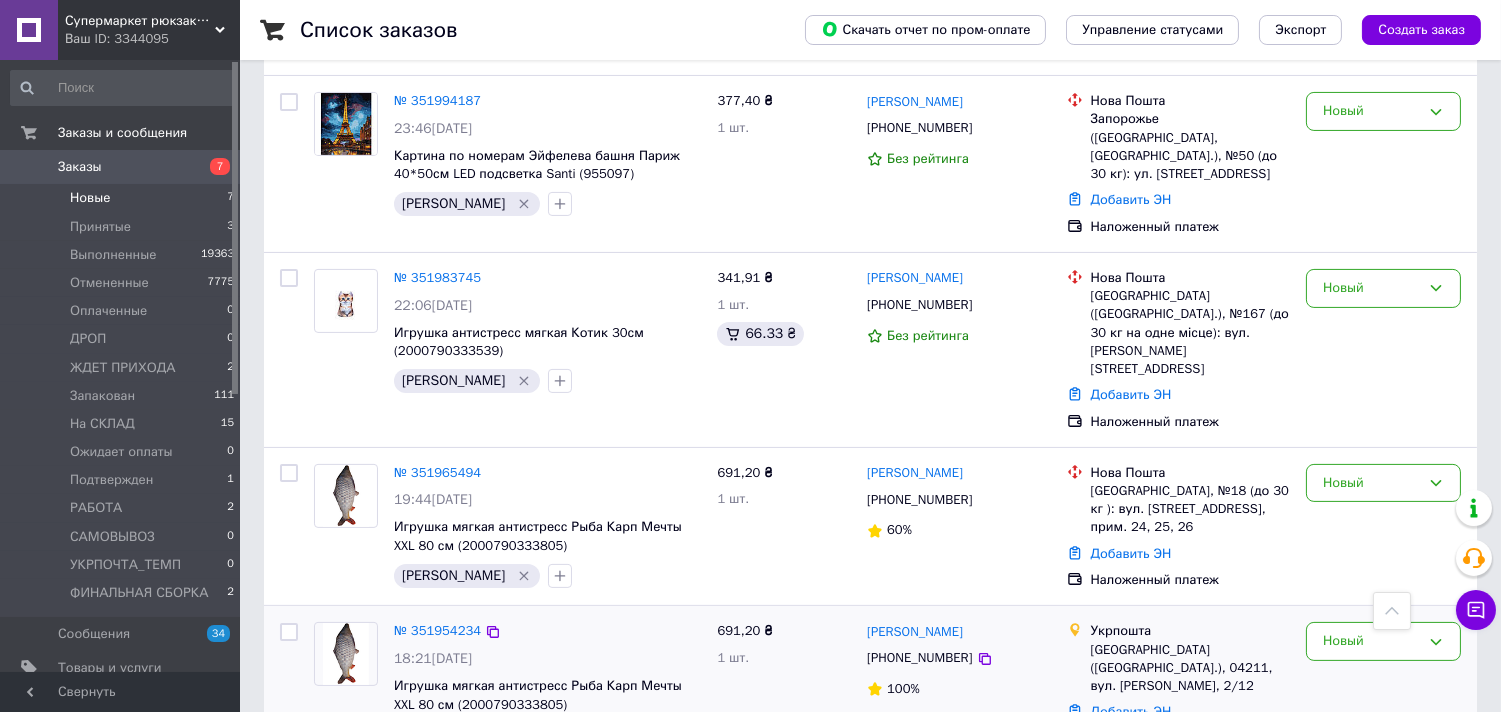 click 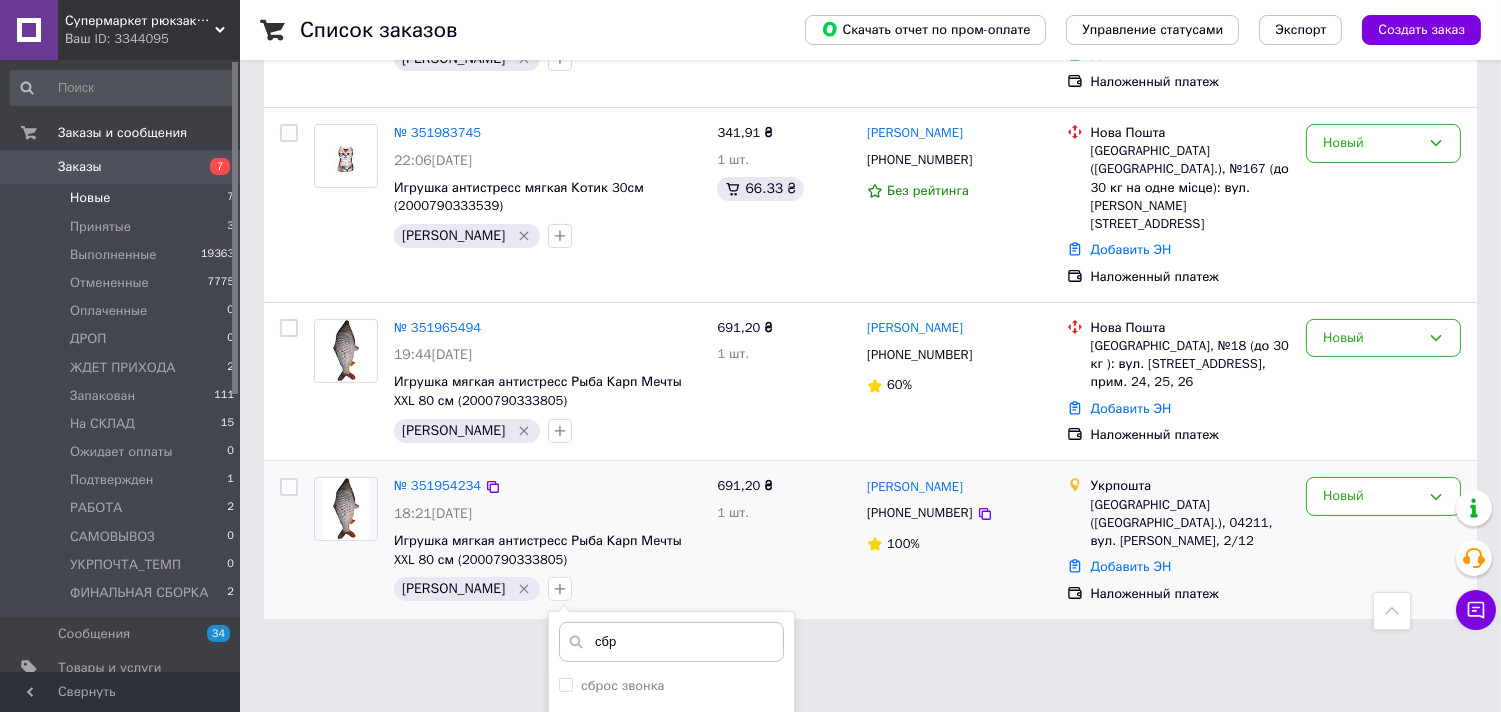 scroll, scrollTop: 1177, scrollLeft: 0, axis: vertical 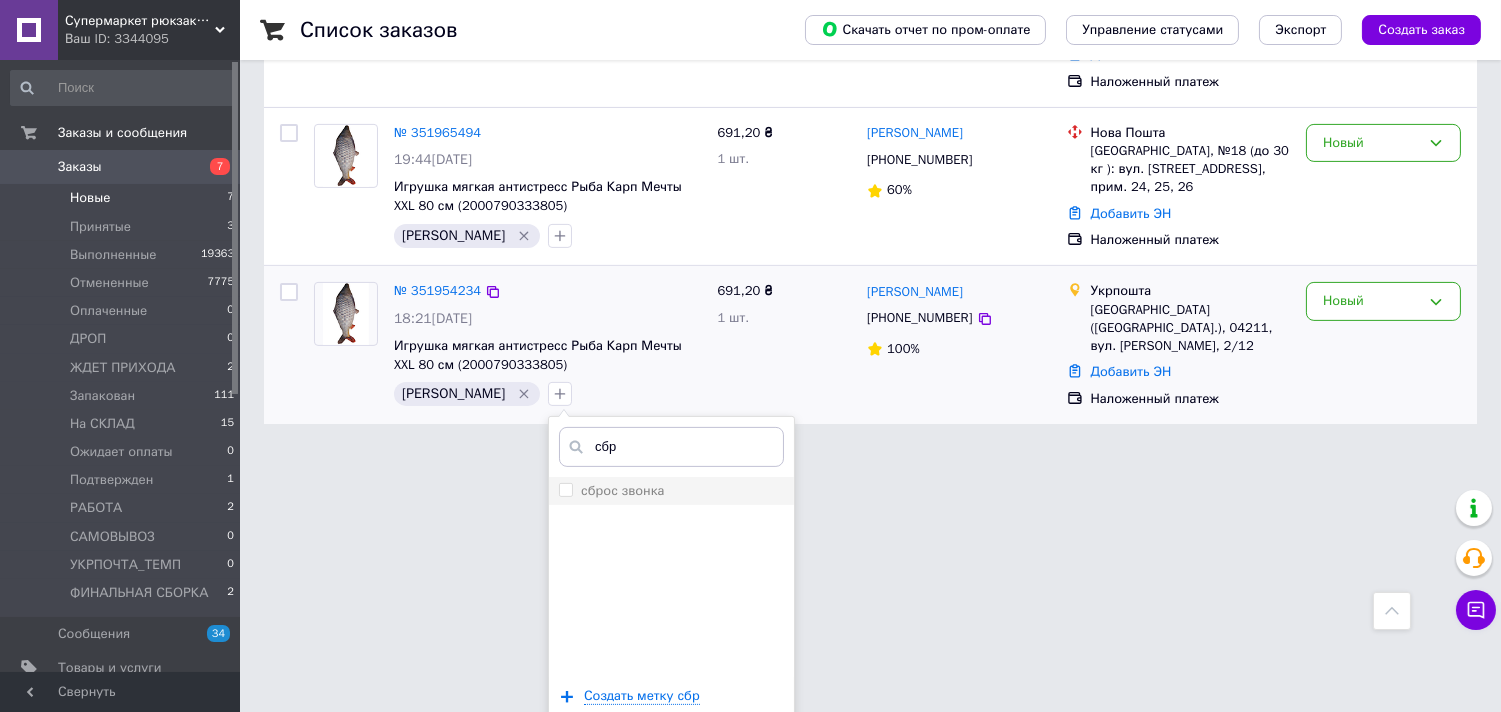 type on "сбр" 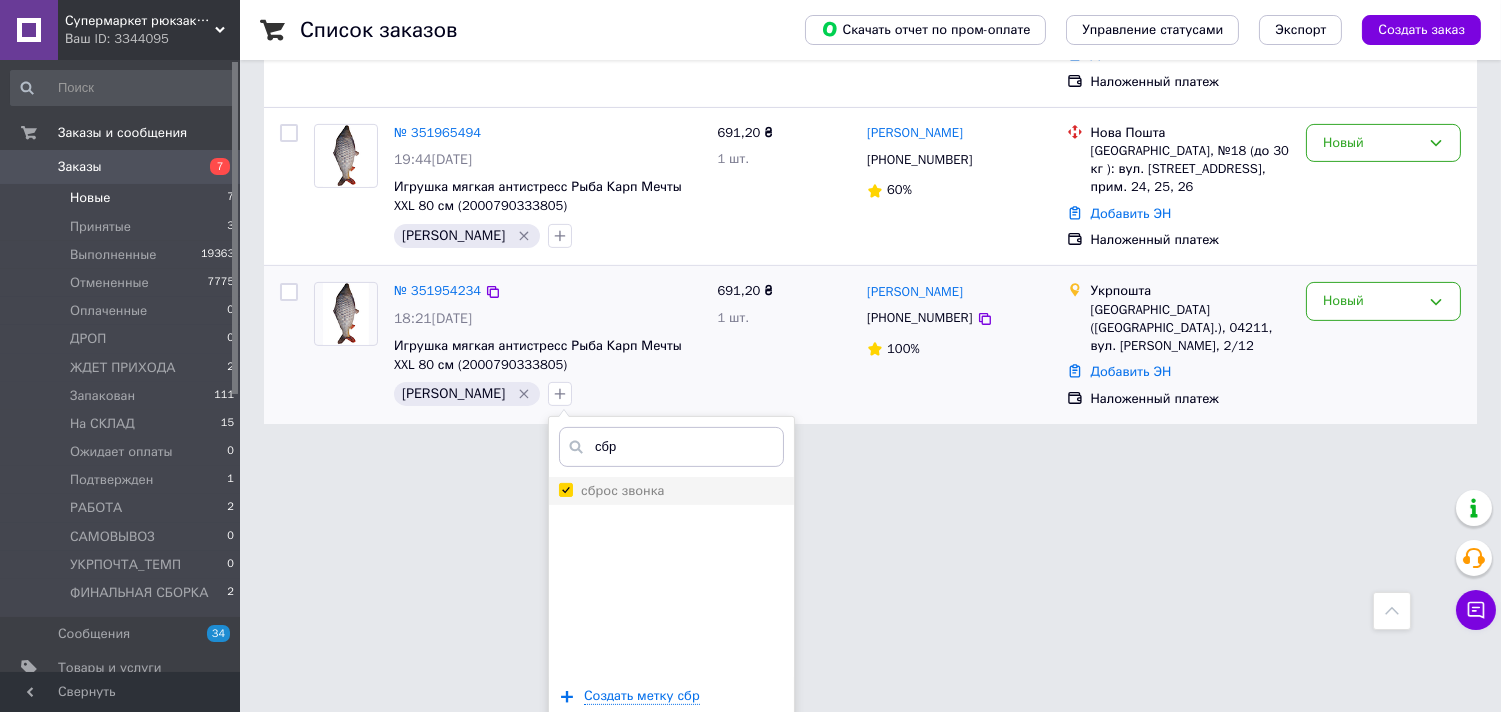 checkbox on "true" 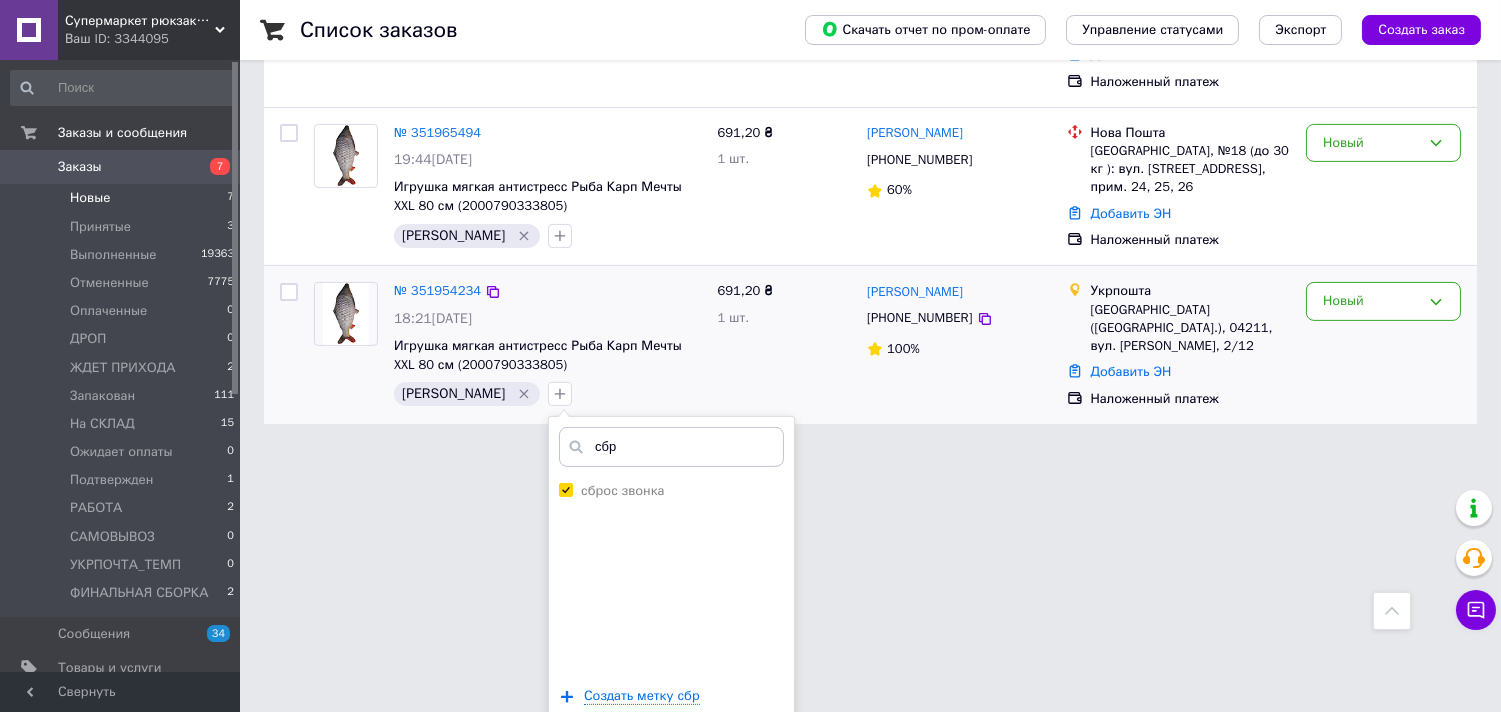 click on "Добавить метку" at bounding box center [671, 756] 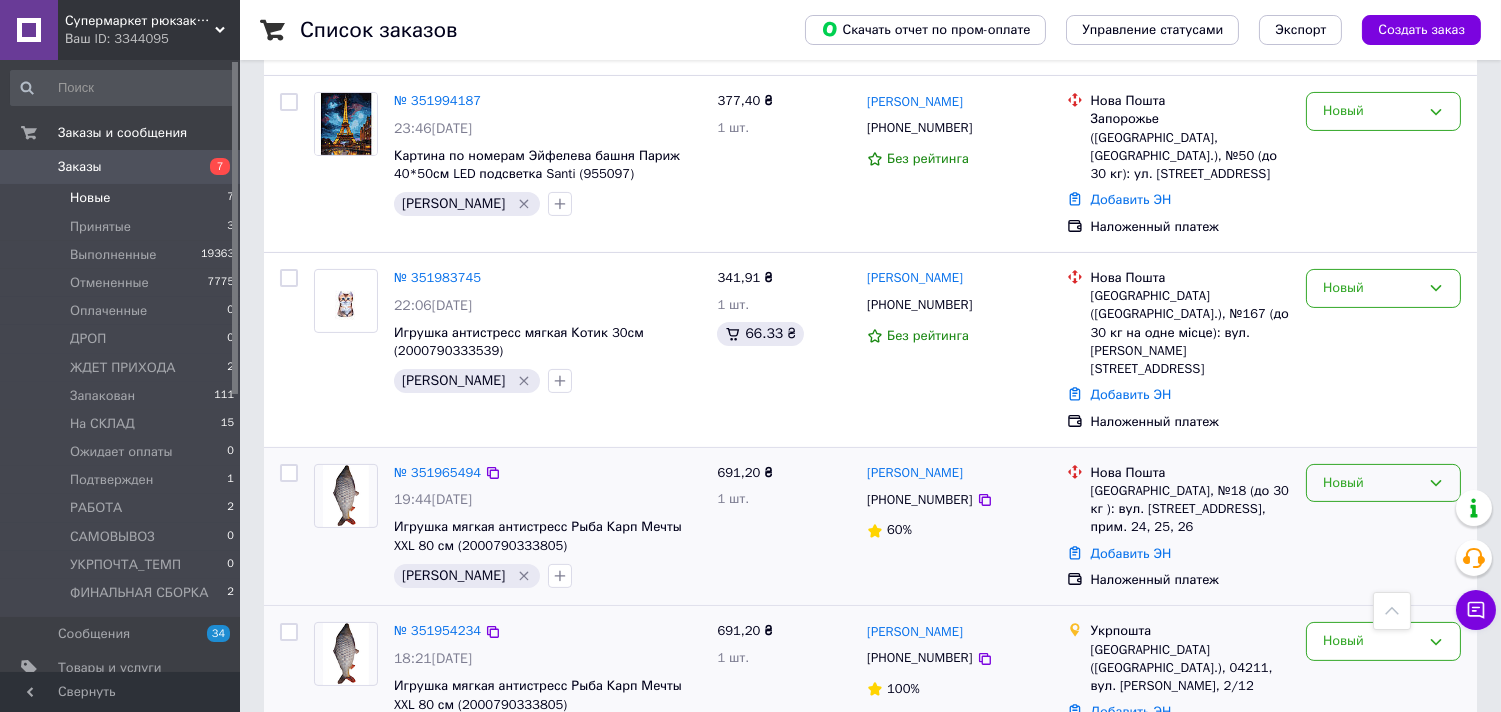 click on "Новый" at bounding box center (1371, 483) 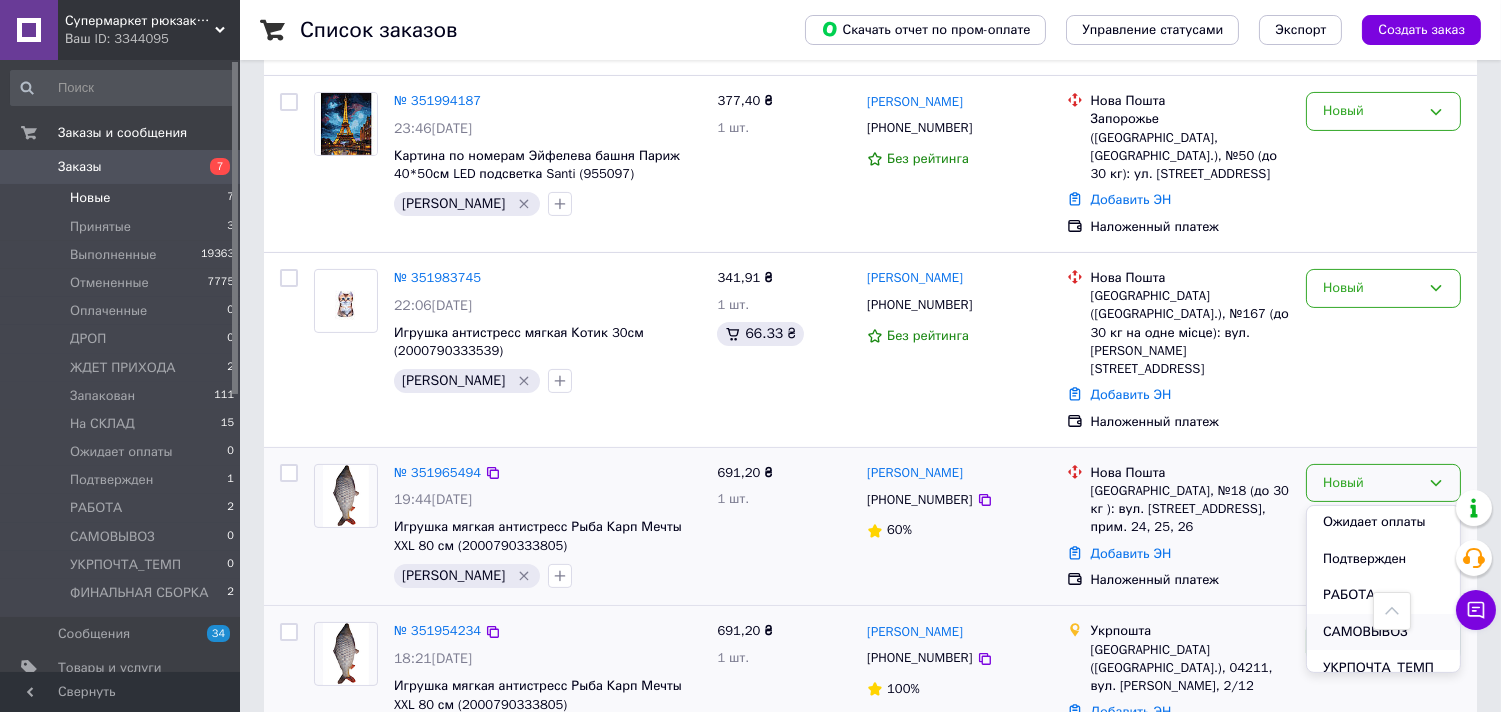 scroll, scrollTop: 333, scrollLeft: 0, axis: vertical 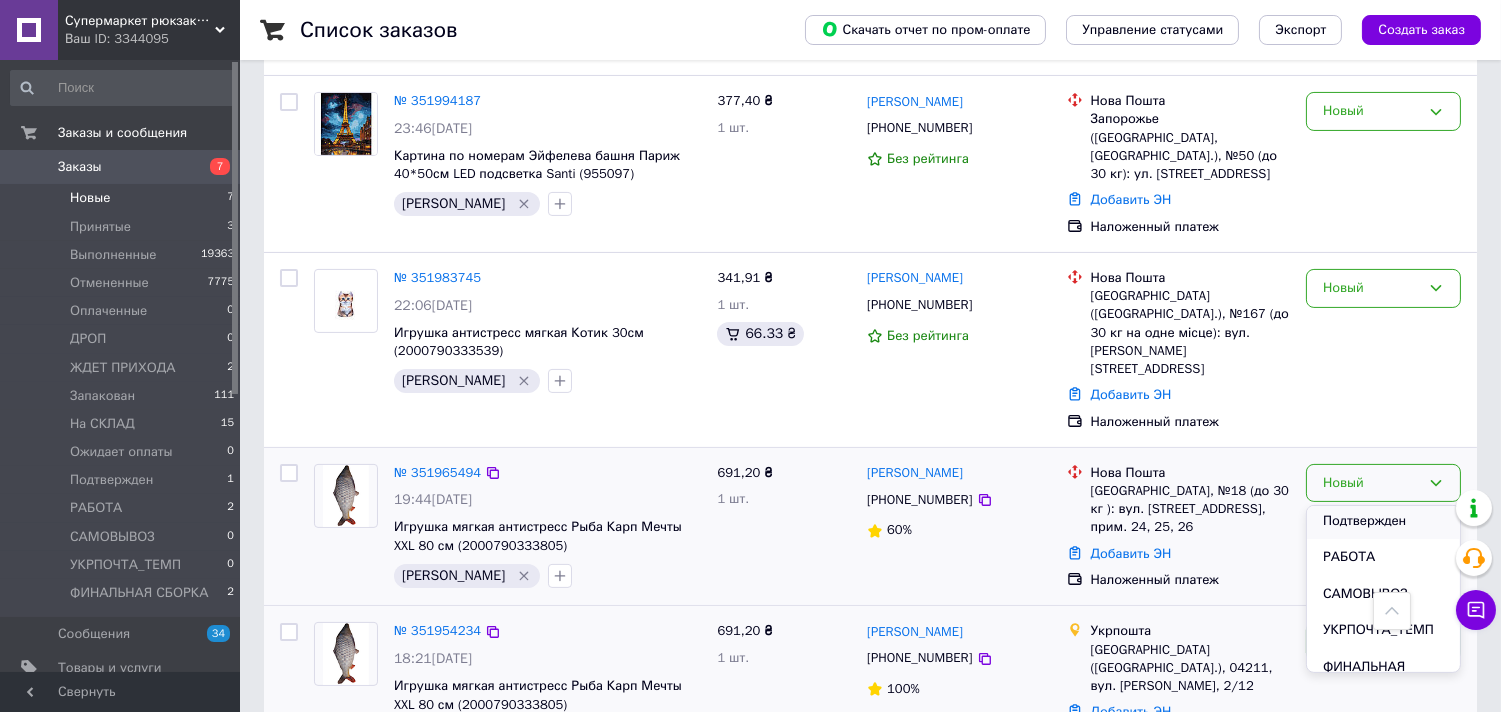 click on "Подтвержден" at bounding box center [1383, 521] 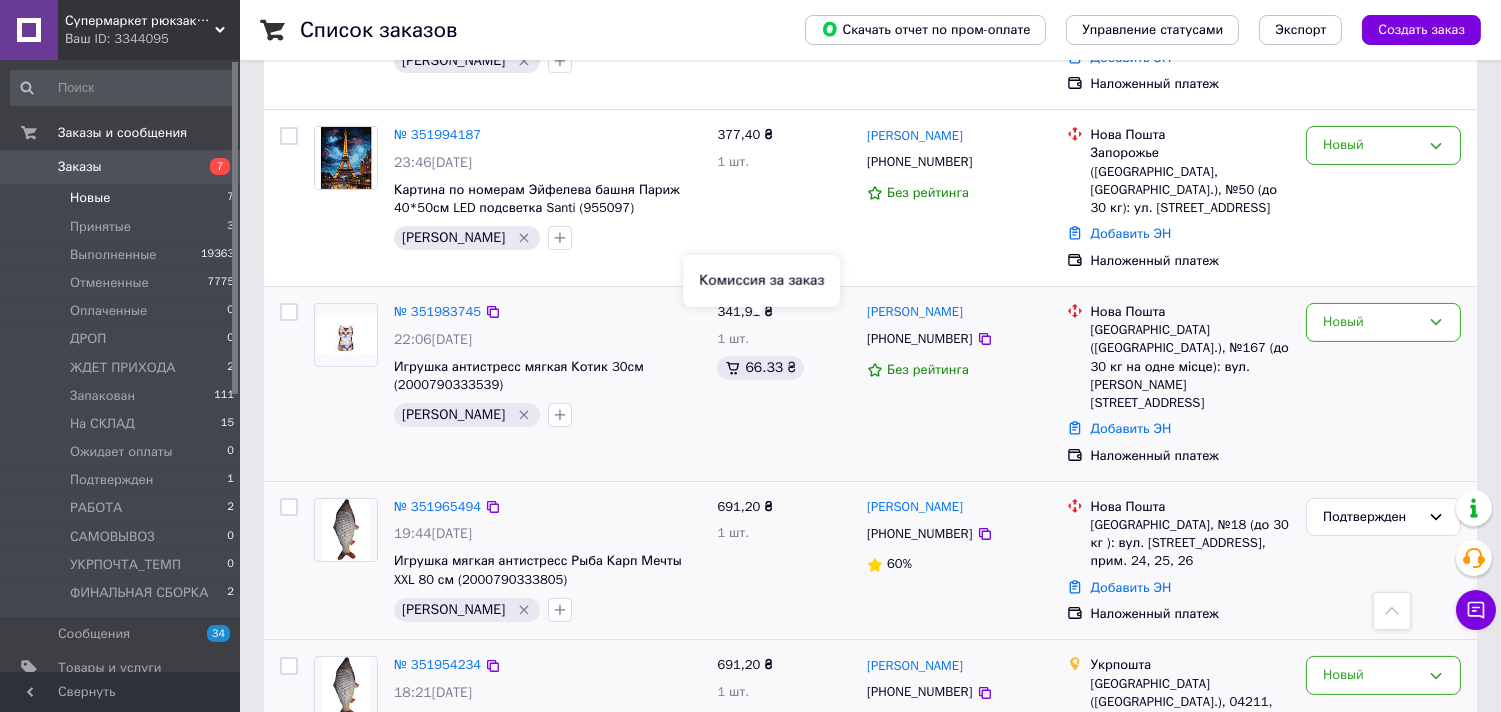scroll, scrollTop: 837, scrollLeft: 0, axis: vertical 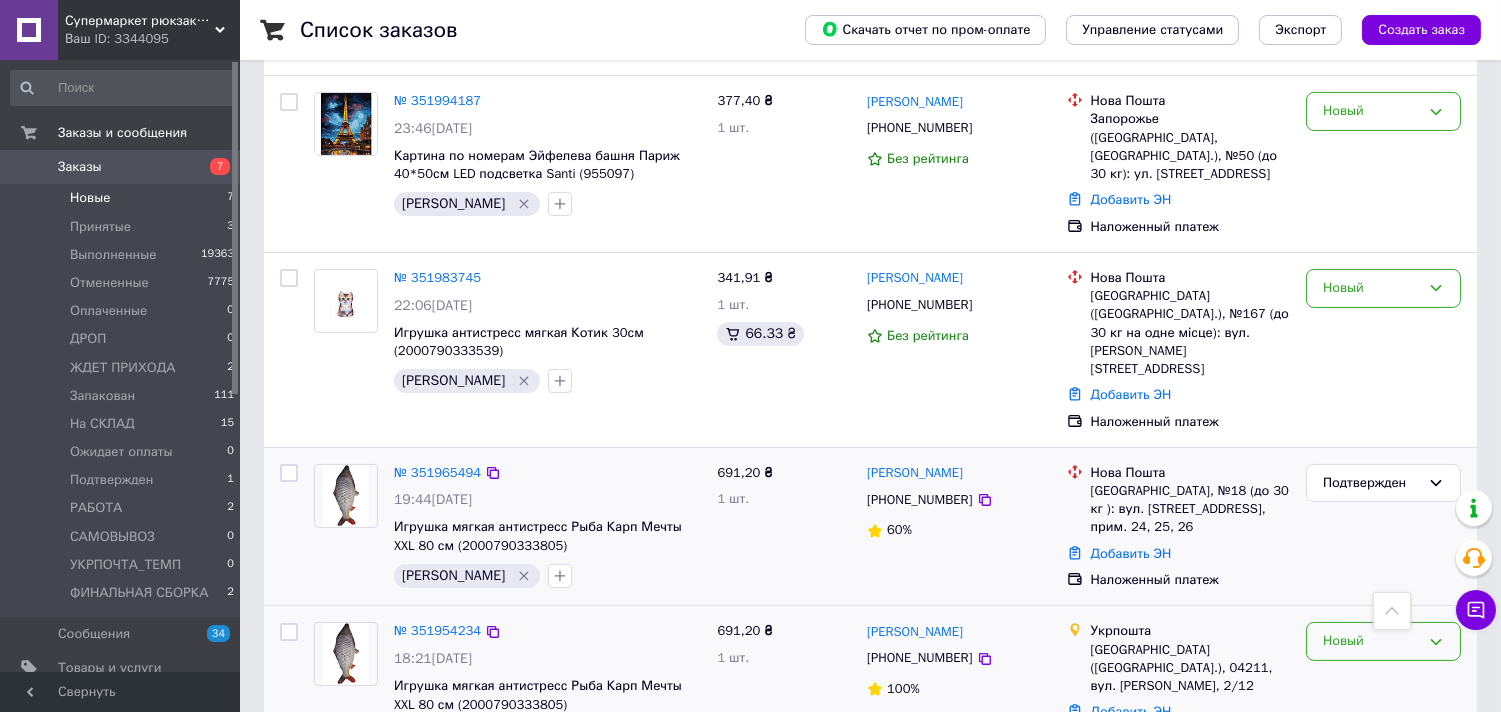 click on "Новый" at bounding box center (1371, 641) 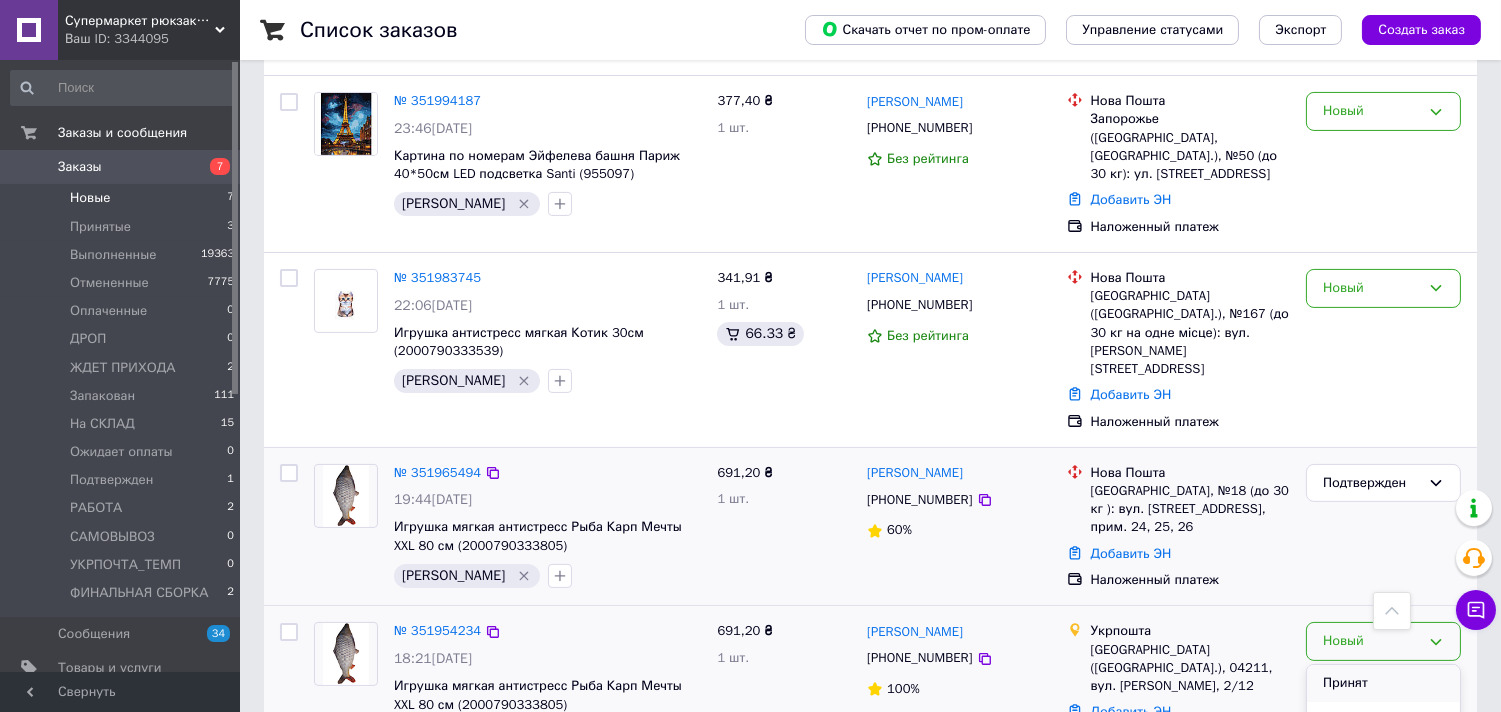 click on "Принят" at bounding box center [1383, 683] 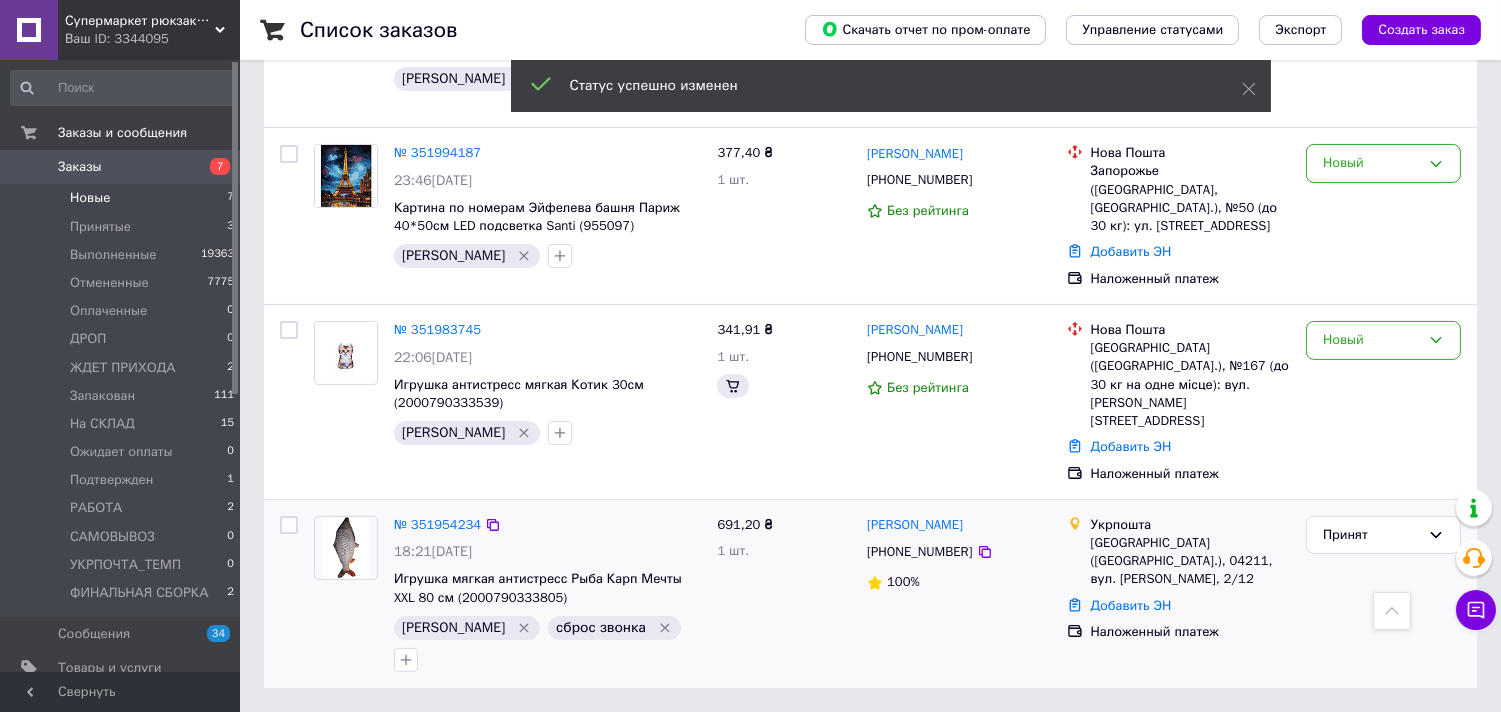scroll, scrollTop: 678, scrollLeft: 0, axis: vertical 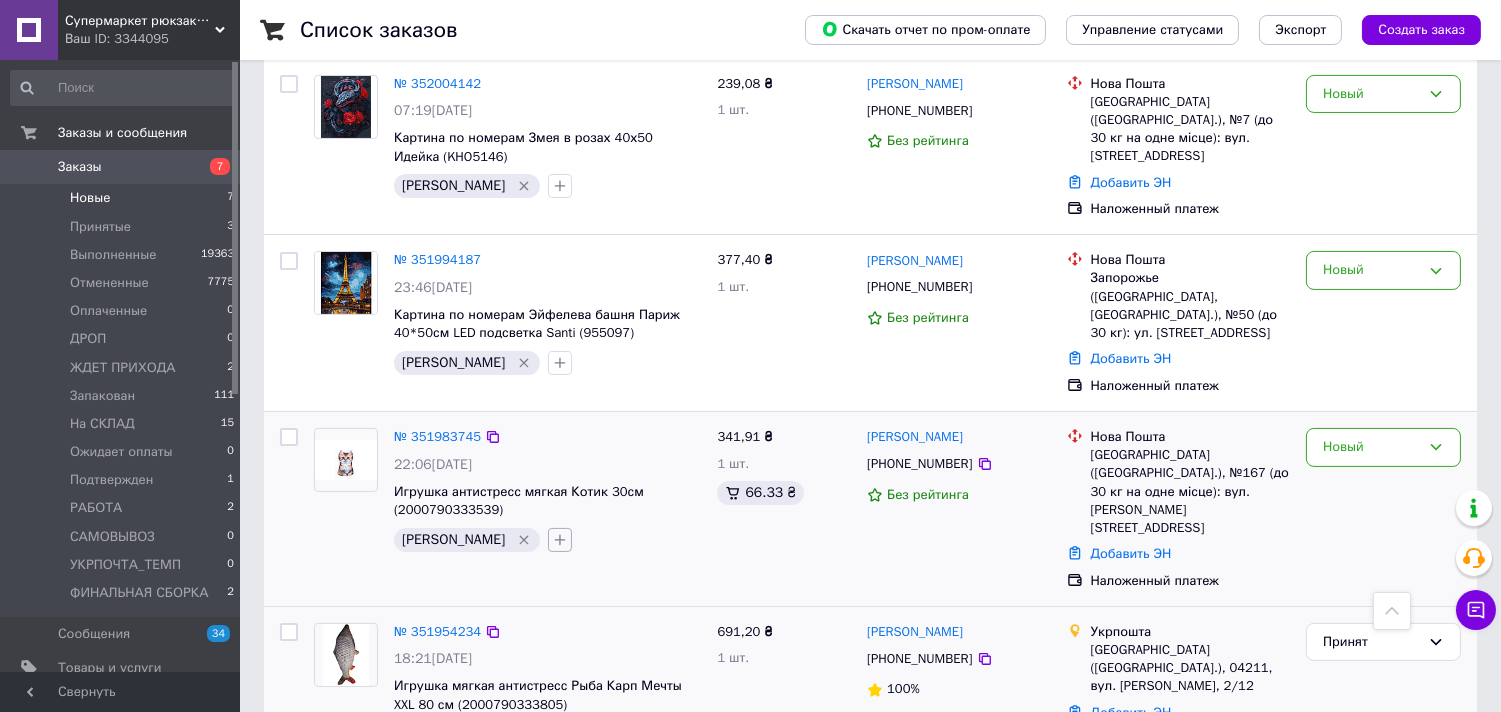 click 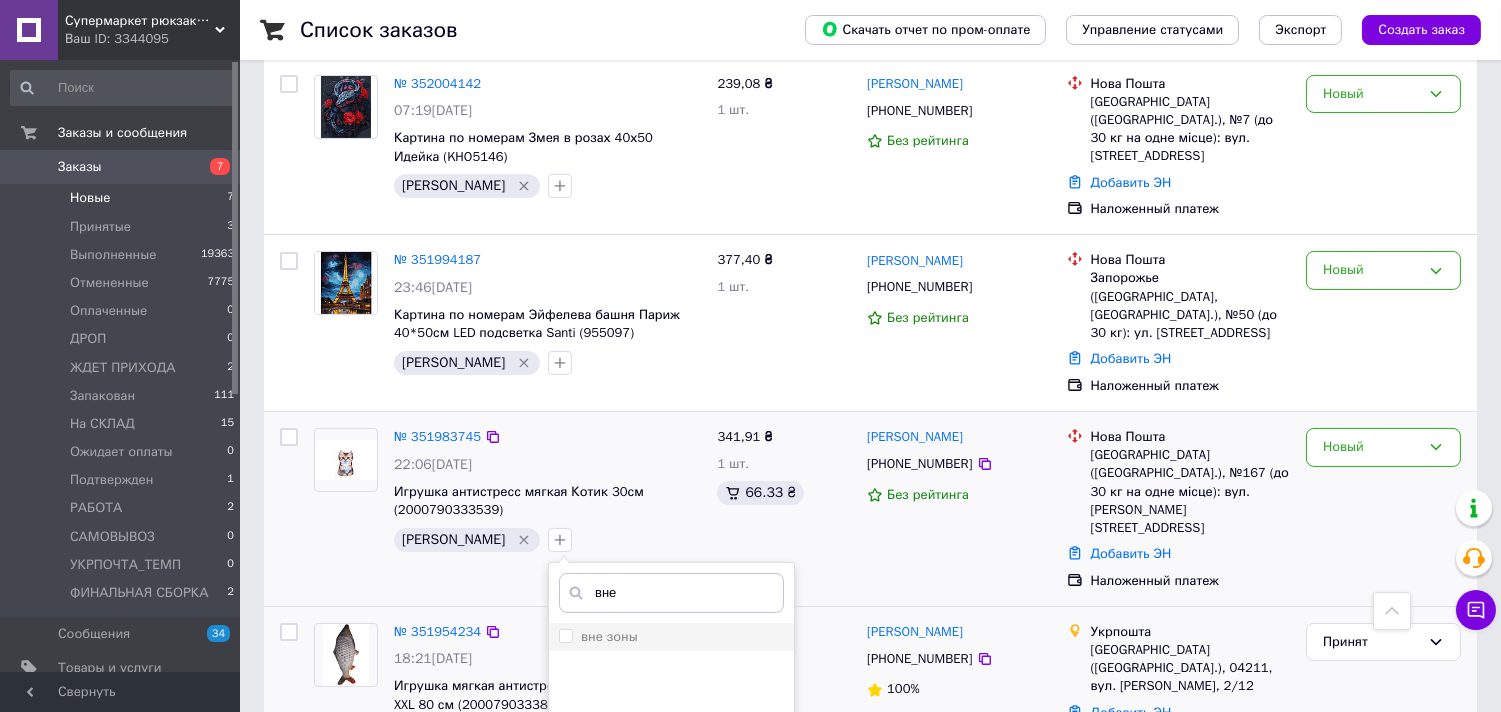 type on "вне" 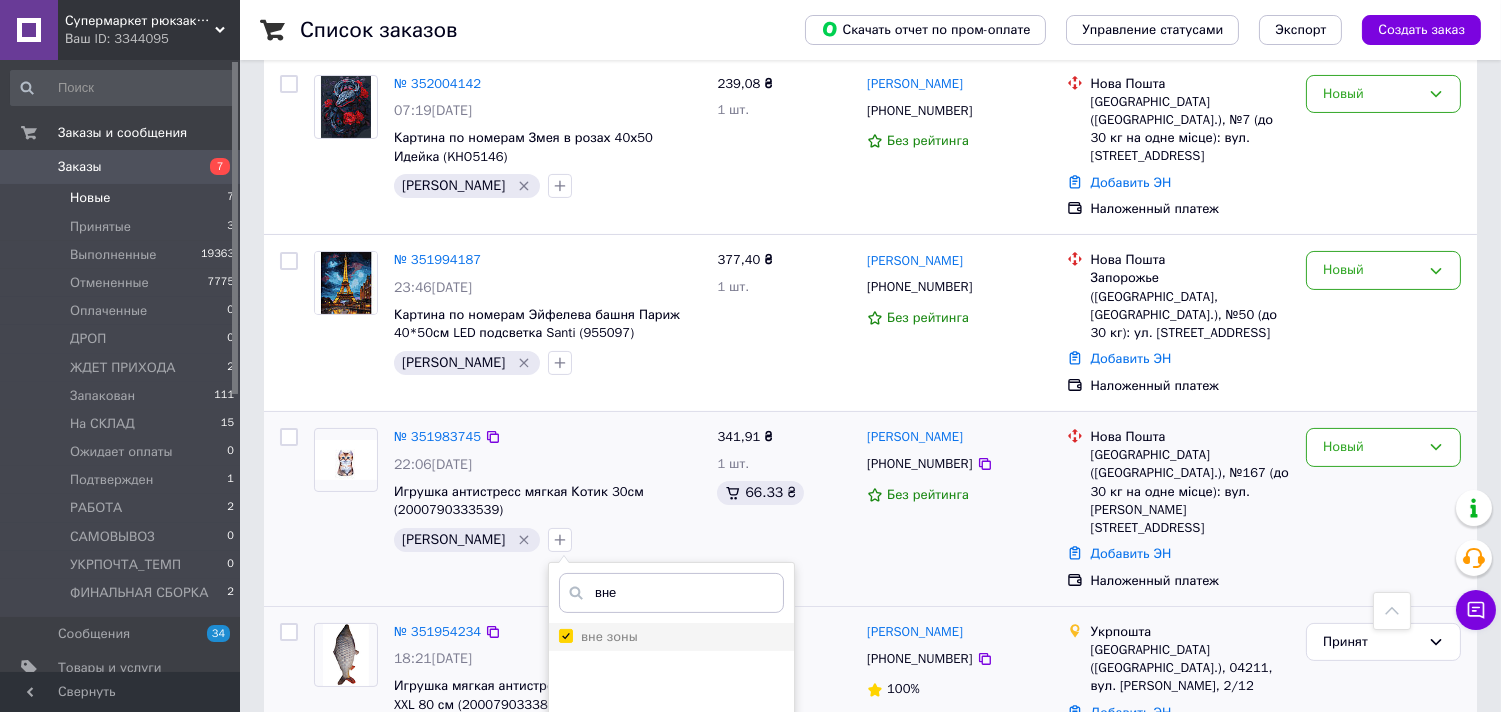 checkbox on "true" 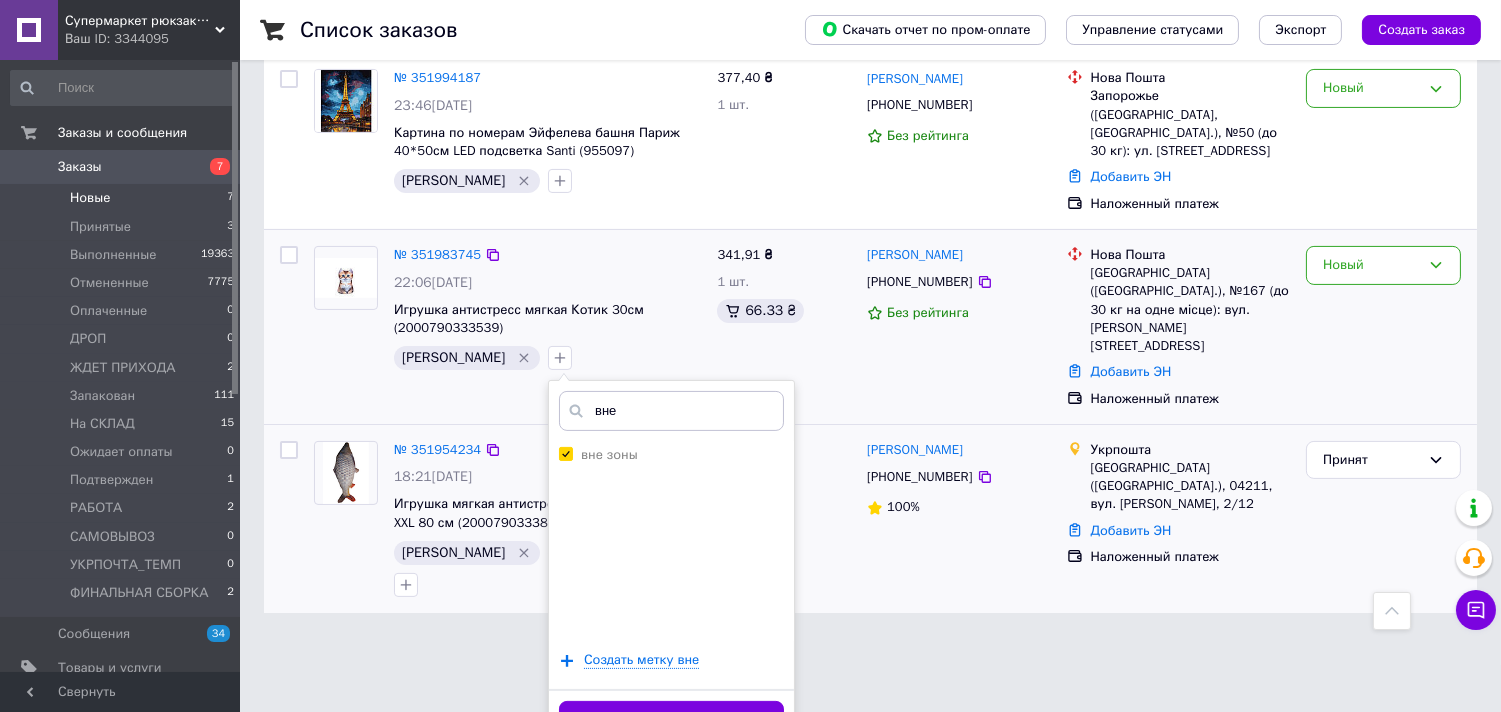 drag, startPoint x: 673, startPoint y: 684, endPoint x: 611, endPoint y: 515, distance: 180.01389 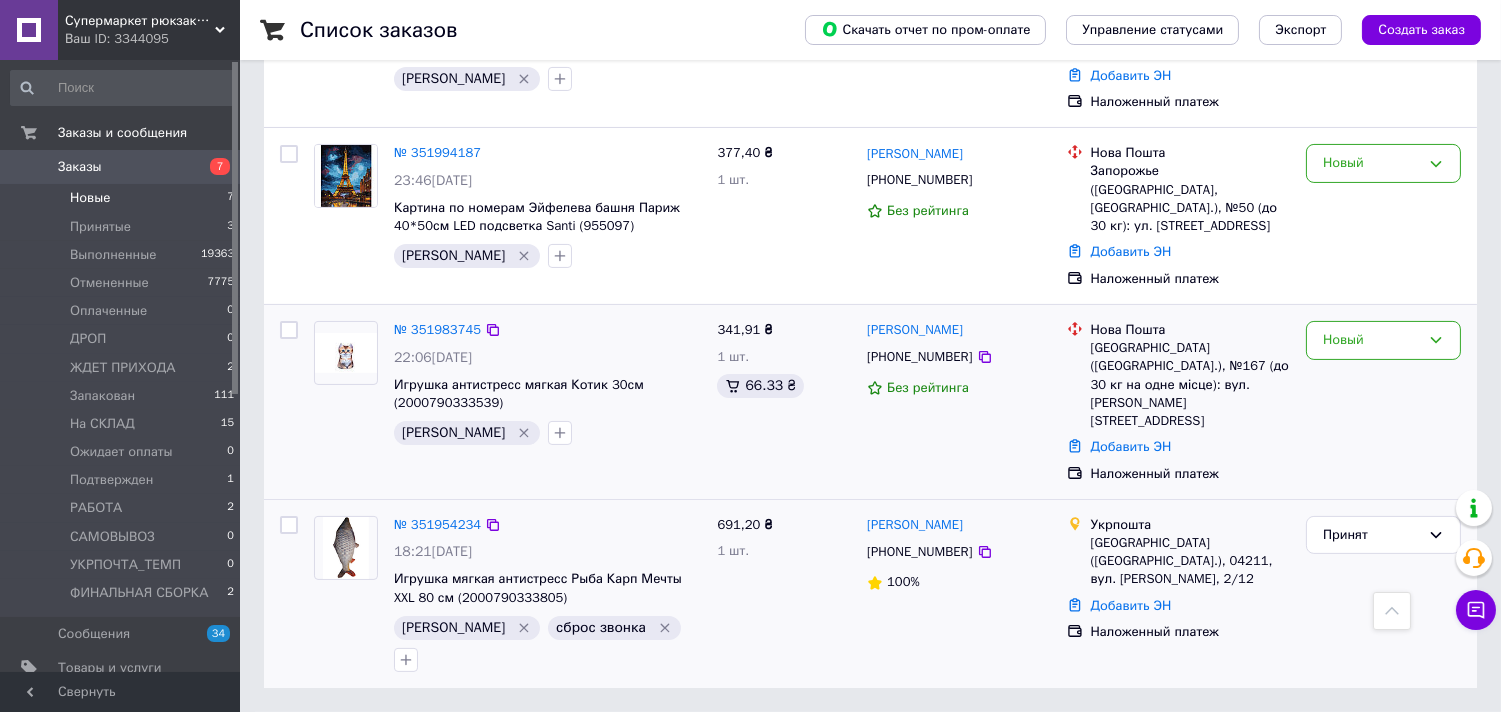scroll, scrollTop: 678, scrollLeft: 0, axis: vertical 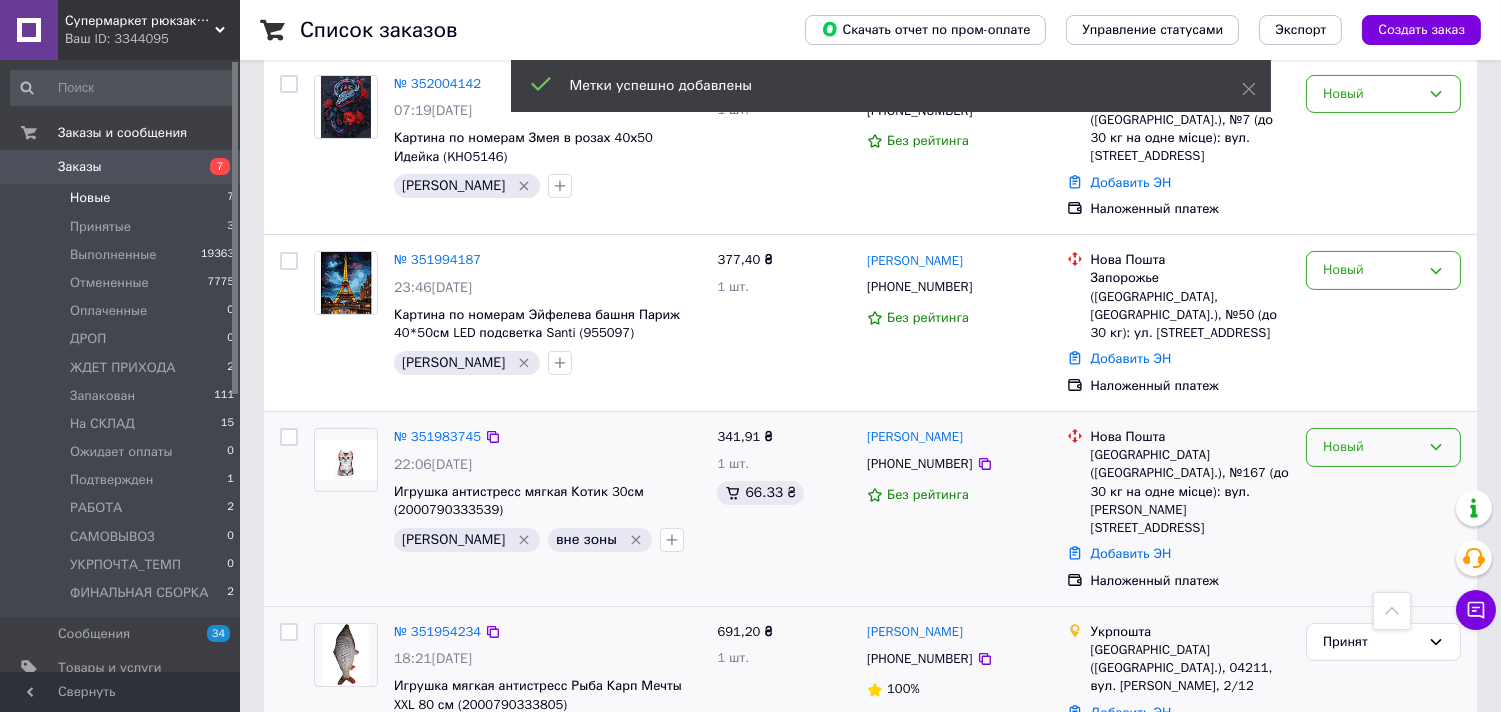click on "Новый" at bounding box center (1371, 447) 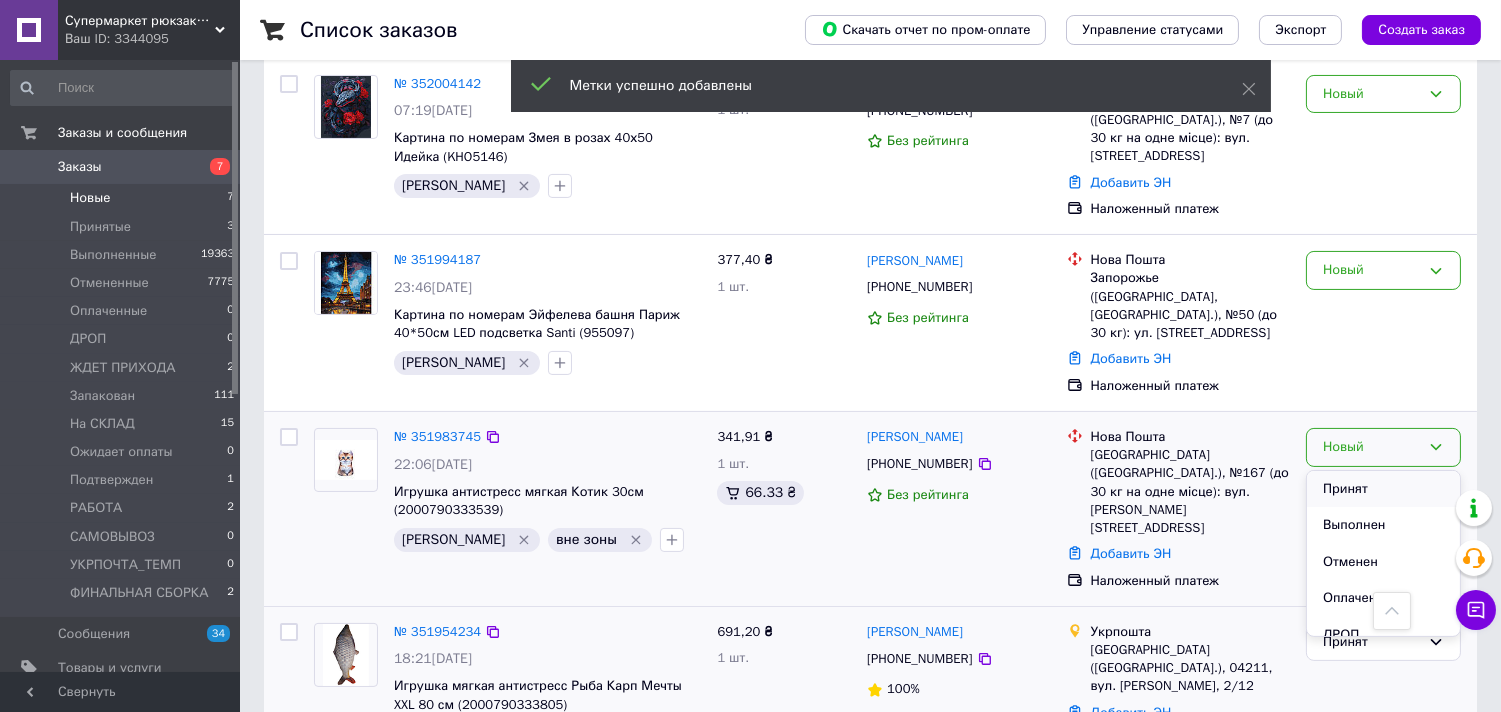click on "Принят" at bounding box center (1383, 489) 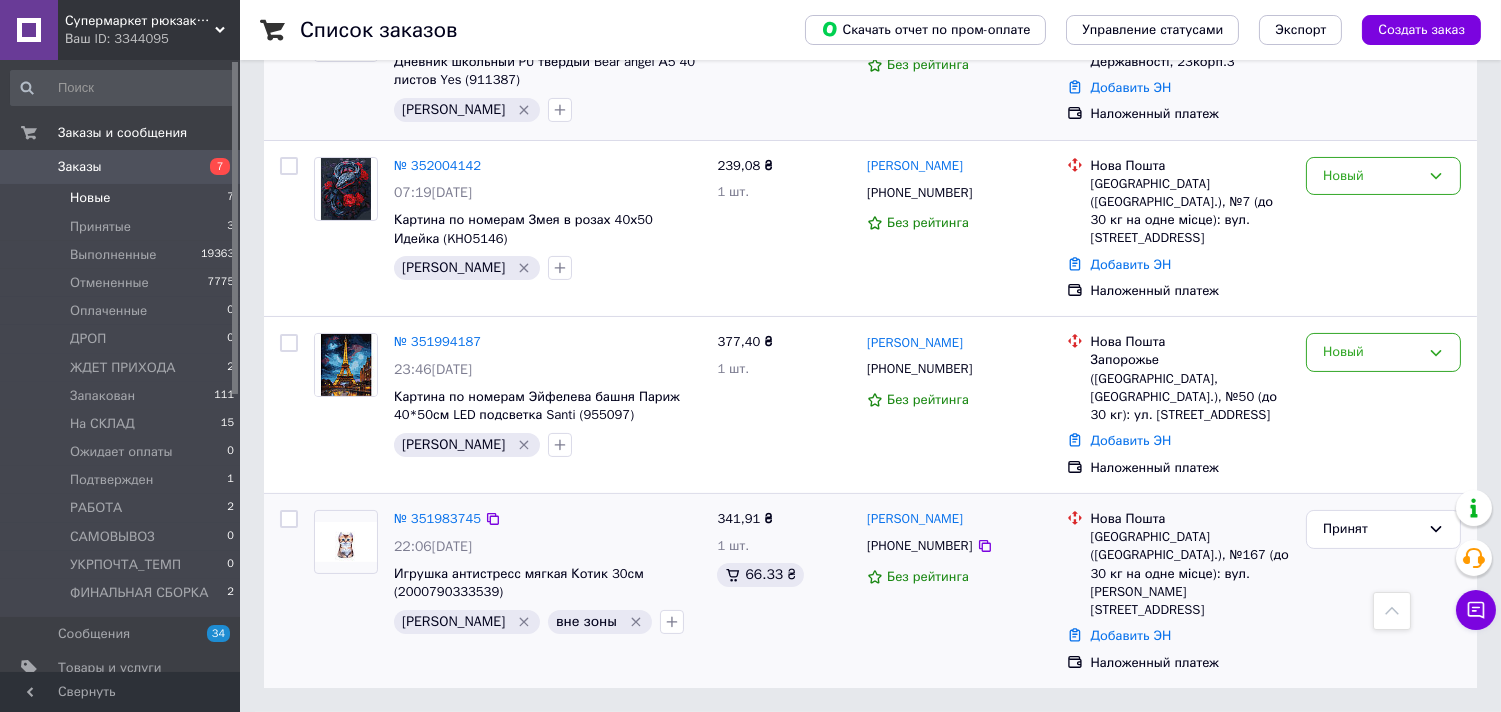 scroll, scrollTop: 522, scrollLeft: 0, axis: vertical 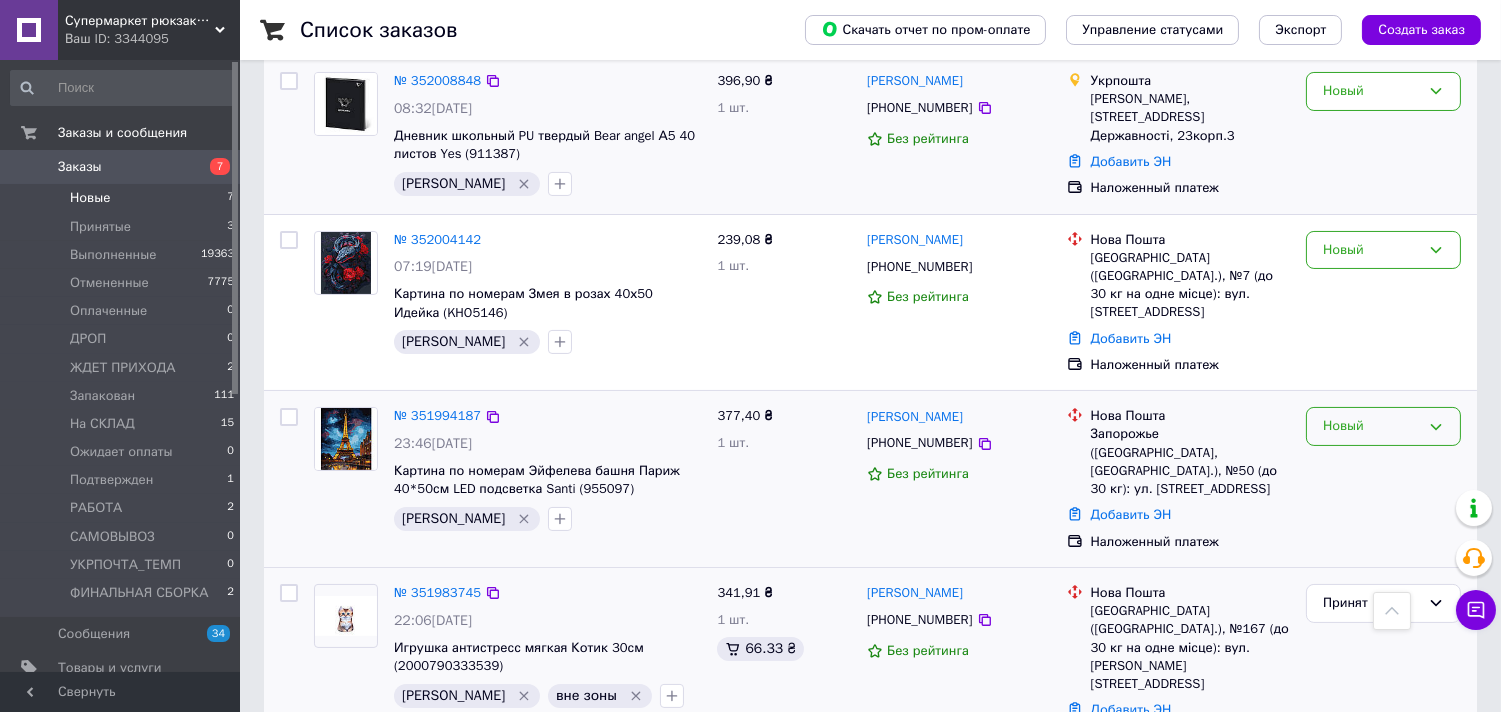 click on "Новый" at bounding box center (1371, 426) 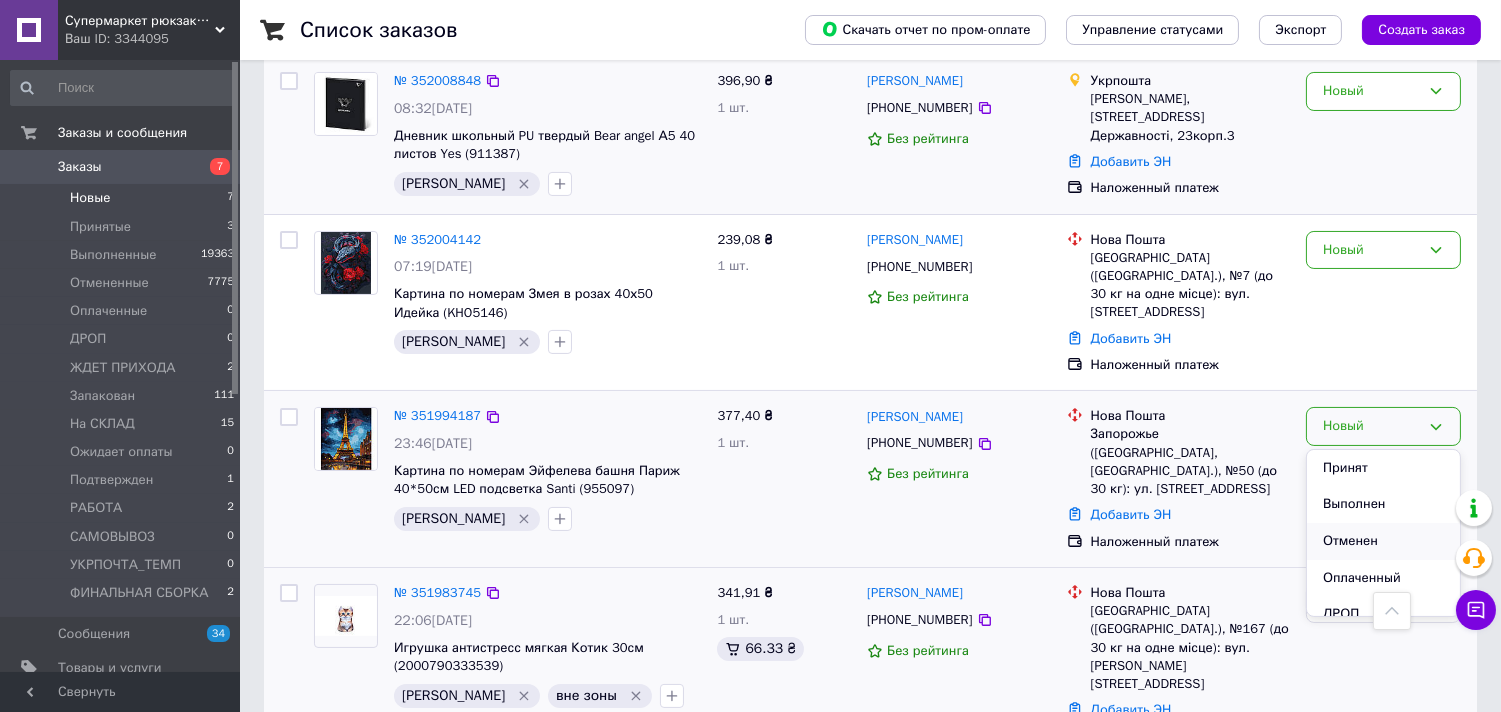 scroll, scrollTop: 222, scrollLeft: 0, axis: vertical 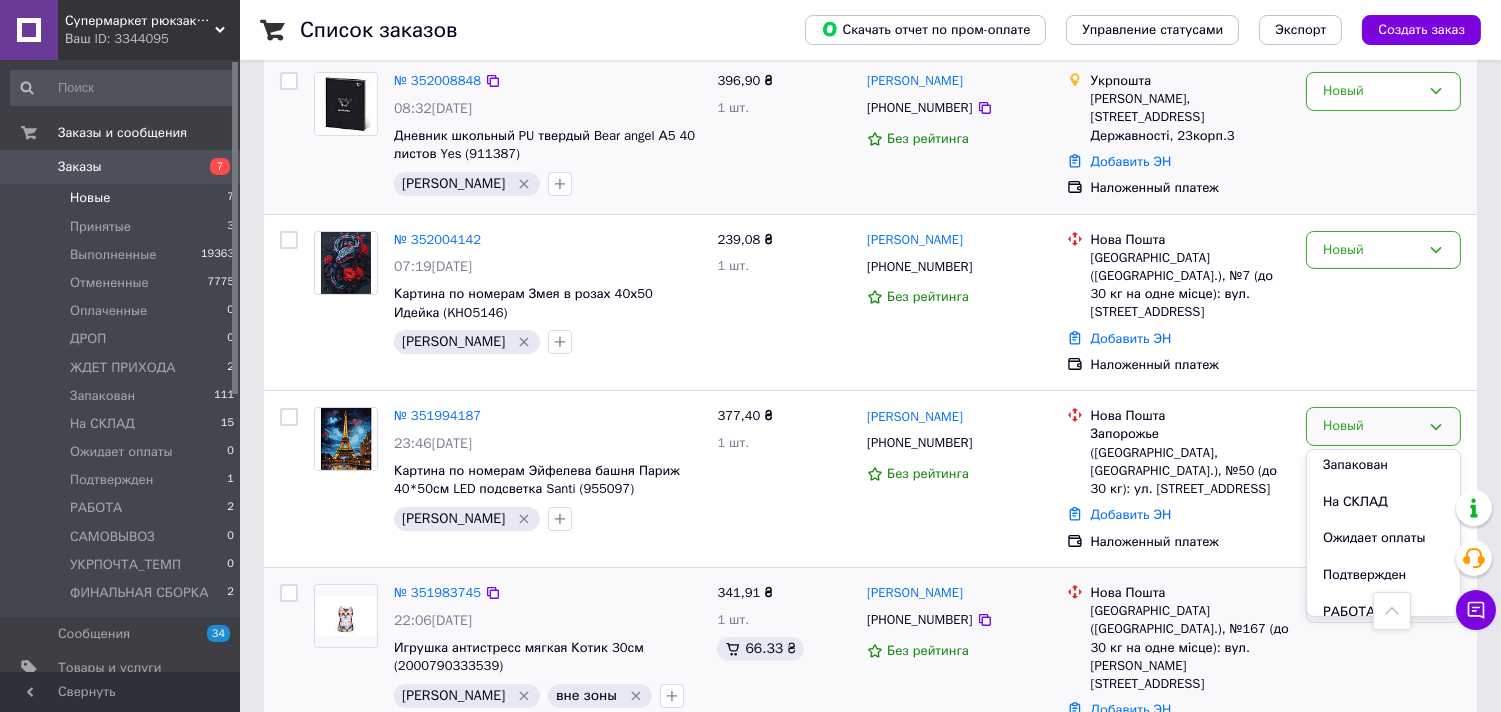 drag, startPoint x: 1365, startPoint y: 558, endPoint x: 1355, endPoint y: 551, distance: 12.206555 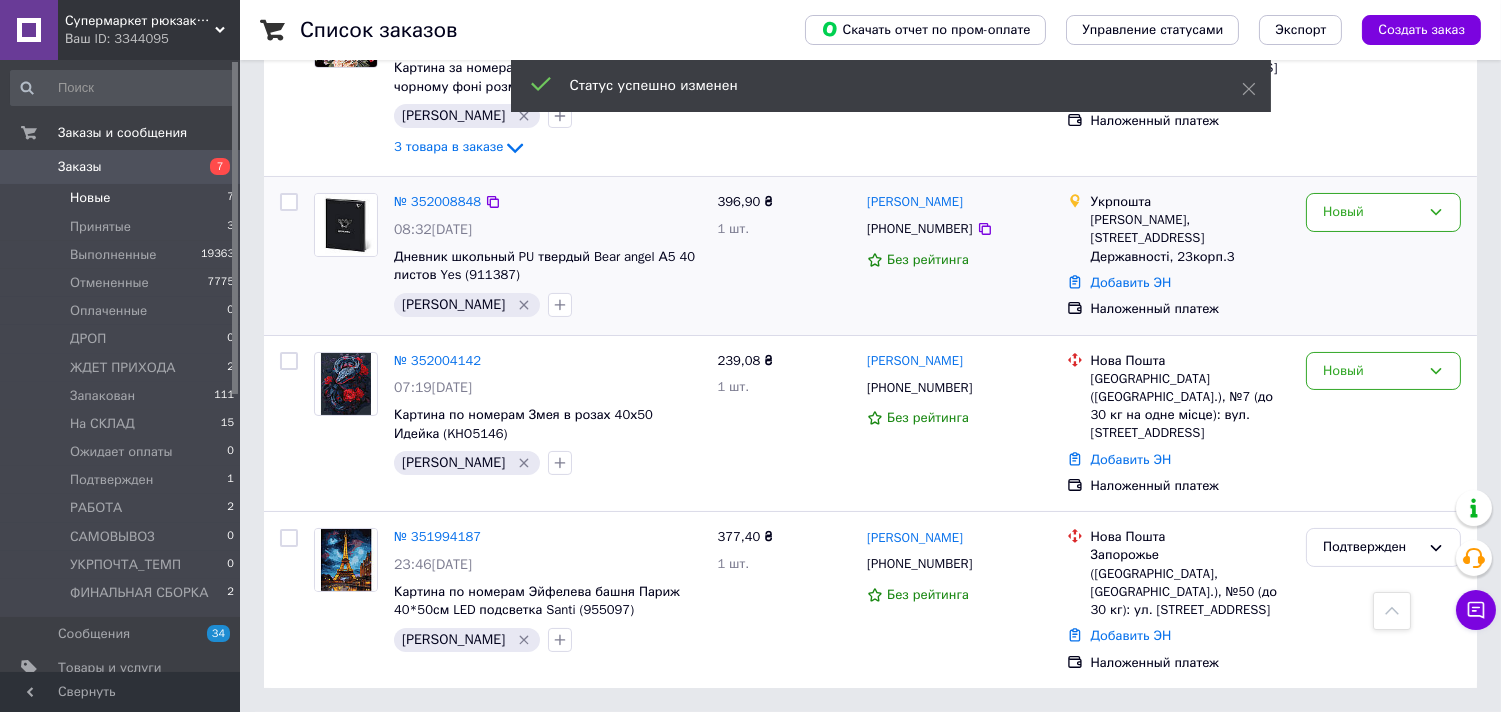 scroll, scrollTop: 363, scrollLeft: 0, axis: vertical 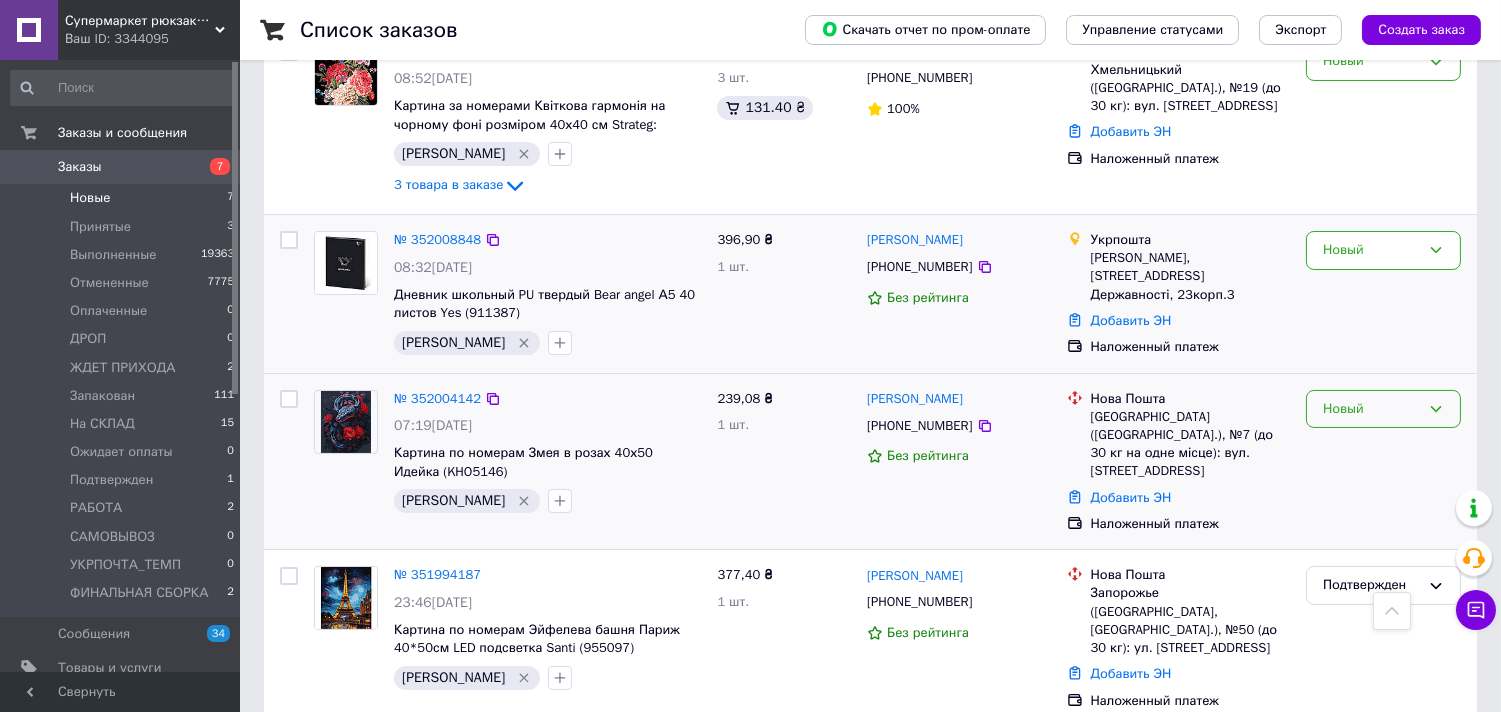 click on "Новый" at bounding box center (1371, 409) 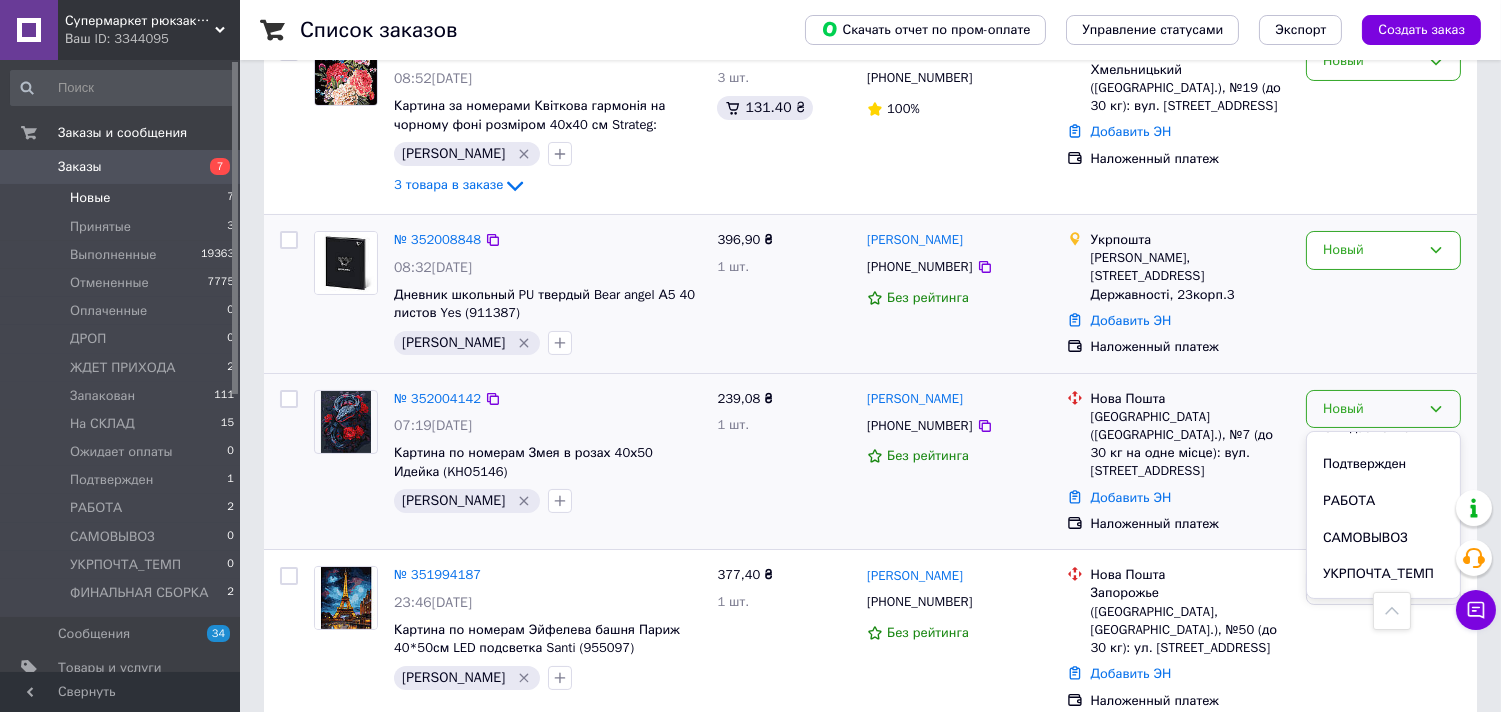 scroll, scrollTop: 333, scrollLeft: 0, axis: vertical 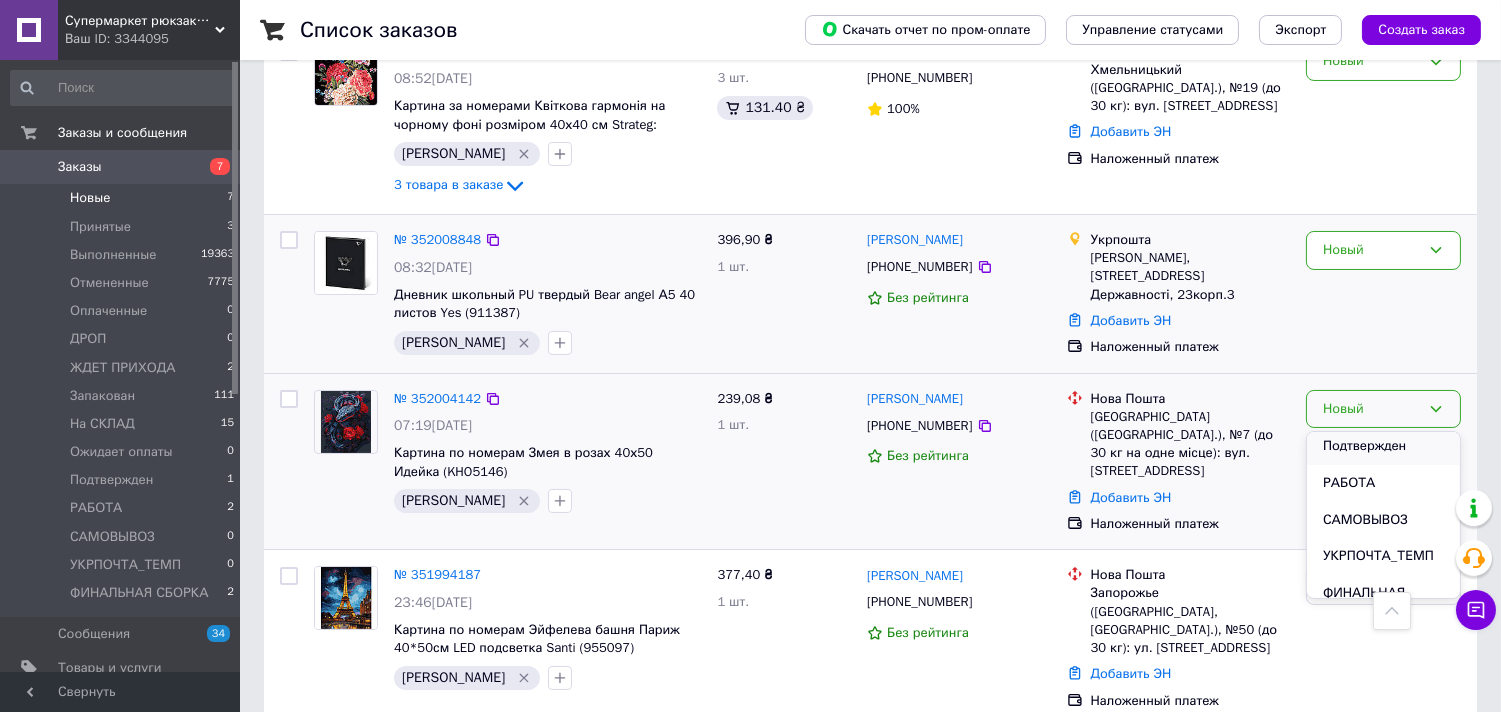 click on "Подтвержден" at bounding box center [1383, 446] 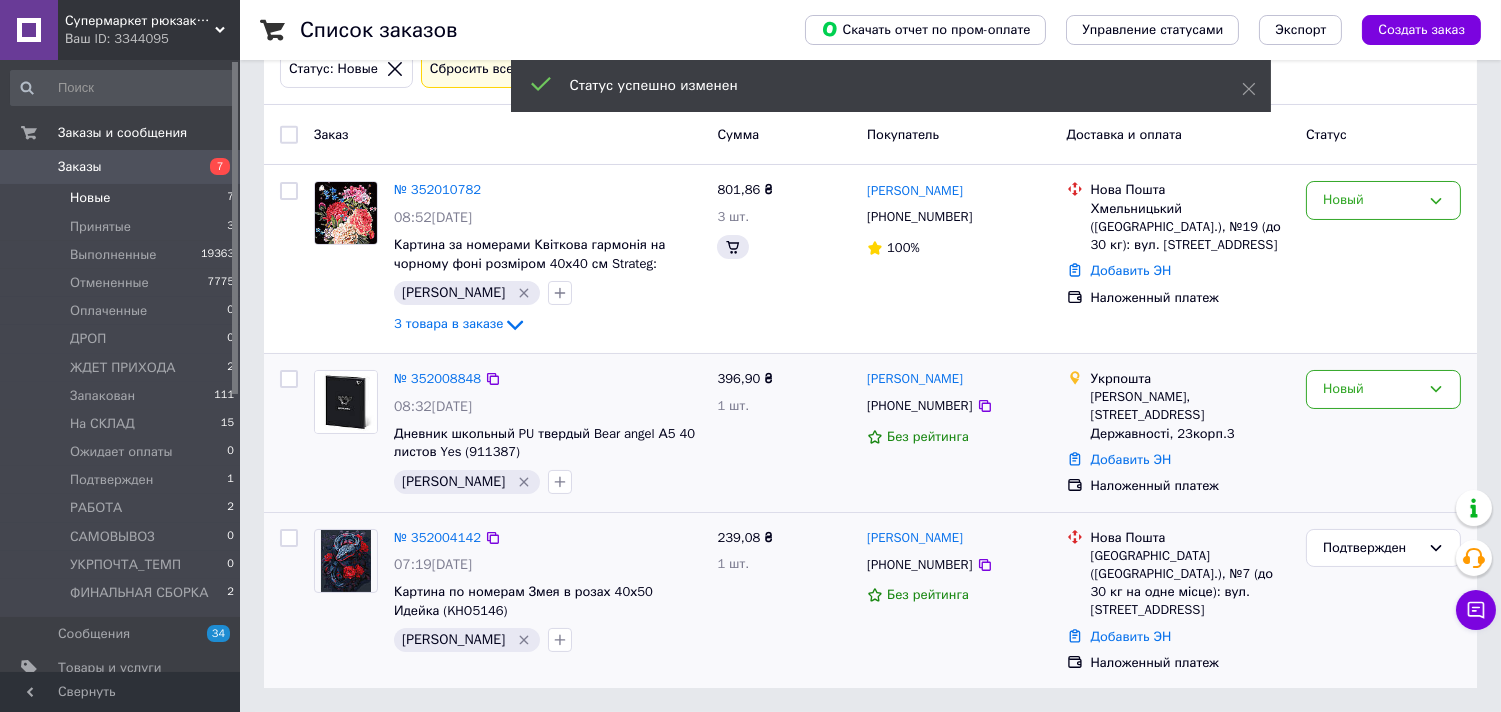 scroll, scrollTop: 204, scrollLeft: 0, axis: vertical 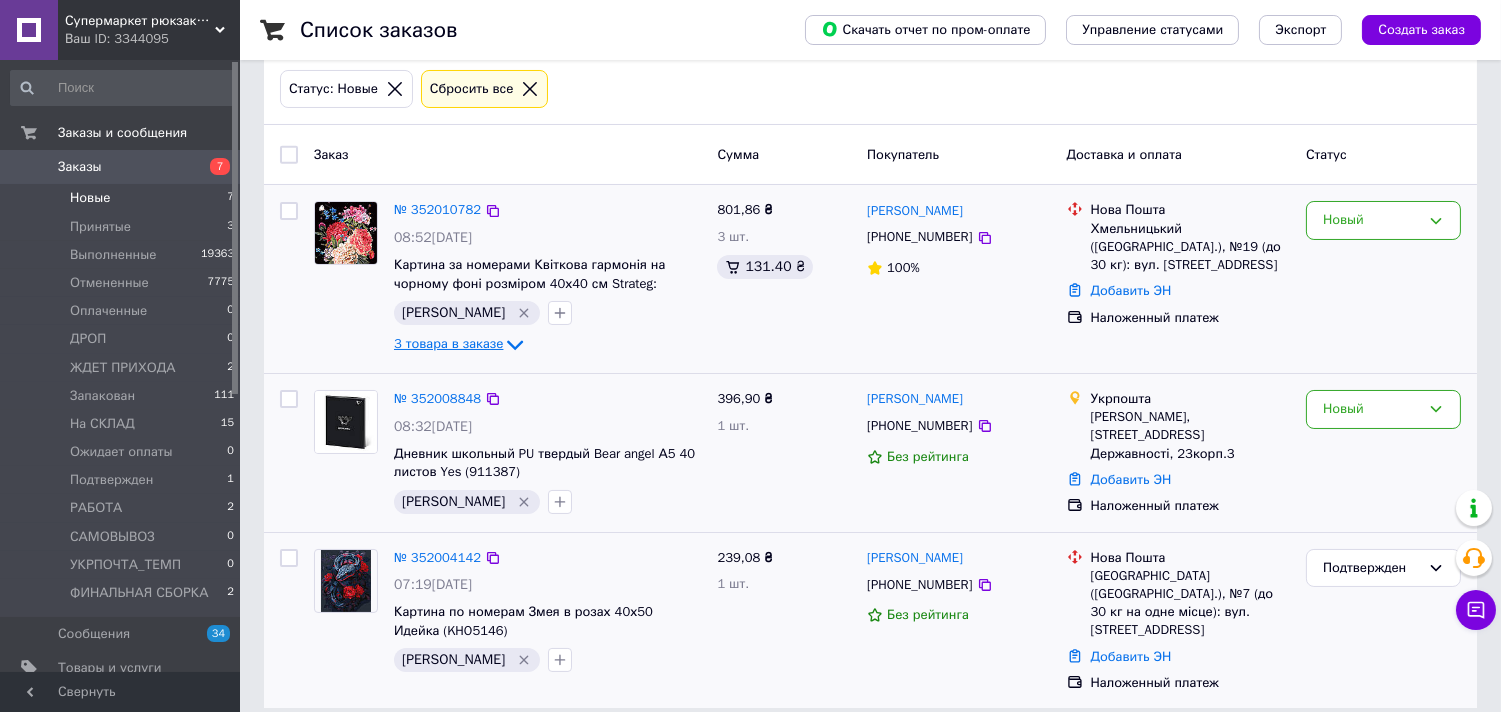 click on "3 товара в заказе" at bounding box center [448, 344] 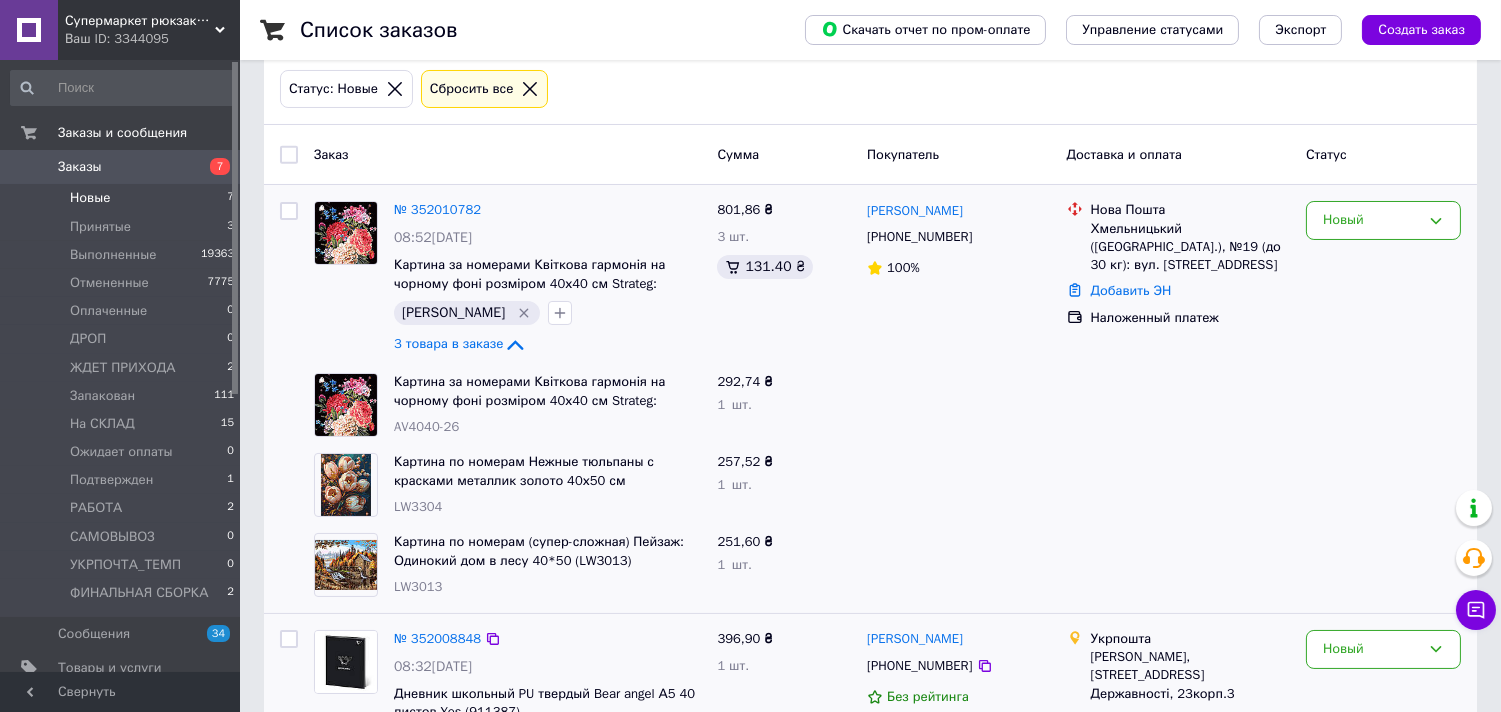 scroll, scrollTop: 315, scrollLeft: 0, axis: vertical 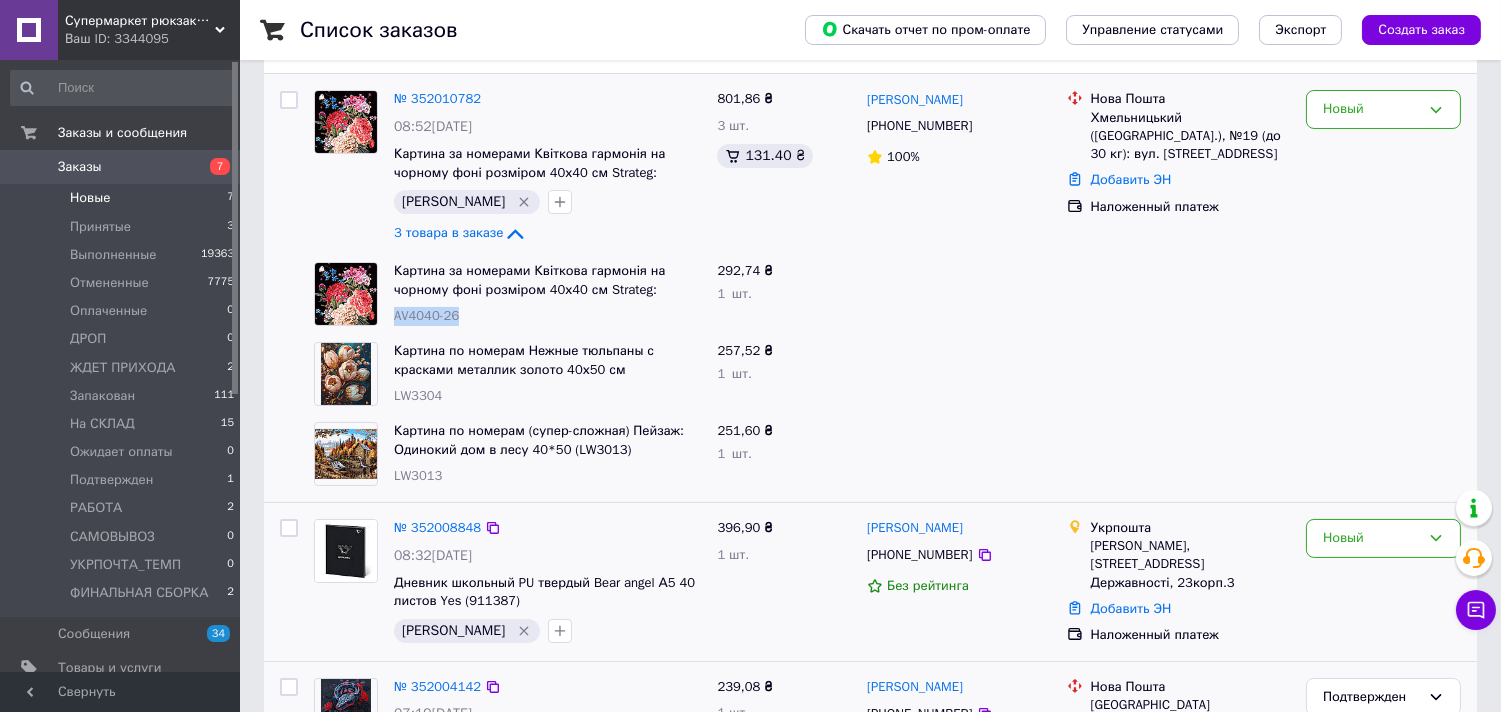 drag, startPoint x: 400, startPoint y: 312, endPoint x: 455, endPoint y: 323, distance: 56.089214 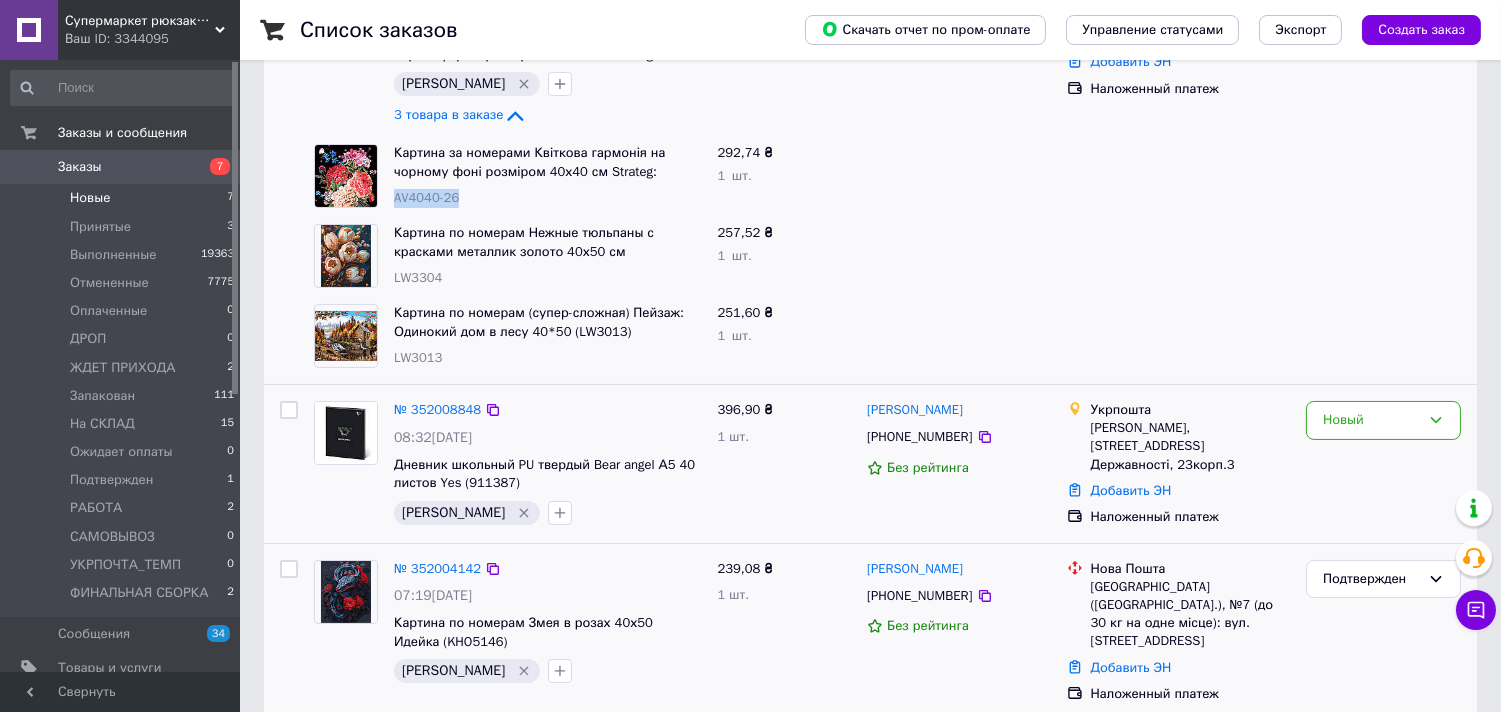 scroll, scrollTop: 444, scrollLeft: 0, axis: vertical 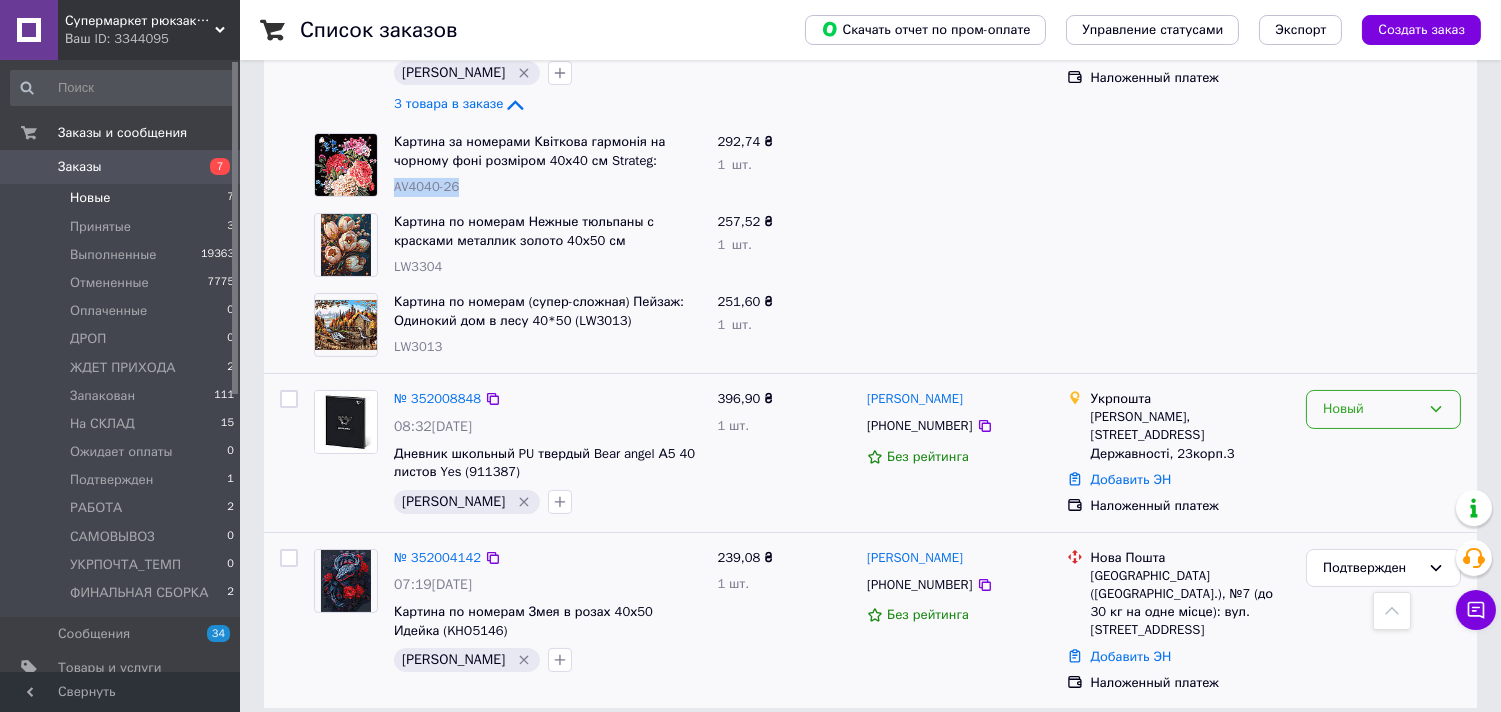 click on "Новый" at bounding box center [1371, 409] 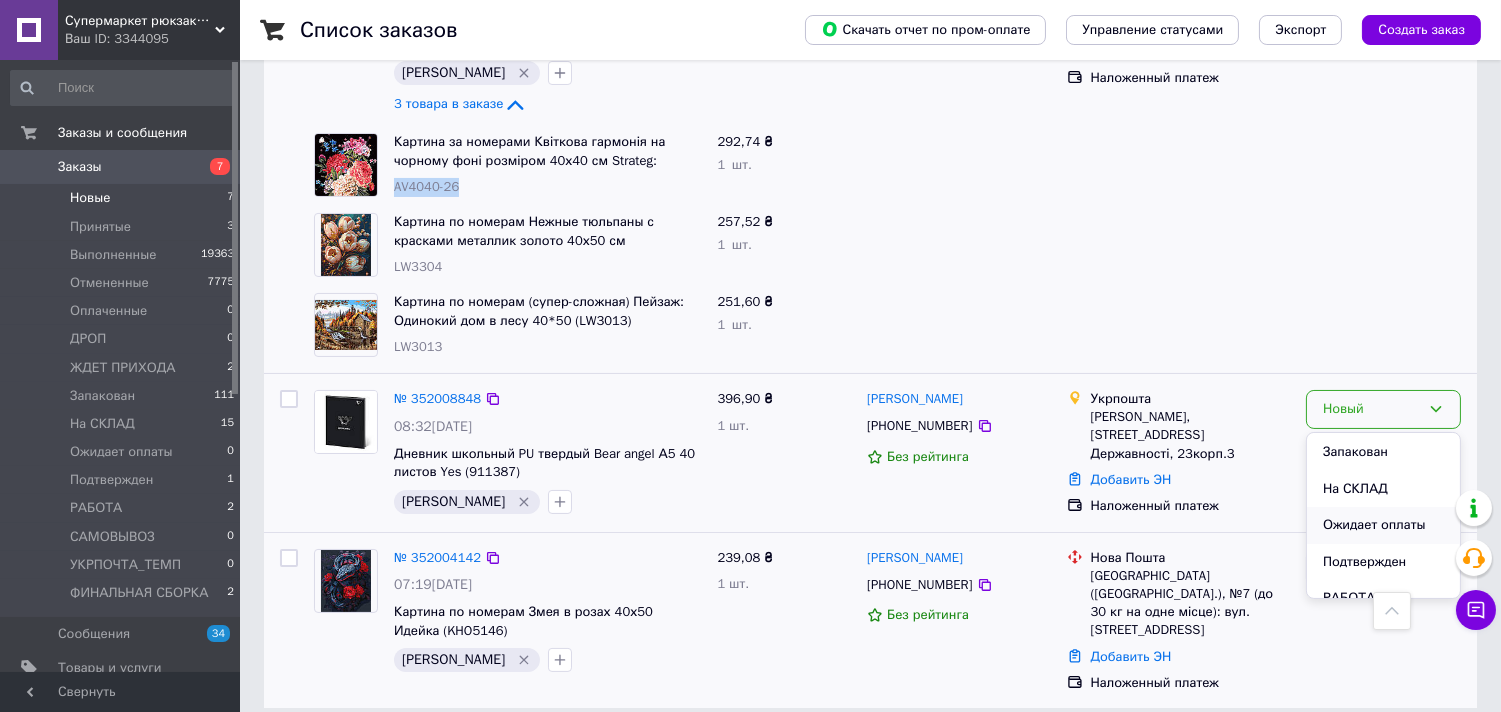 scroll, scrollTop: 222, scrollLeft: 0, axis: vertical 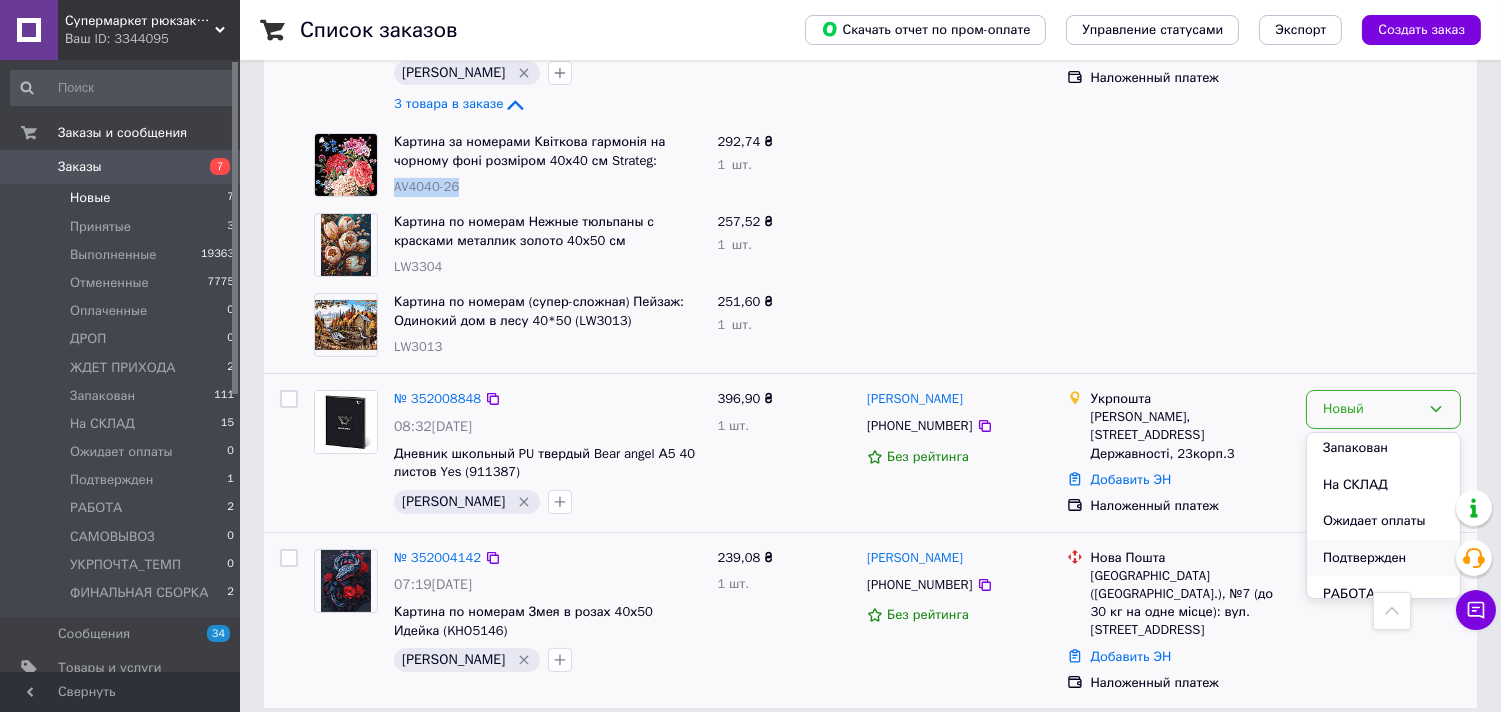 click on "Подтвержден" at bounding box center (1383, 558) 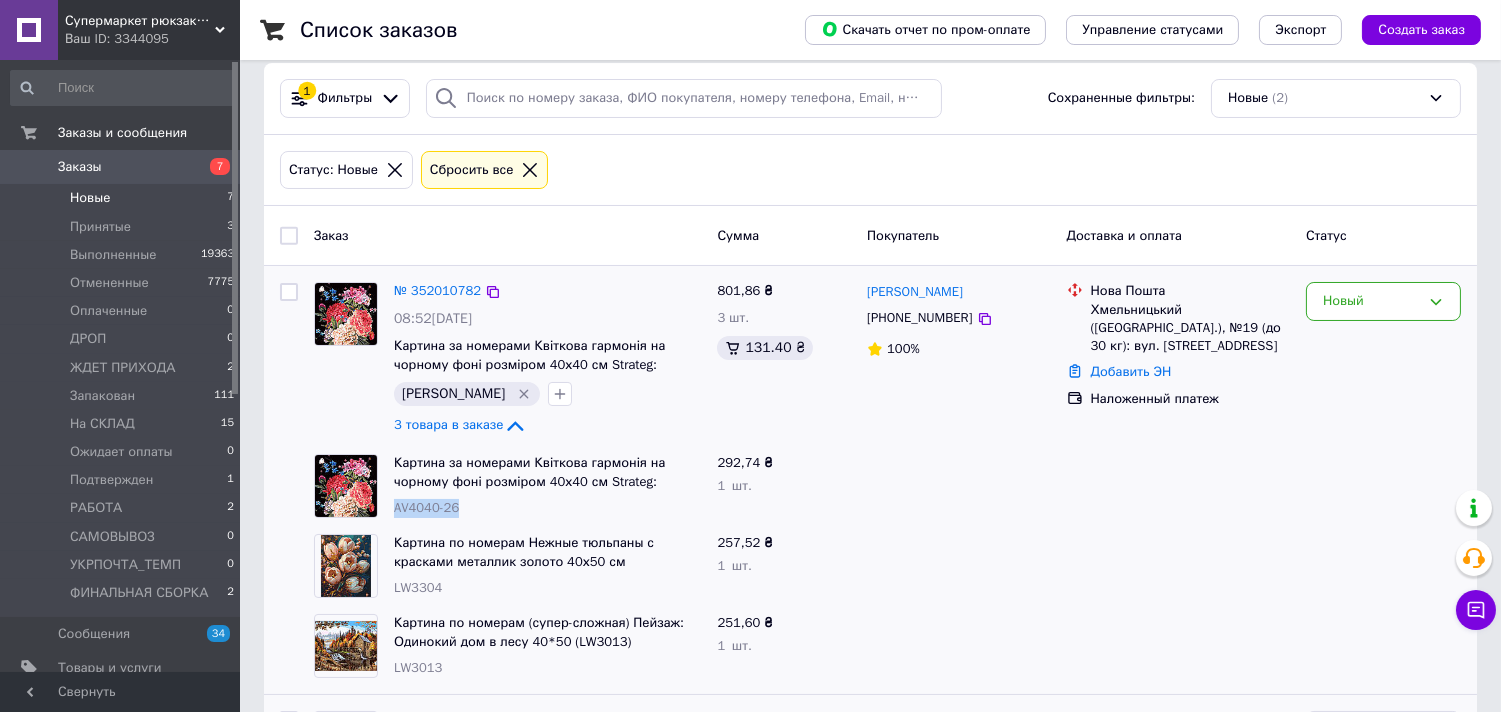 scroll, scrollTop: 111, scrollLeft: 0, axis: vertical 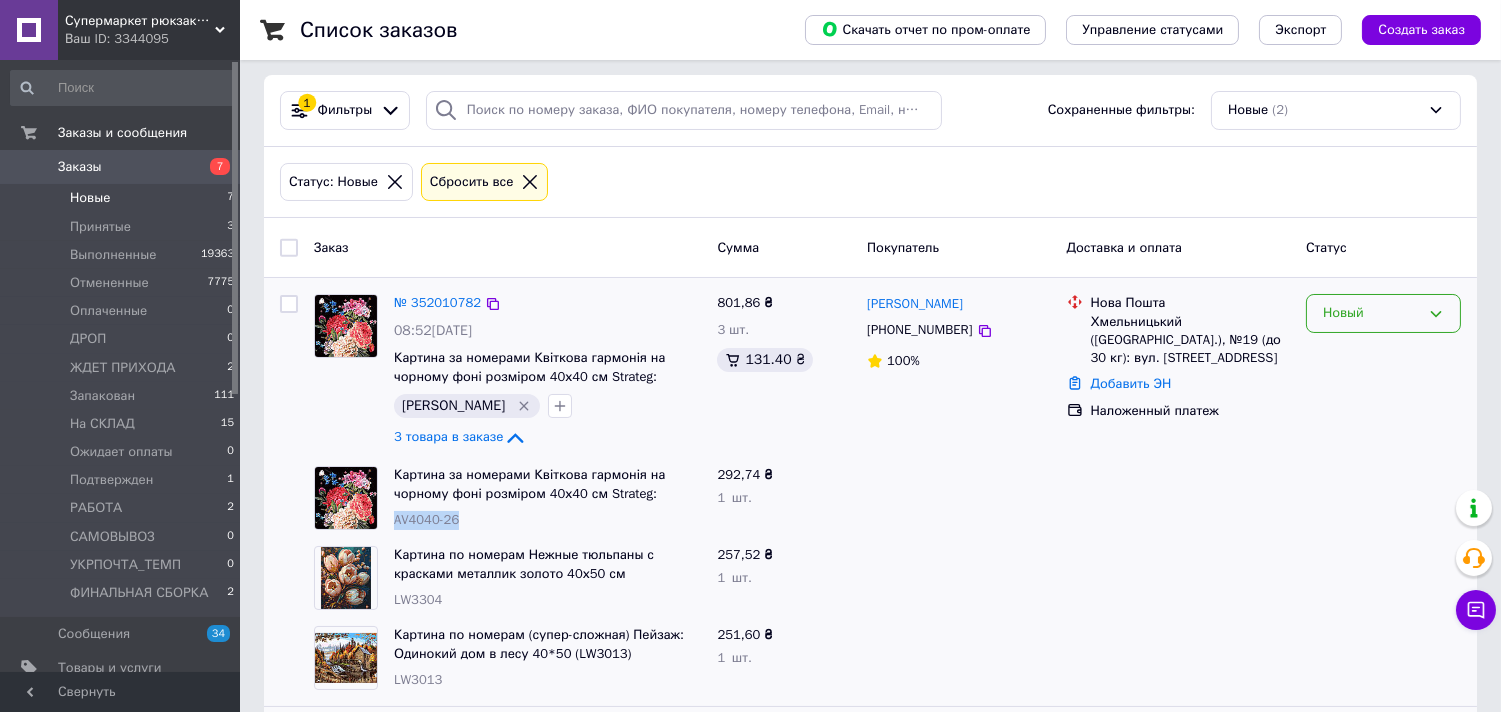 click on "Новый" at bounding box center [1371, 313] 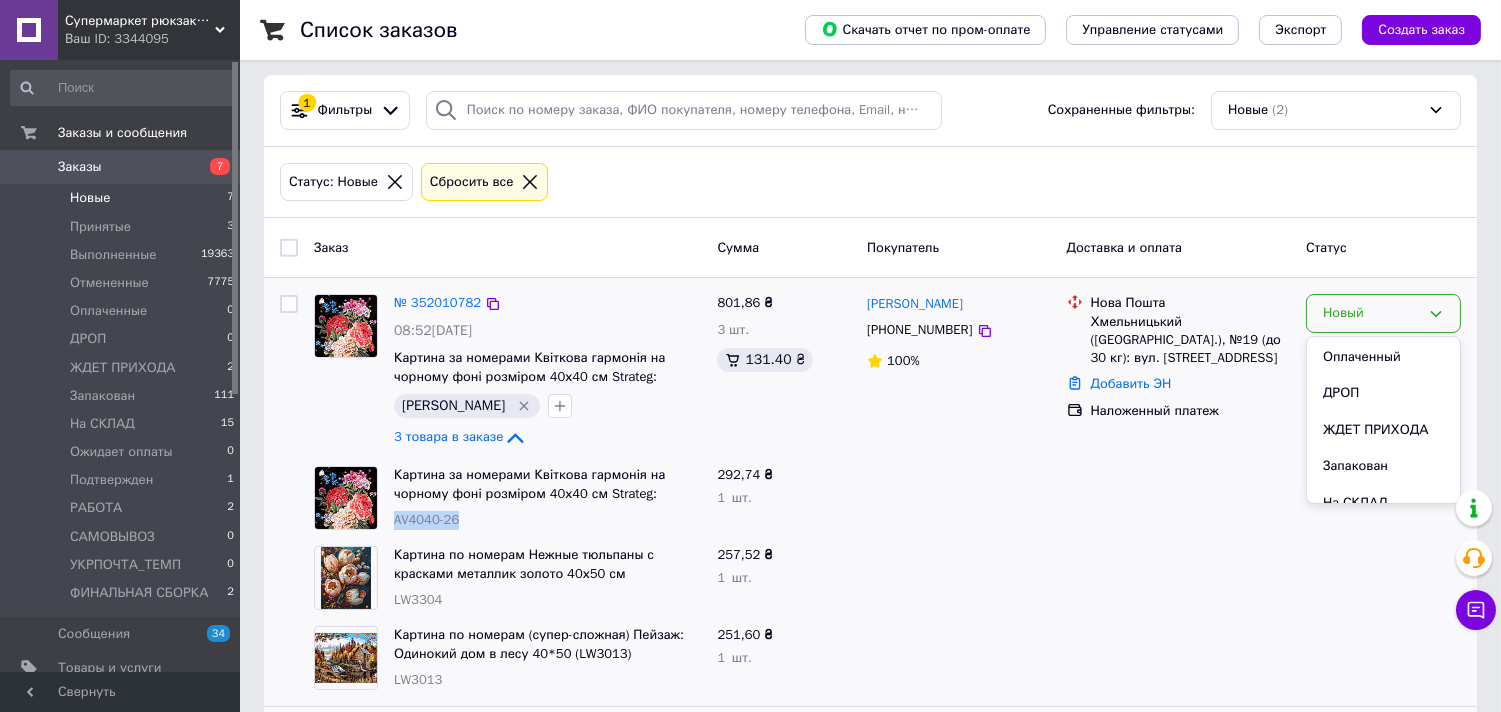 scroll, scrollTop: 222, scrollLeft: 0, axis: vertical 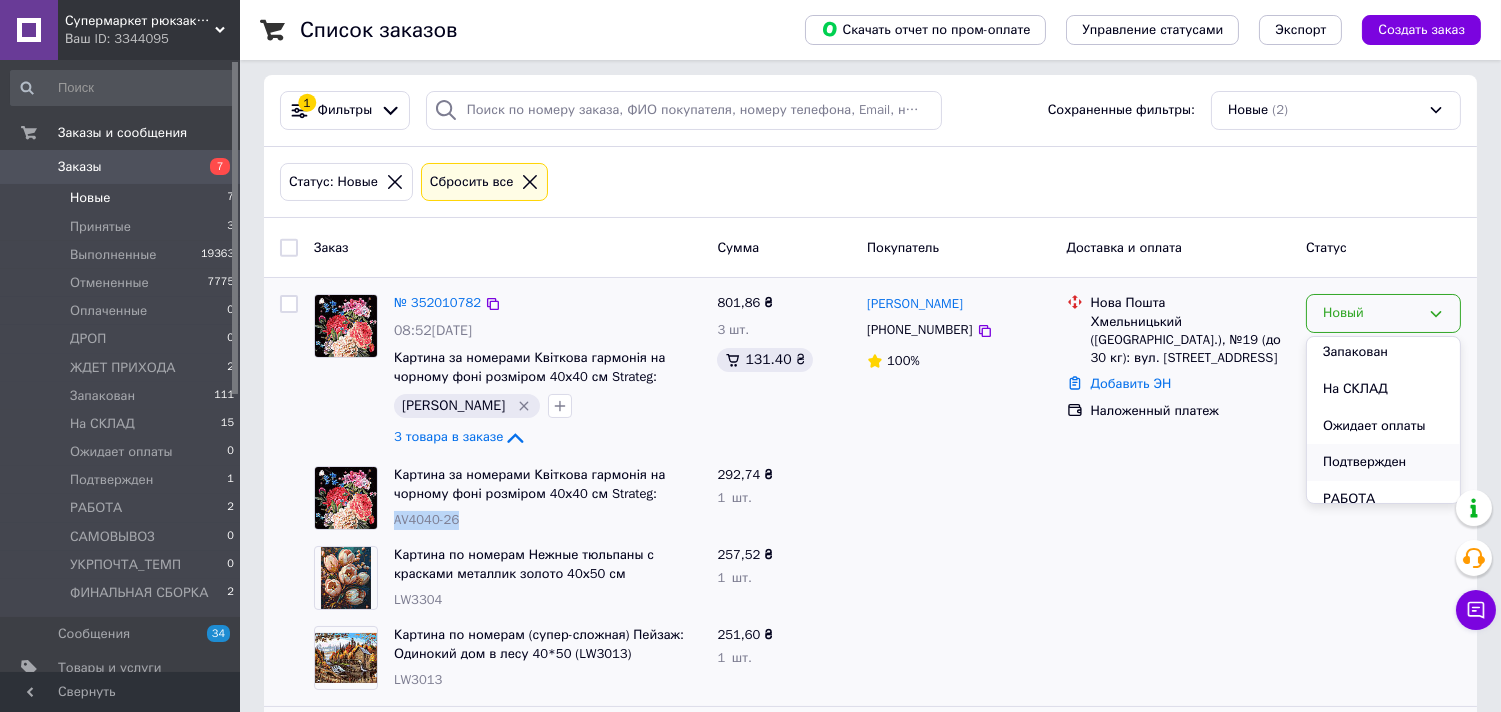 click on "Подтвержден" at bounding box center [1383, 462] 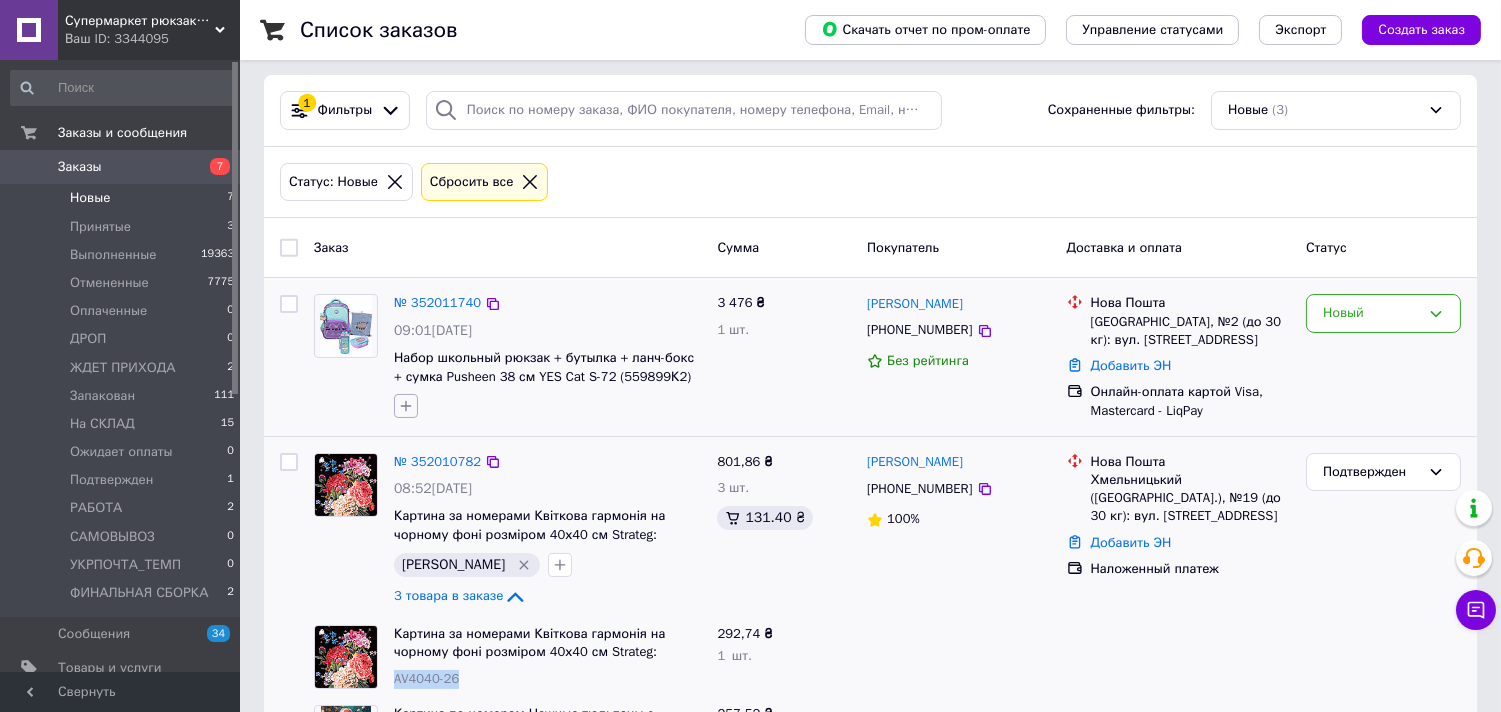 click 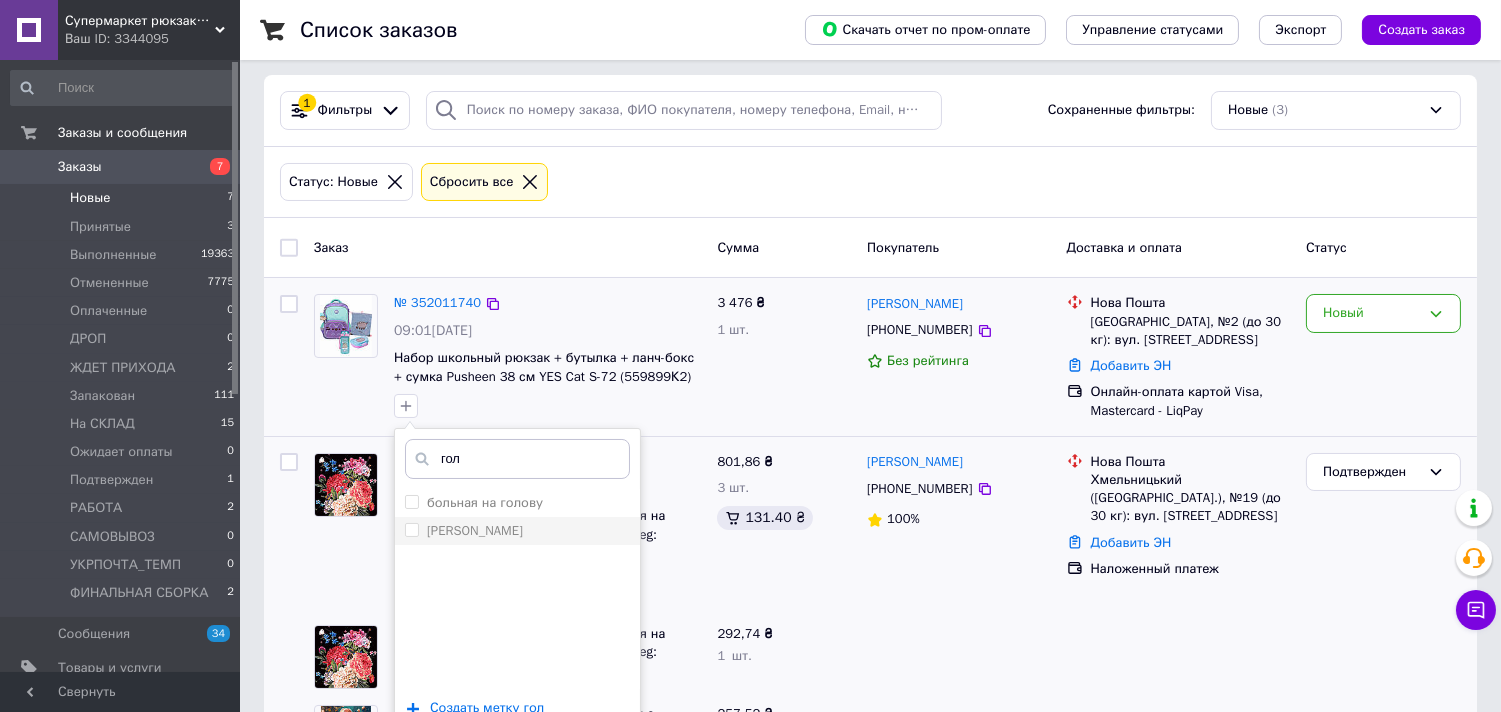 type on "гол" 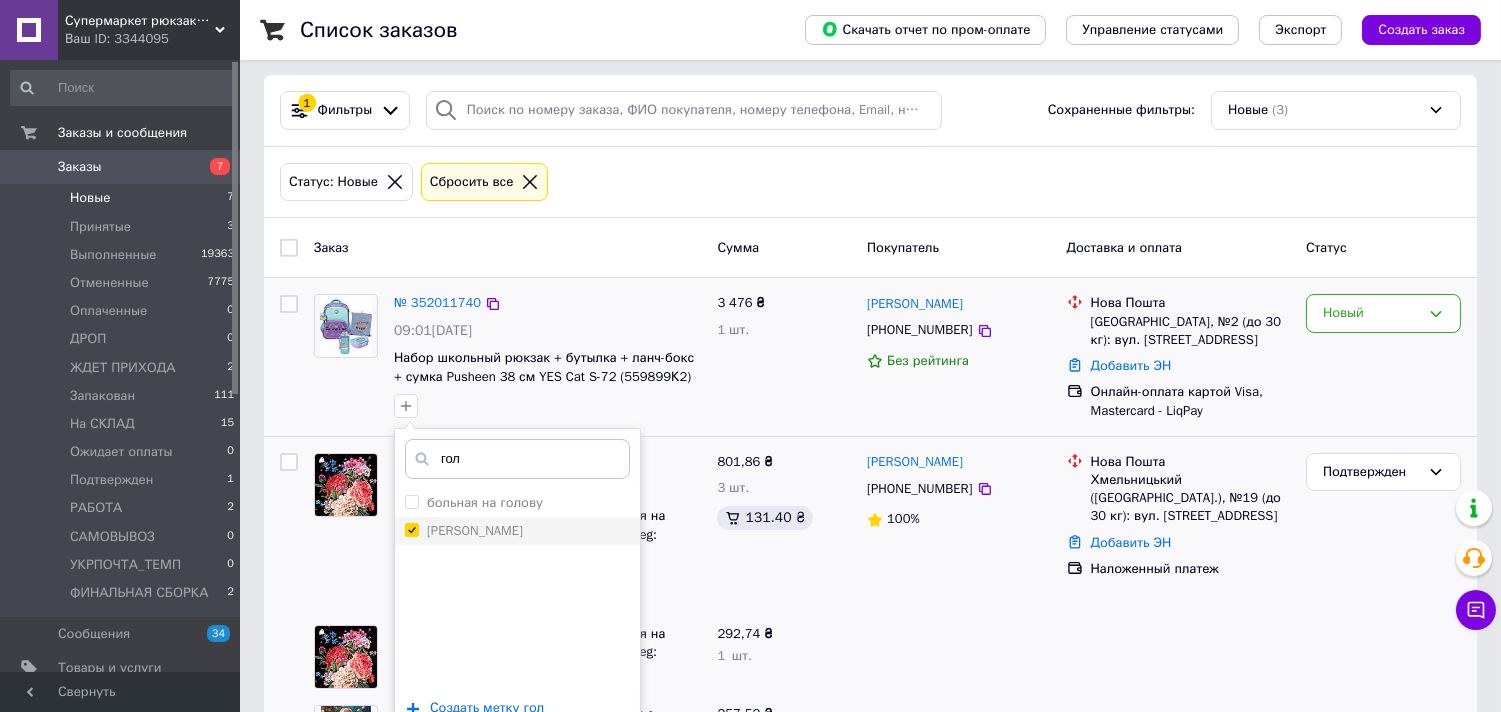 checkbox on "true" 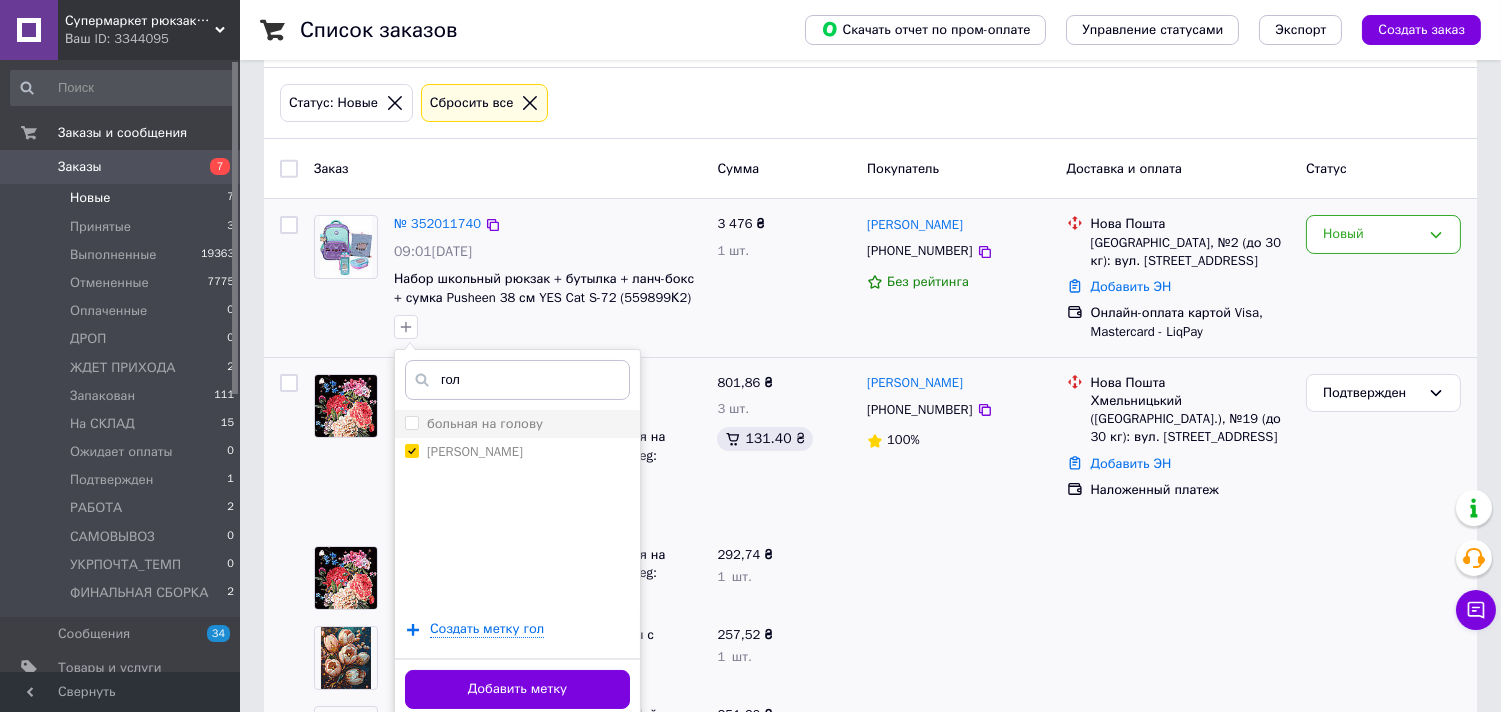 scroll, scrollTop: 288, scrollLeft: 0, axis: vertical 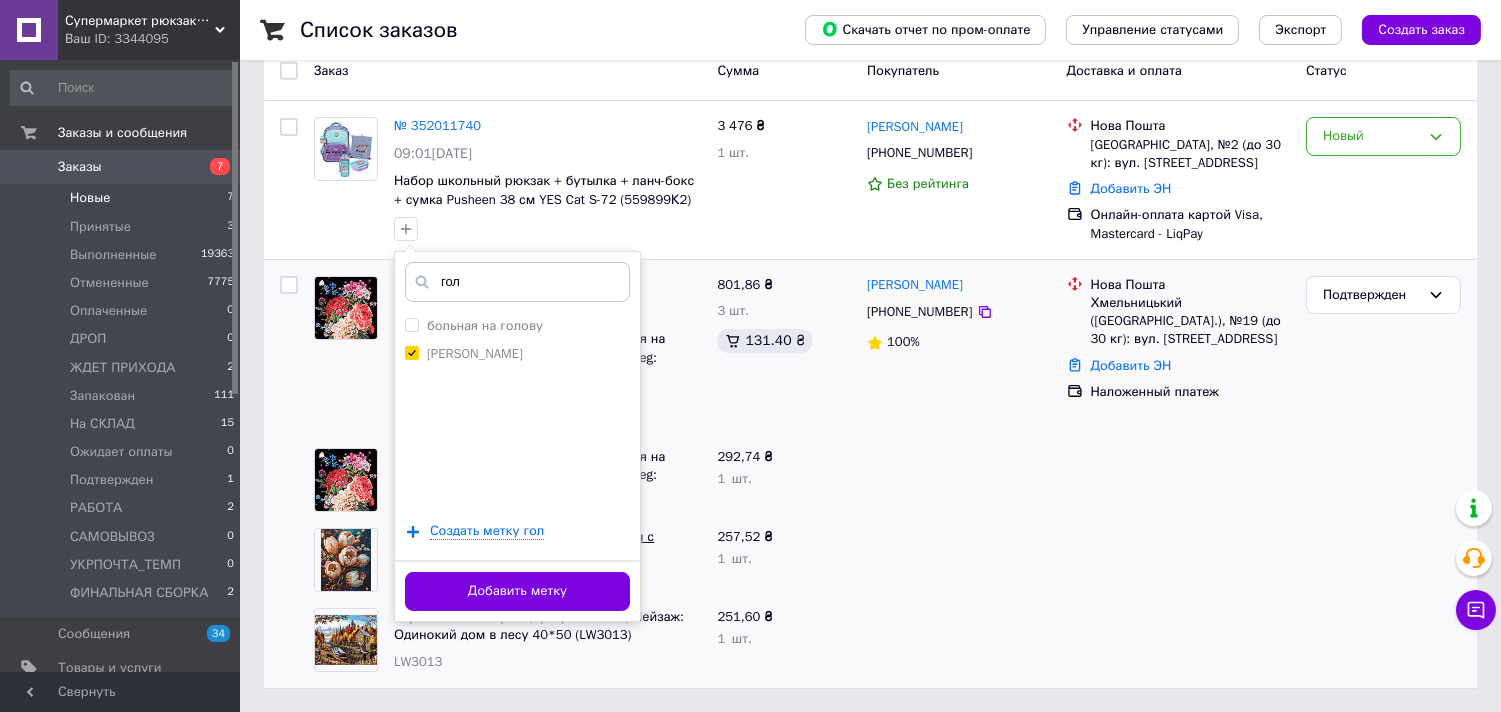 drag, startPoint x: 588, startPoint y: 594, endPoint x: 552, endPoint y: 562, distance: 48.166378 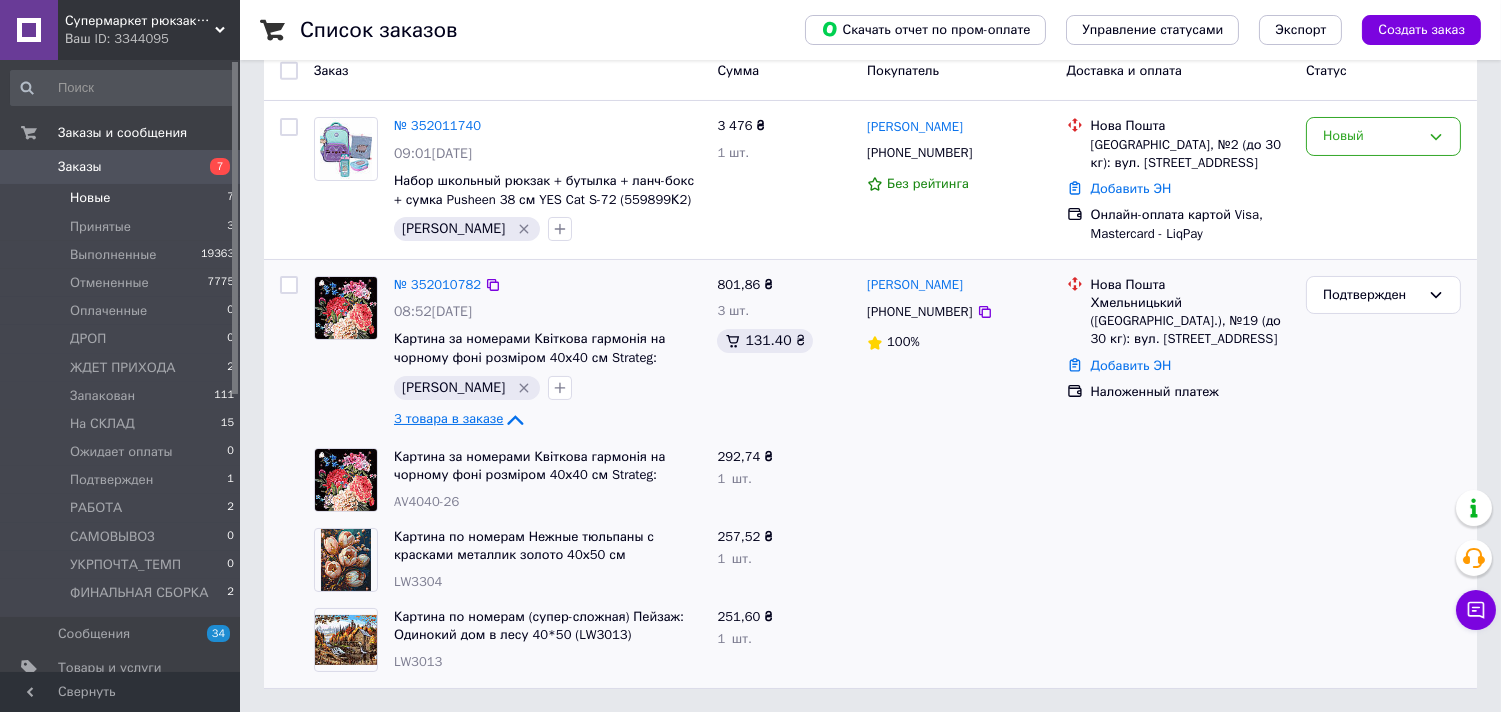 click 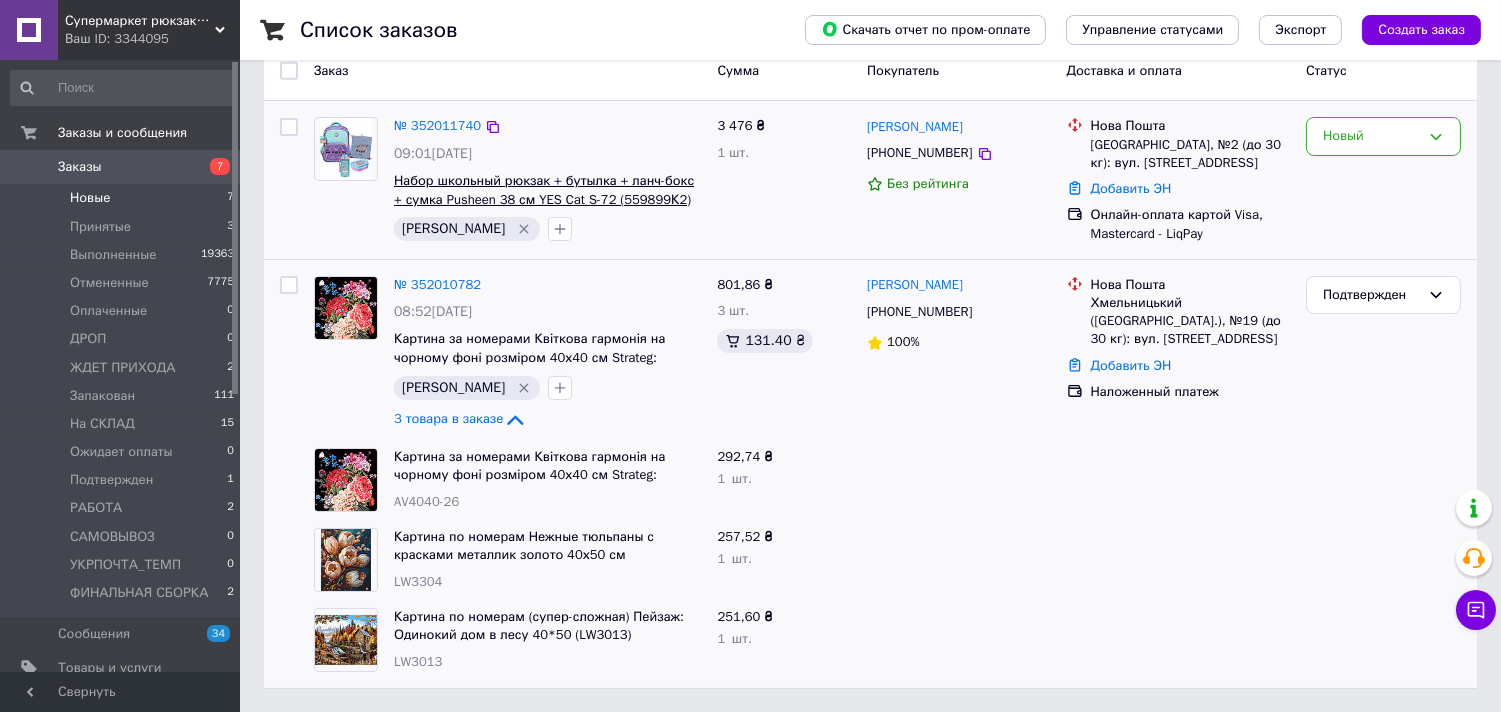 scroll, scrollTop: 47, scrollLeft: 0, axis: vertical 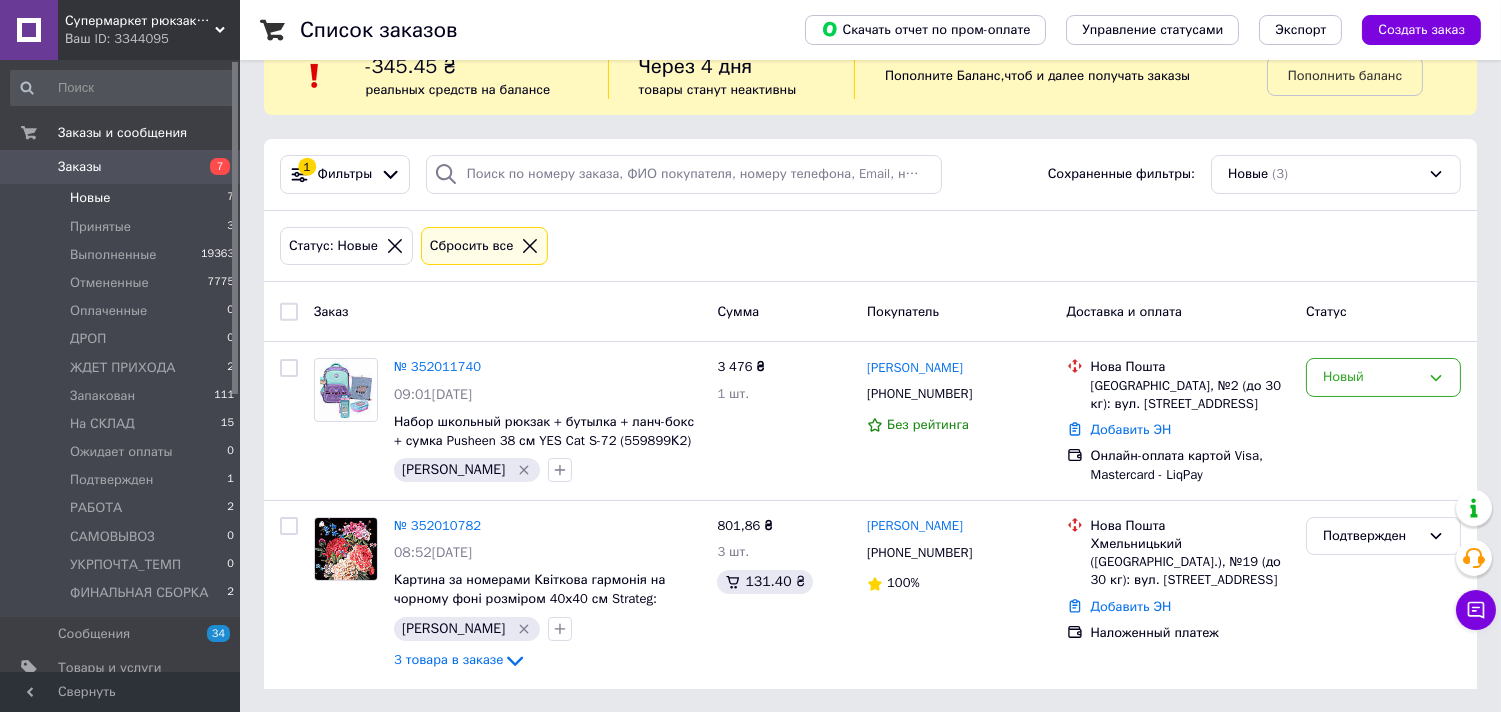 click 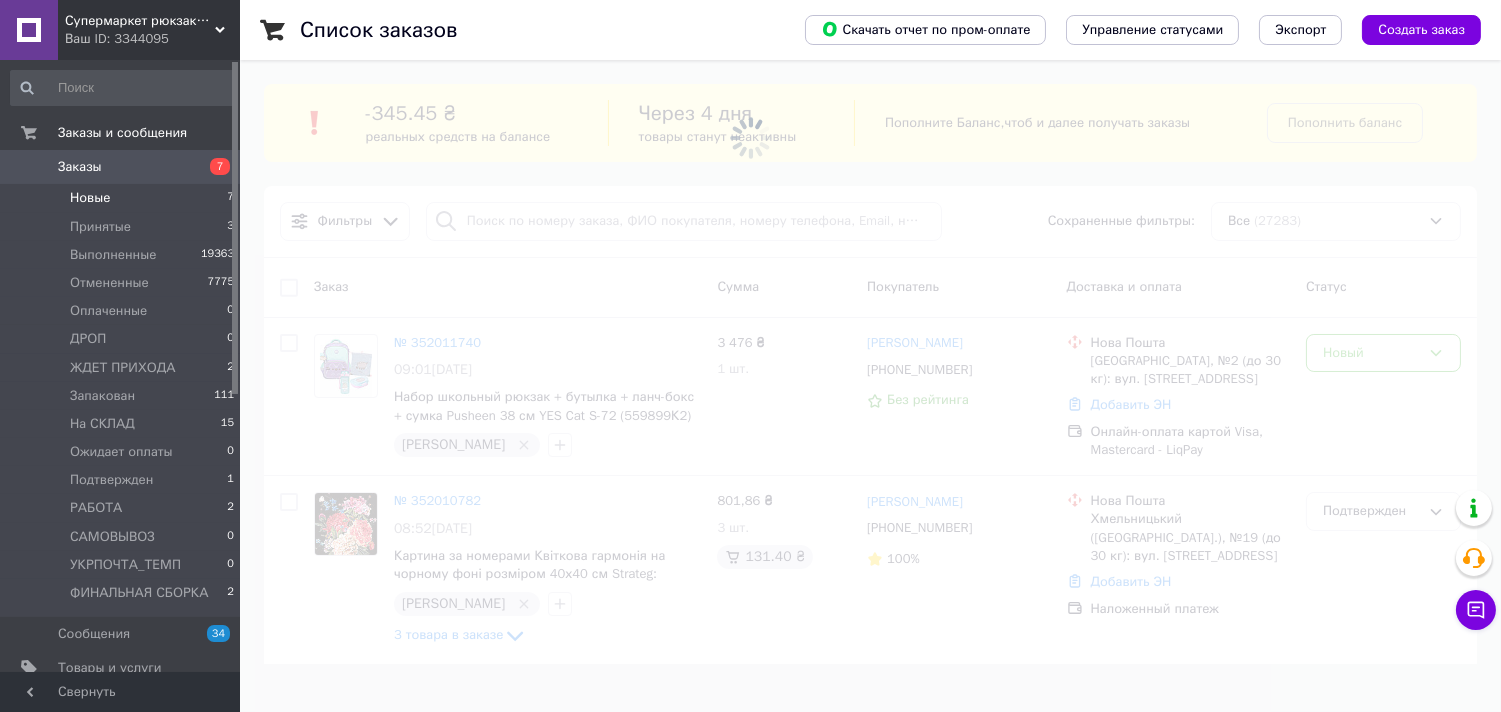 scroll, scrollTop: 0, scrollLeft: 0, axis: both 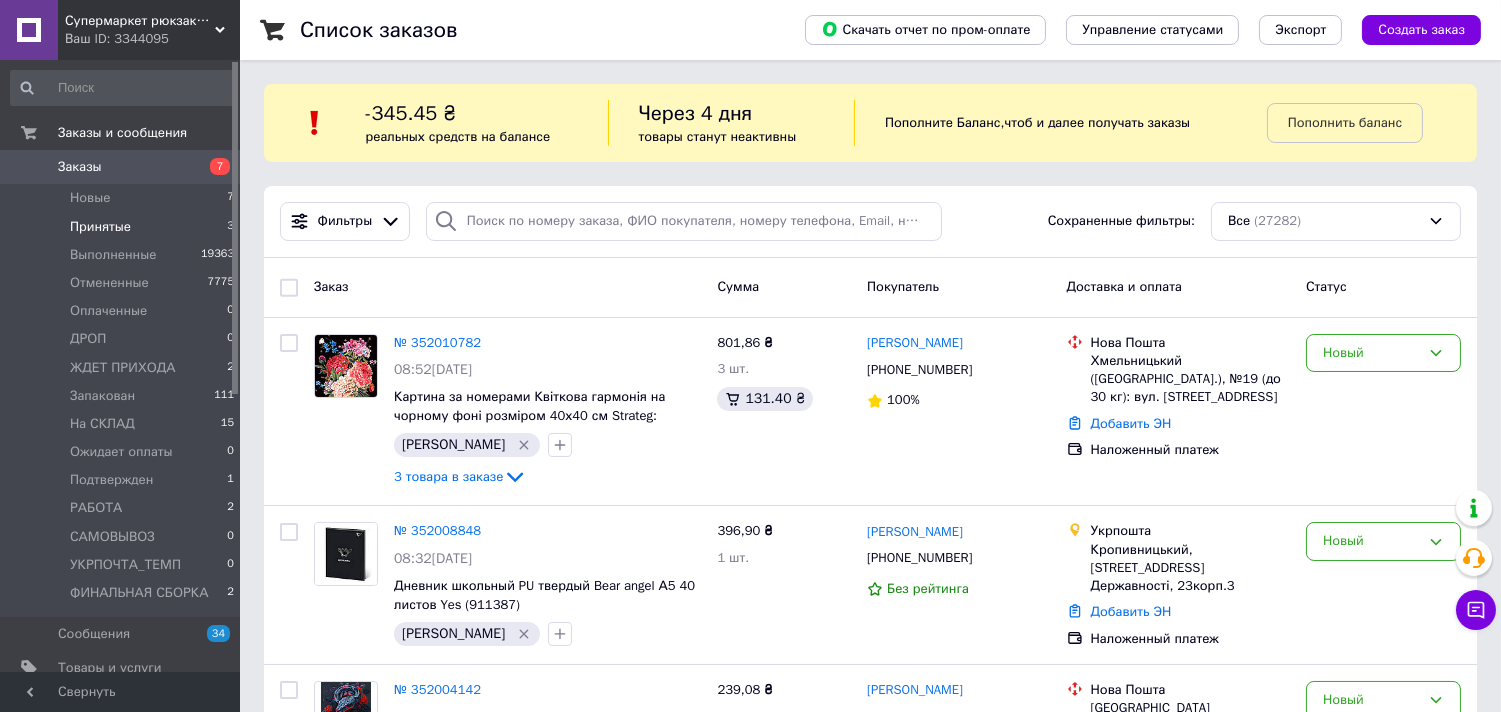 click on "Принятые" at bounding box center [100, 227] 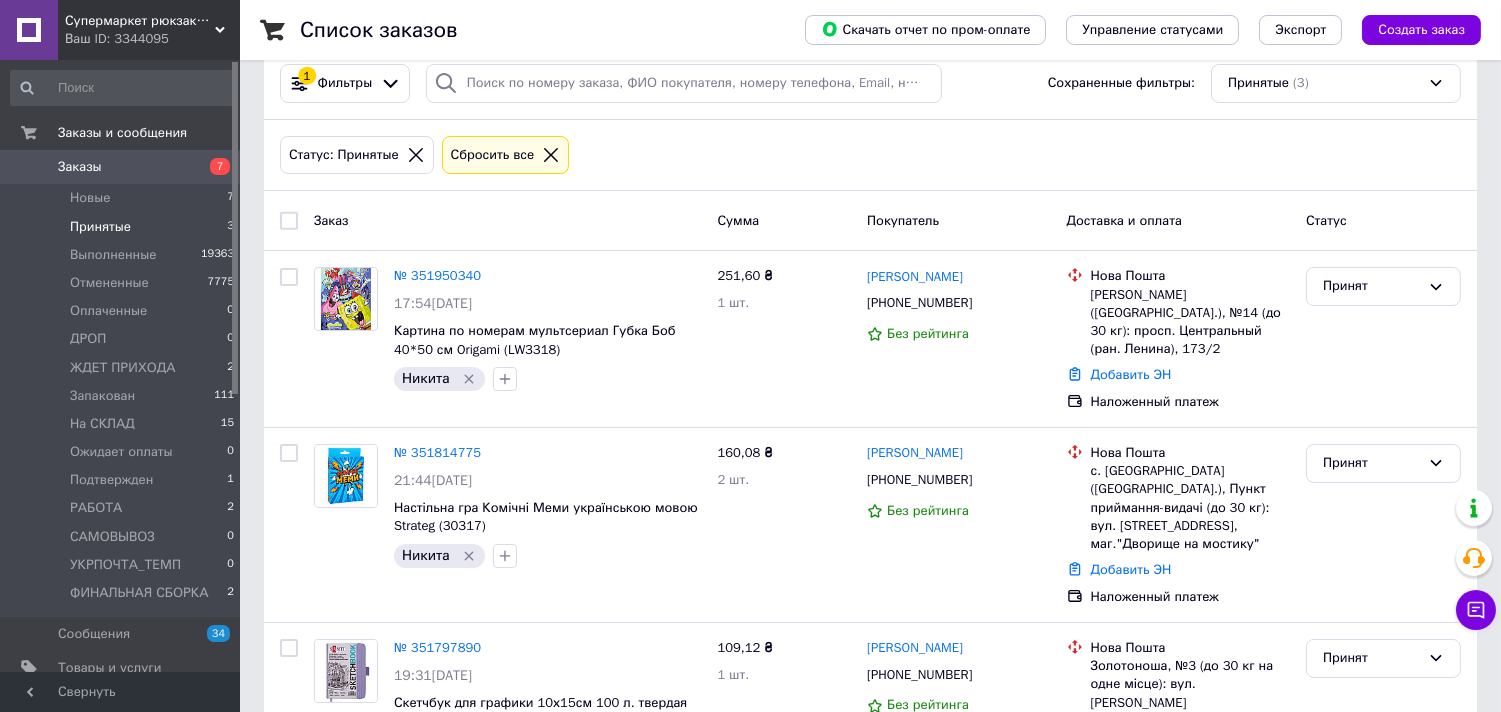scroll, scrollTop: 0, scrollLeft: 0, axis: both 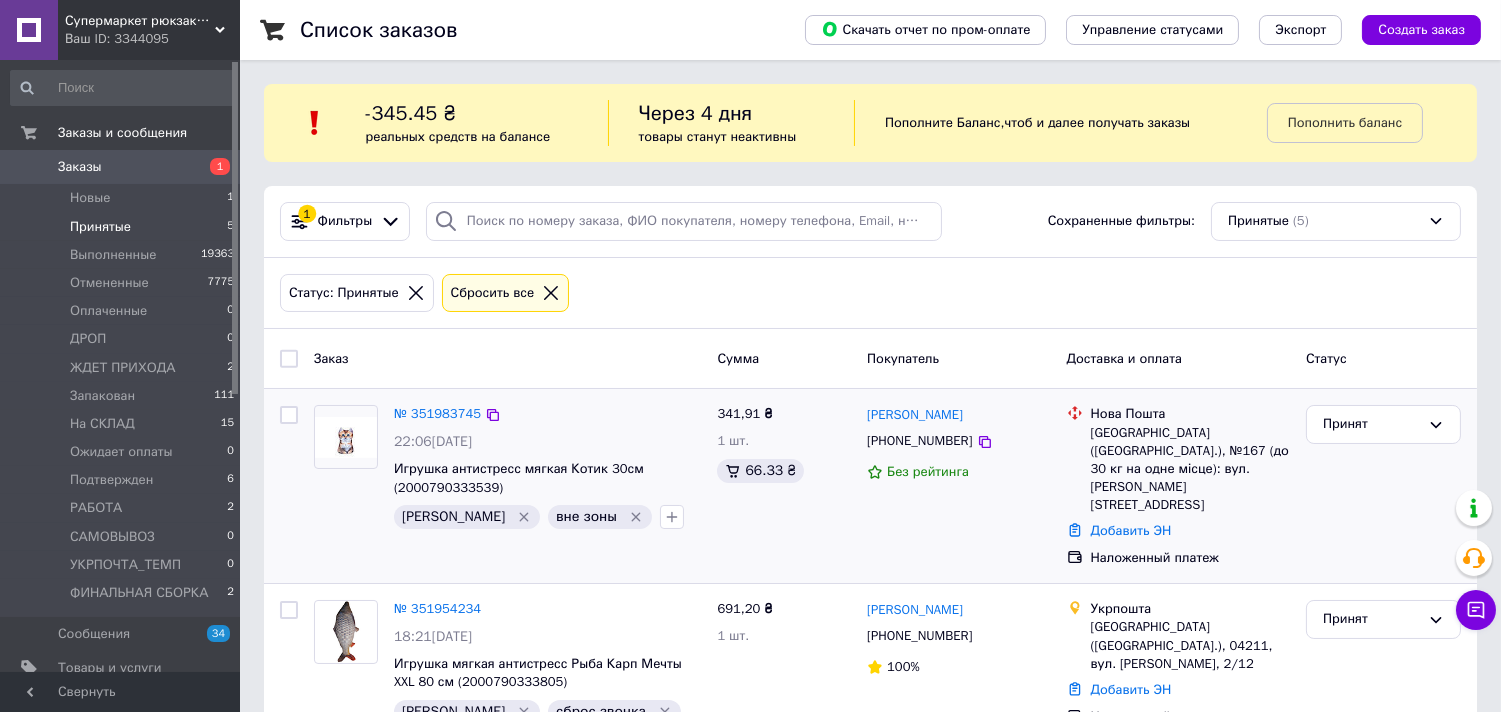 click 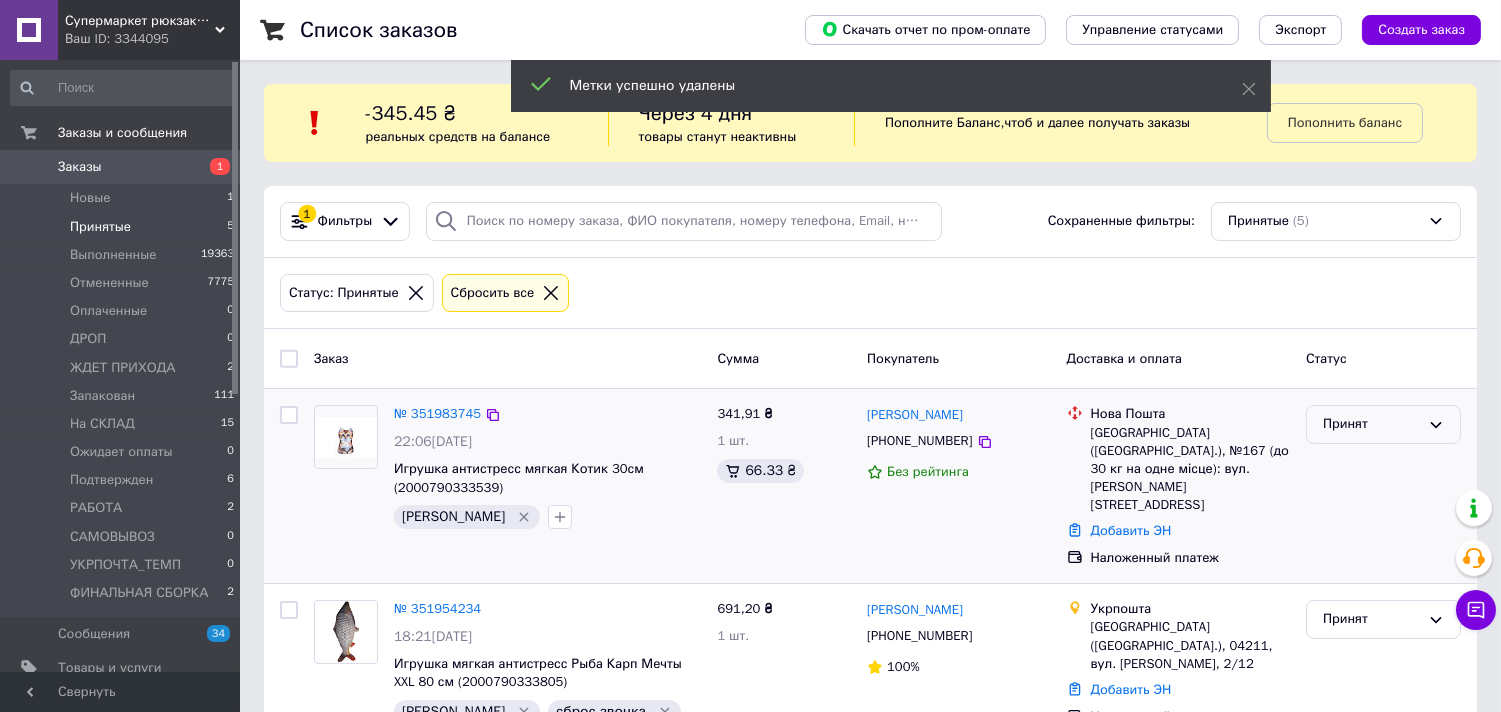 click on "Принят" at bounding box center [1371, 424] 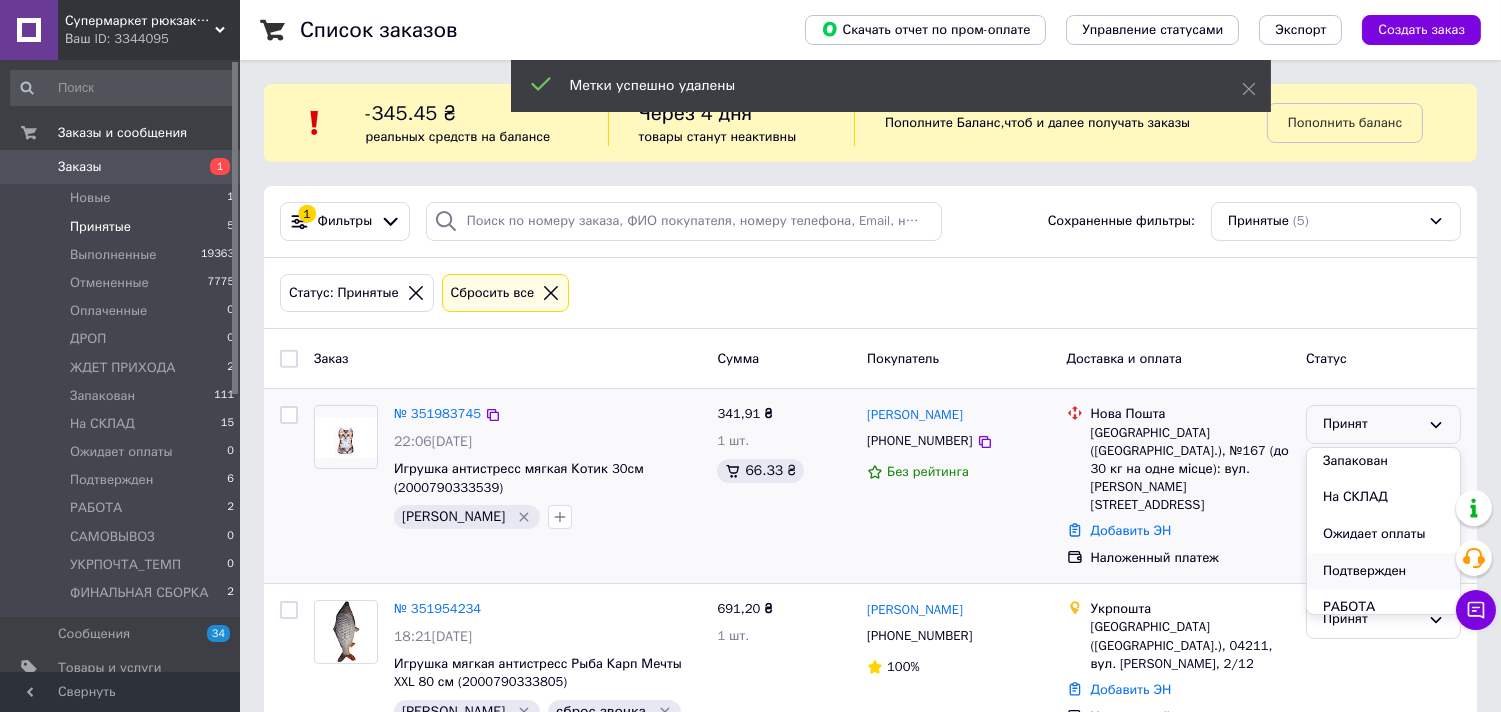 scroll, scrollTop: 222, scrollLeft: 0, axis: vertical 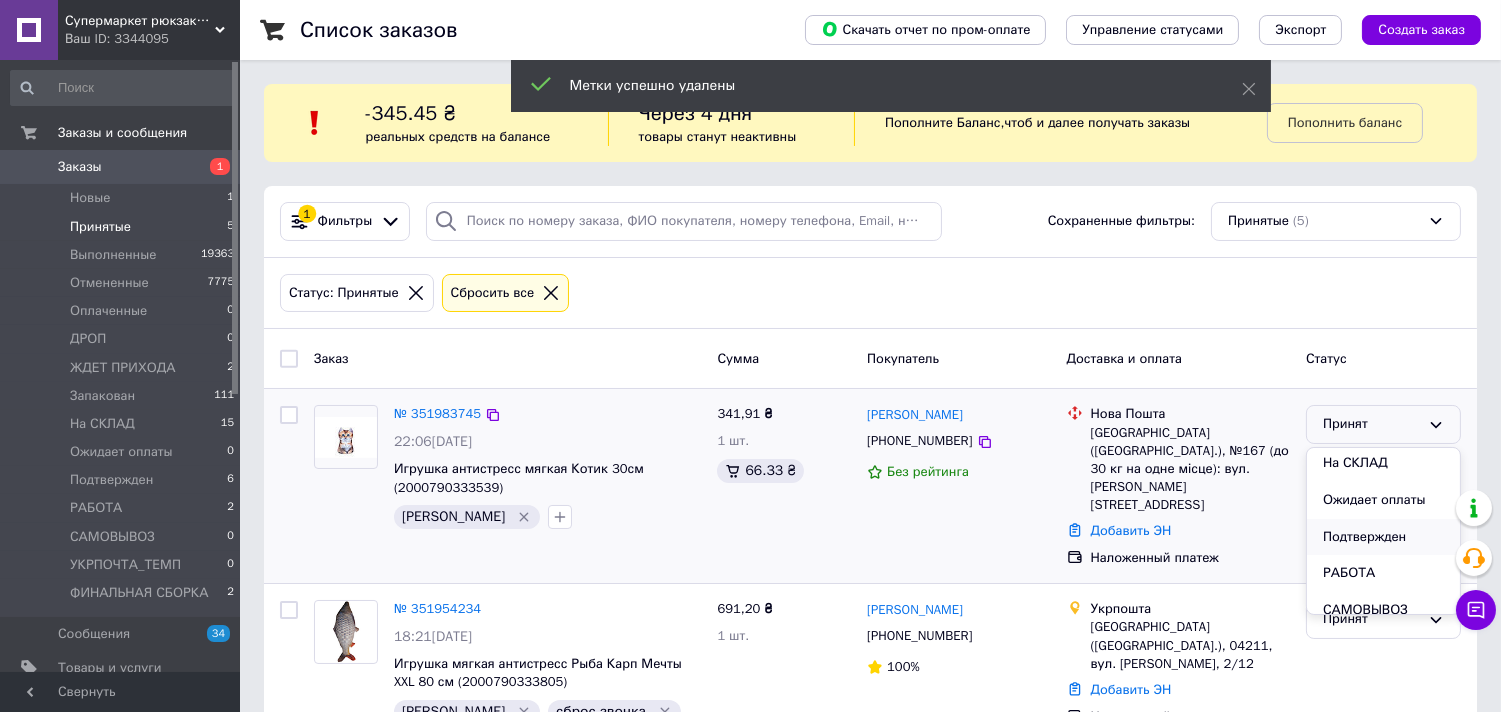 drag, startPoint x: 1380, startPoint y: 538, endPoint x: 1376, endPoint y: 512, distance: 26.305893 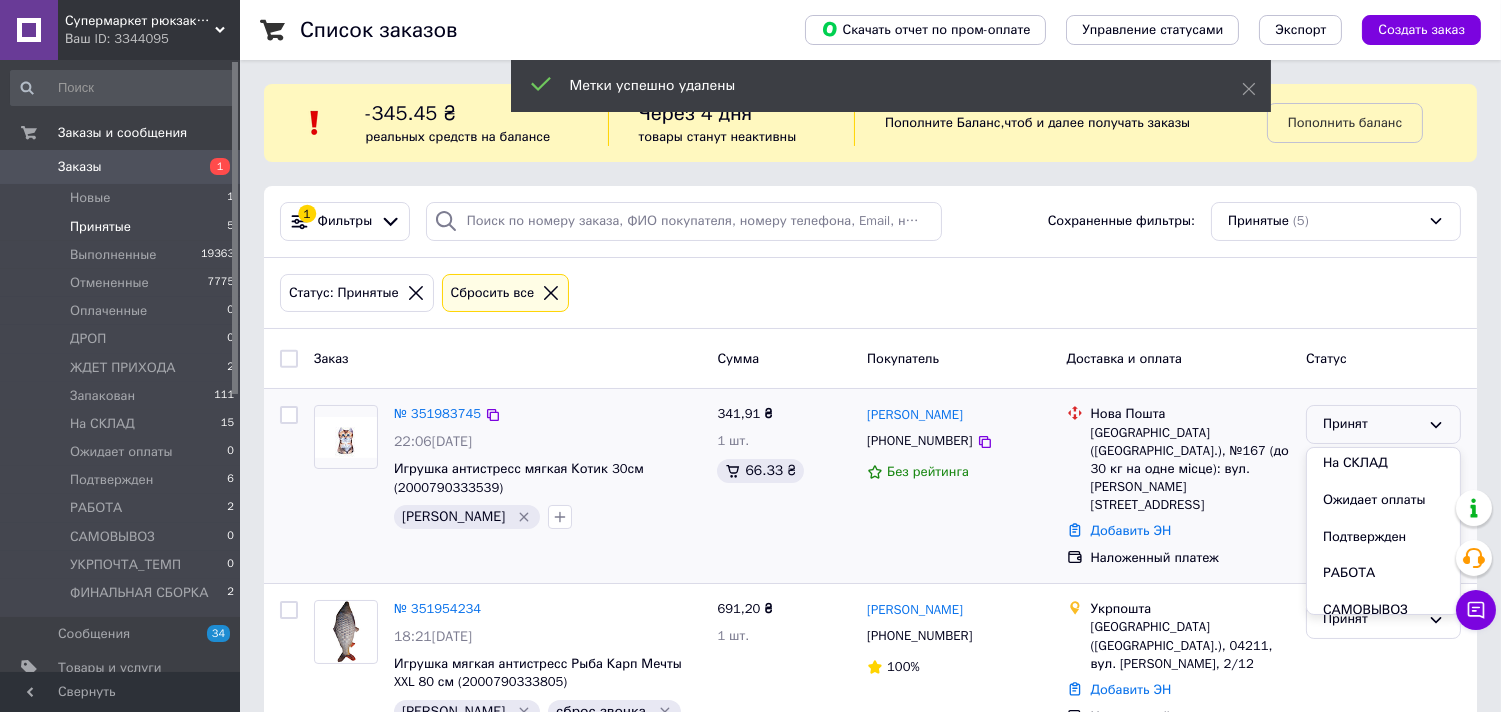 click on "Подтвержден" at bounding box center (1383, 537) 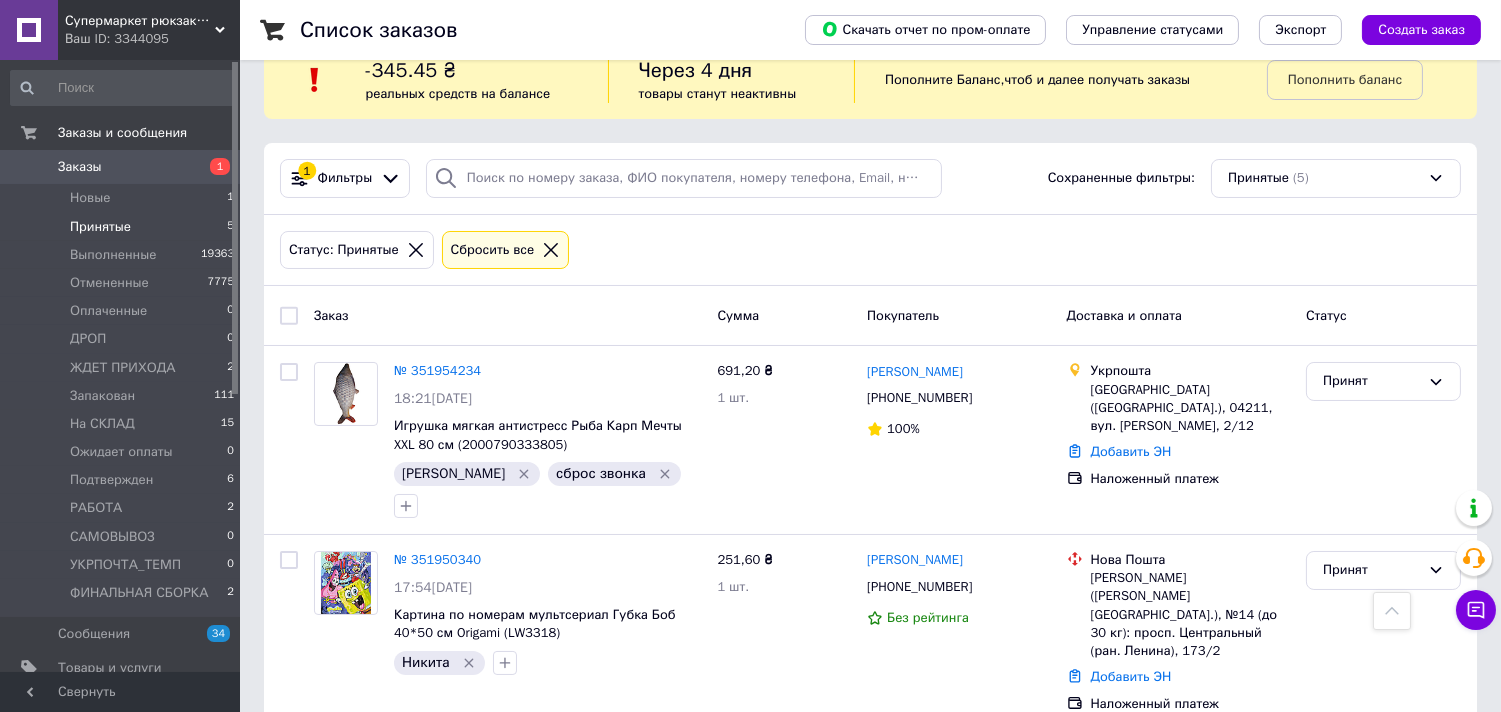 scroll, scrollTop: 0, scrollLeft: 0, axis: both 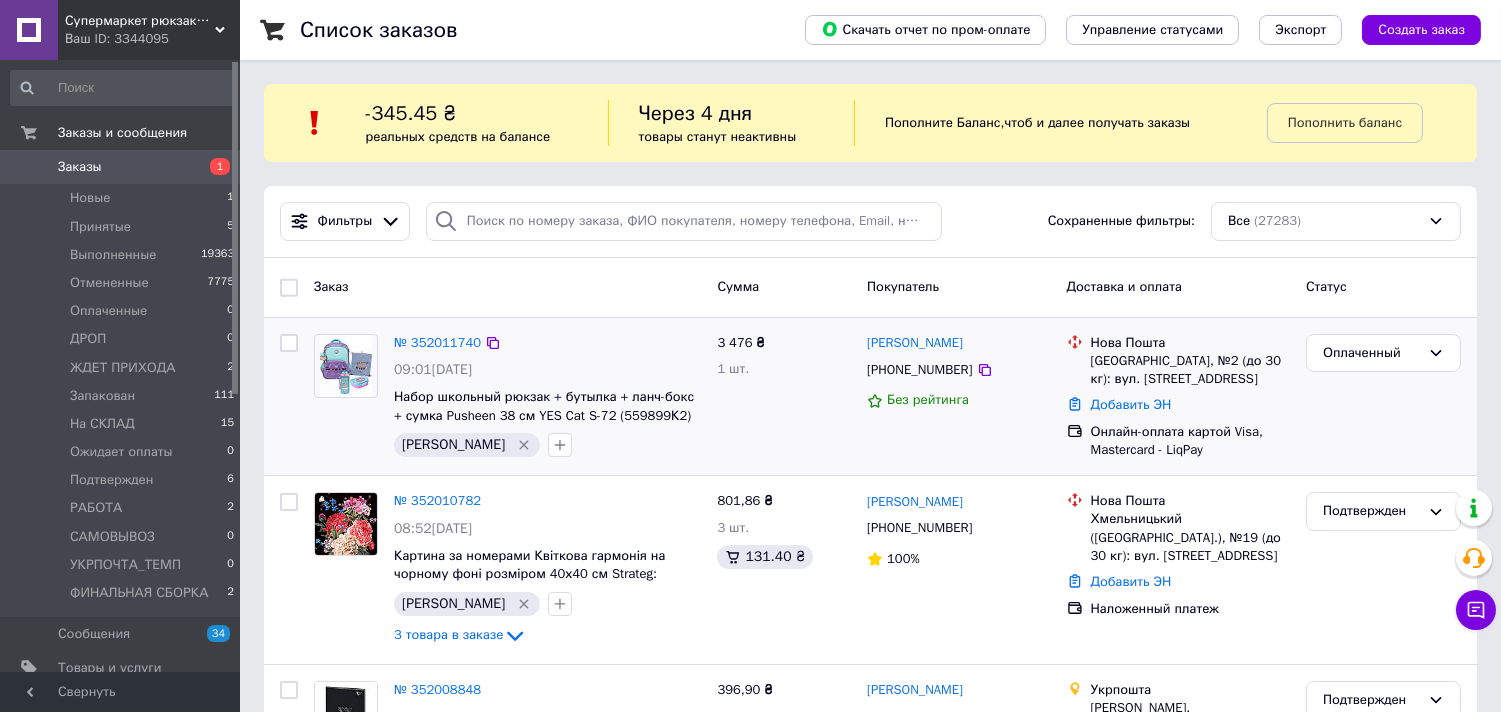 click 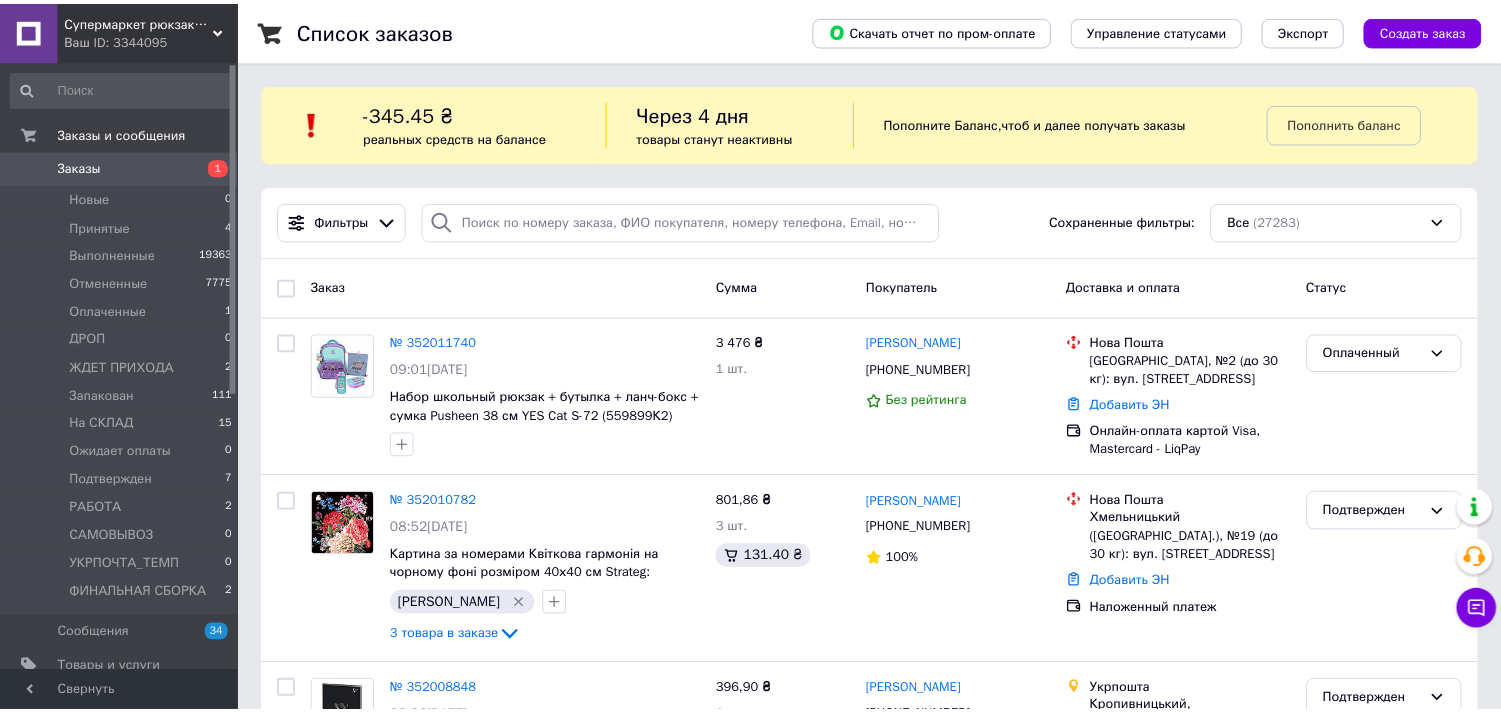 scroll, scrollTop: 0, scrollLeft: 0, axis: both 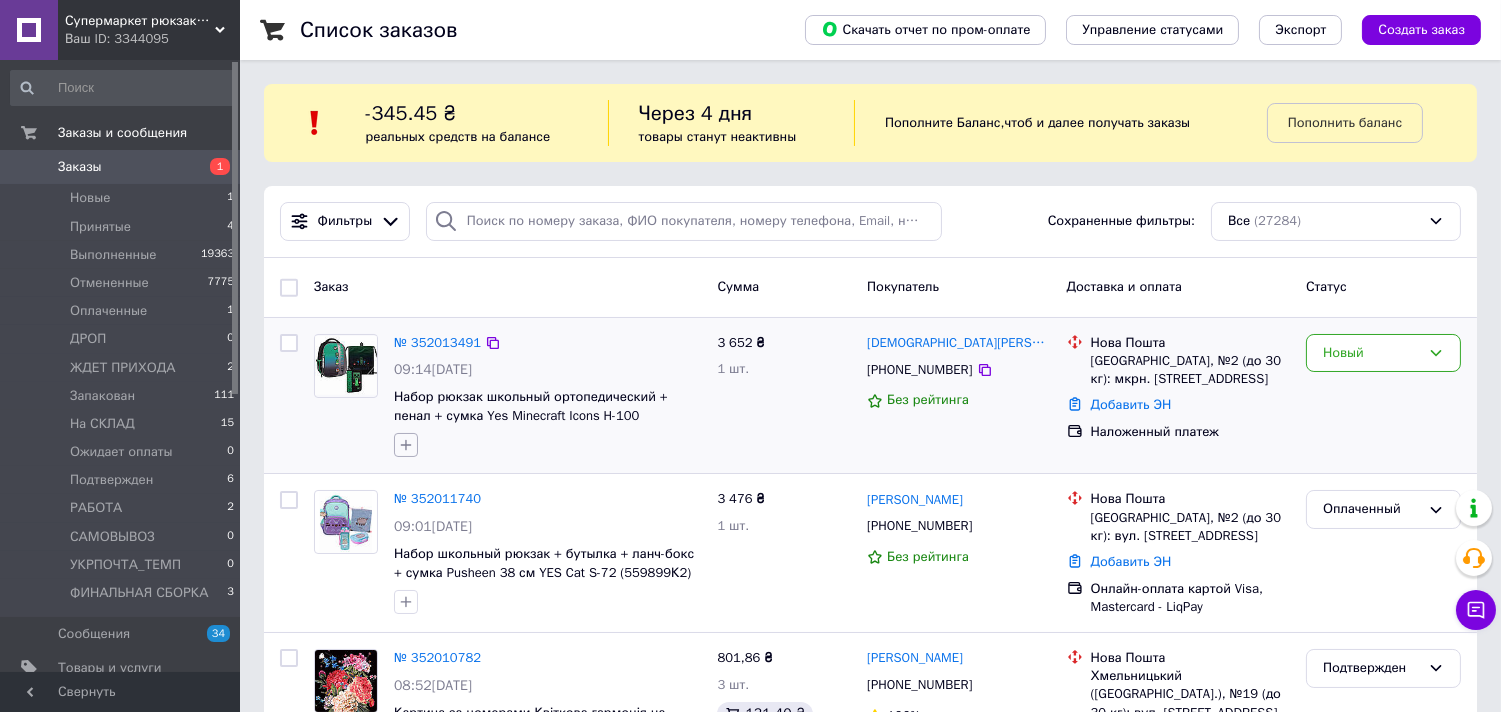 click 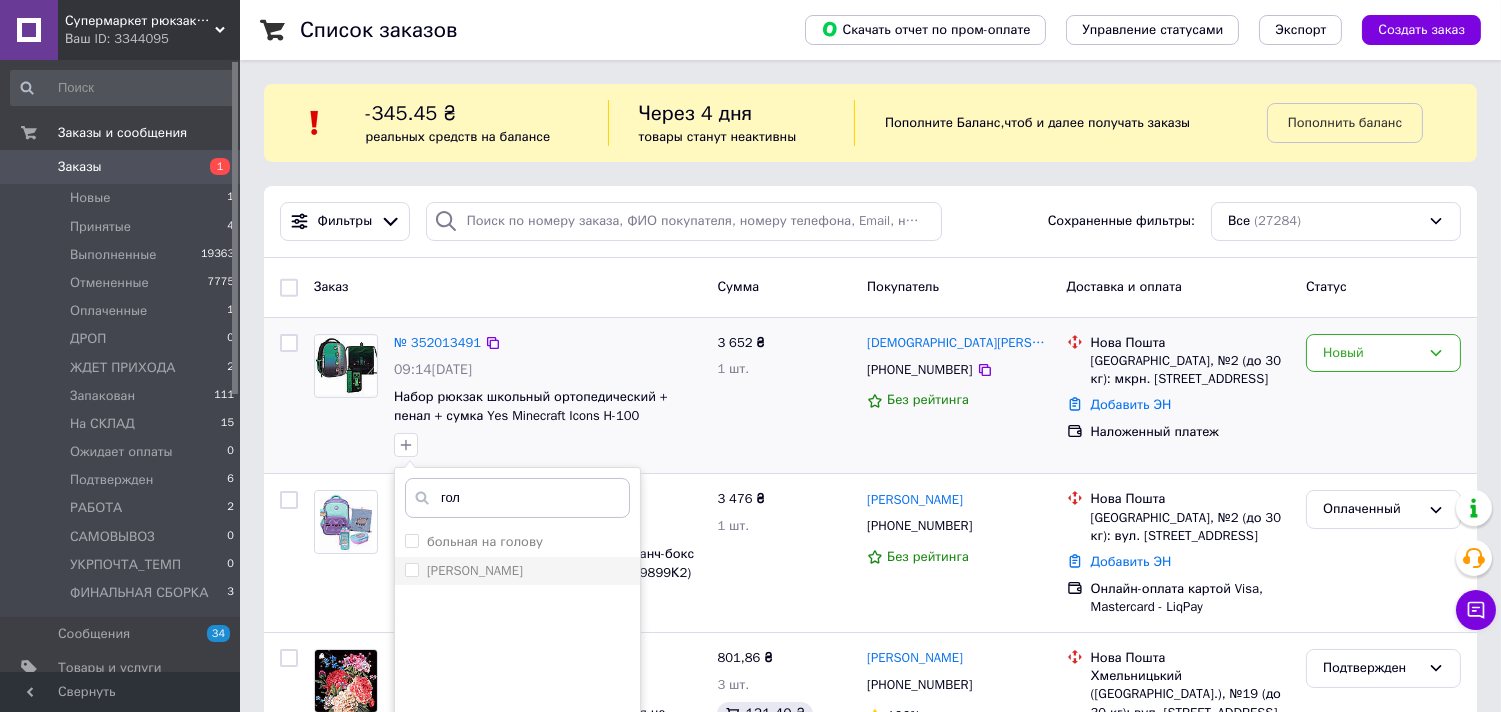 type on "гол" 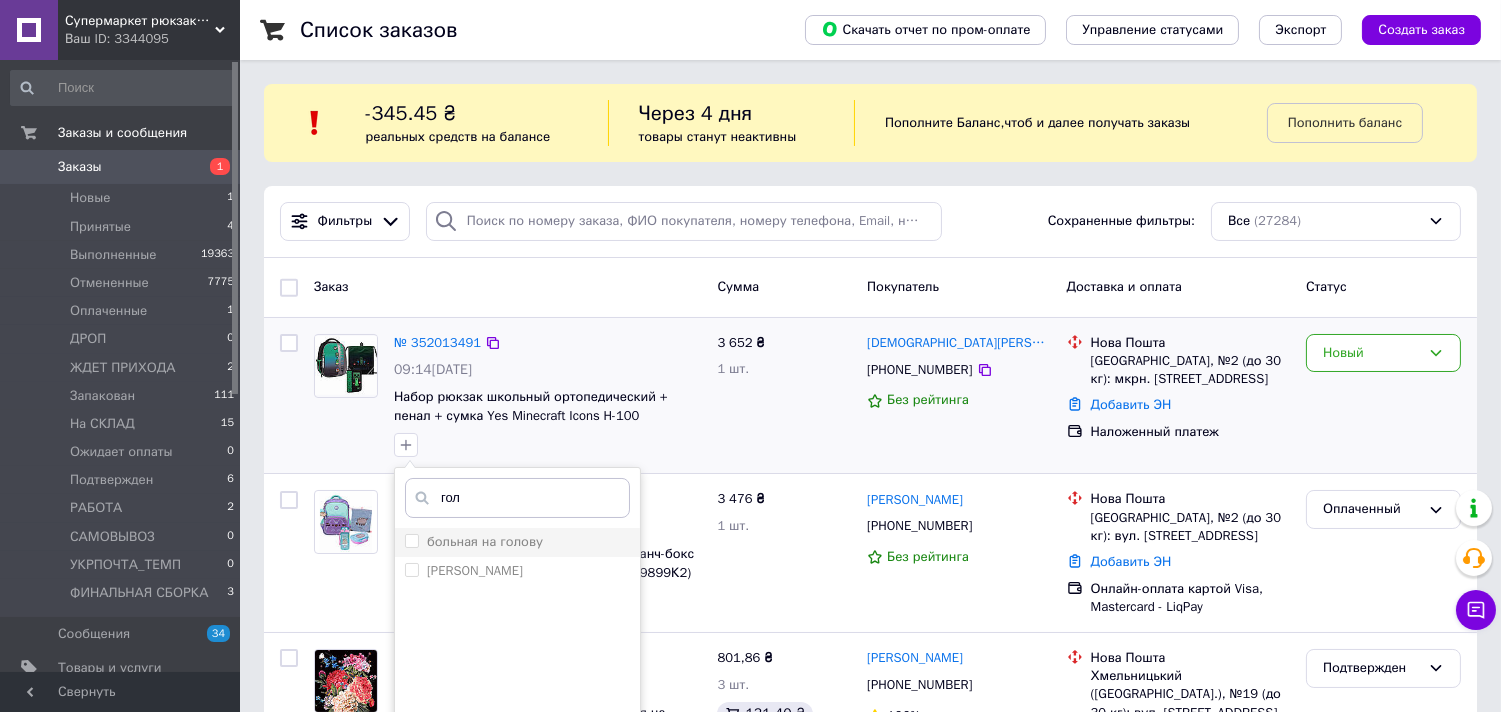click on "[PERSON_NAME]" at bounding box center (411, 569) 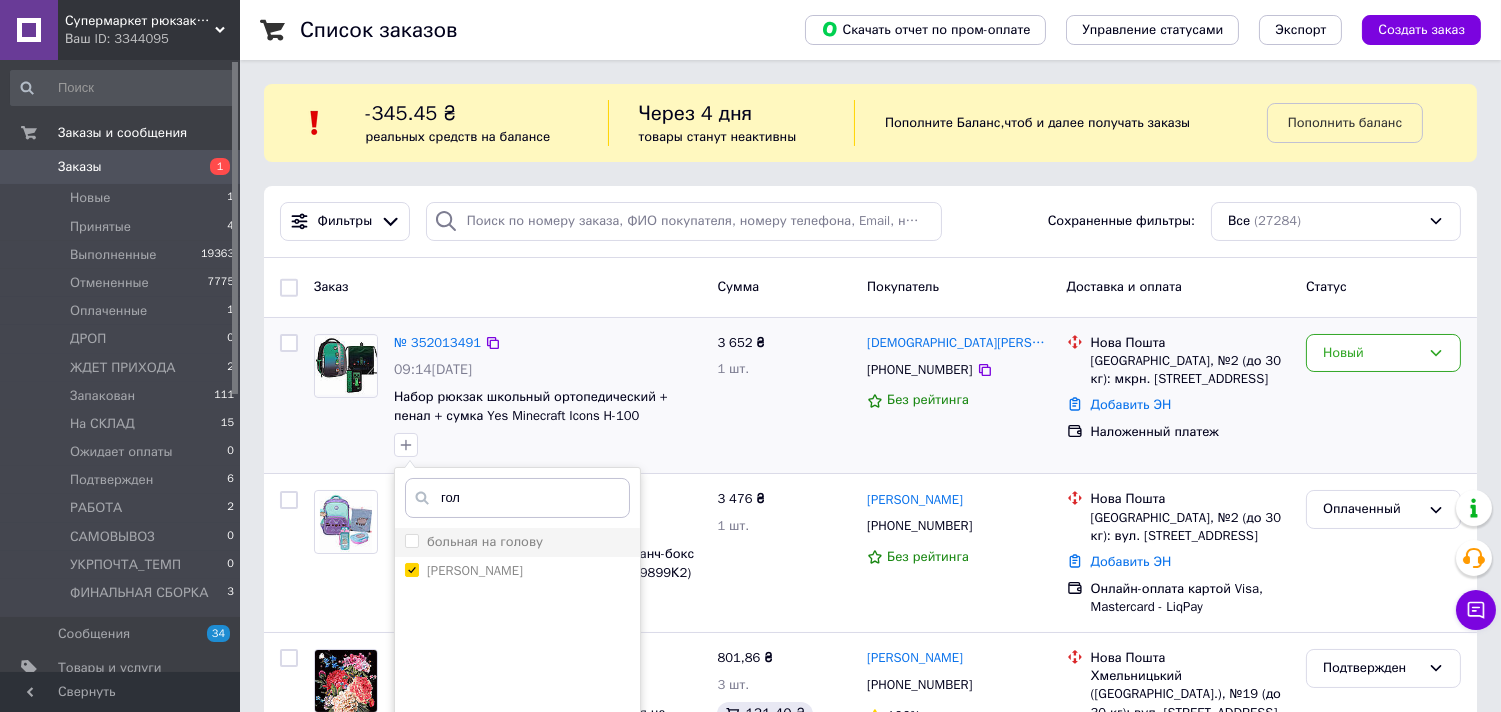 checkbox on "true" 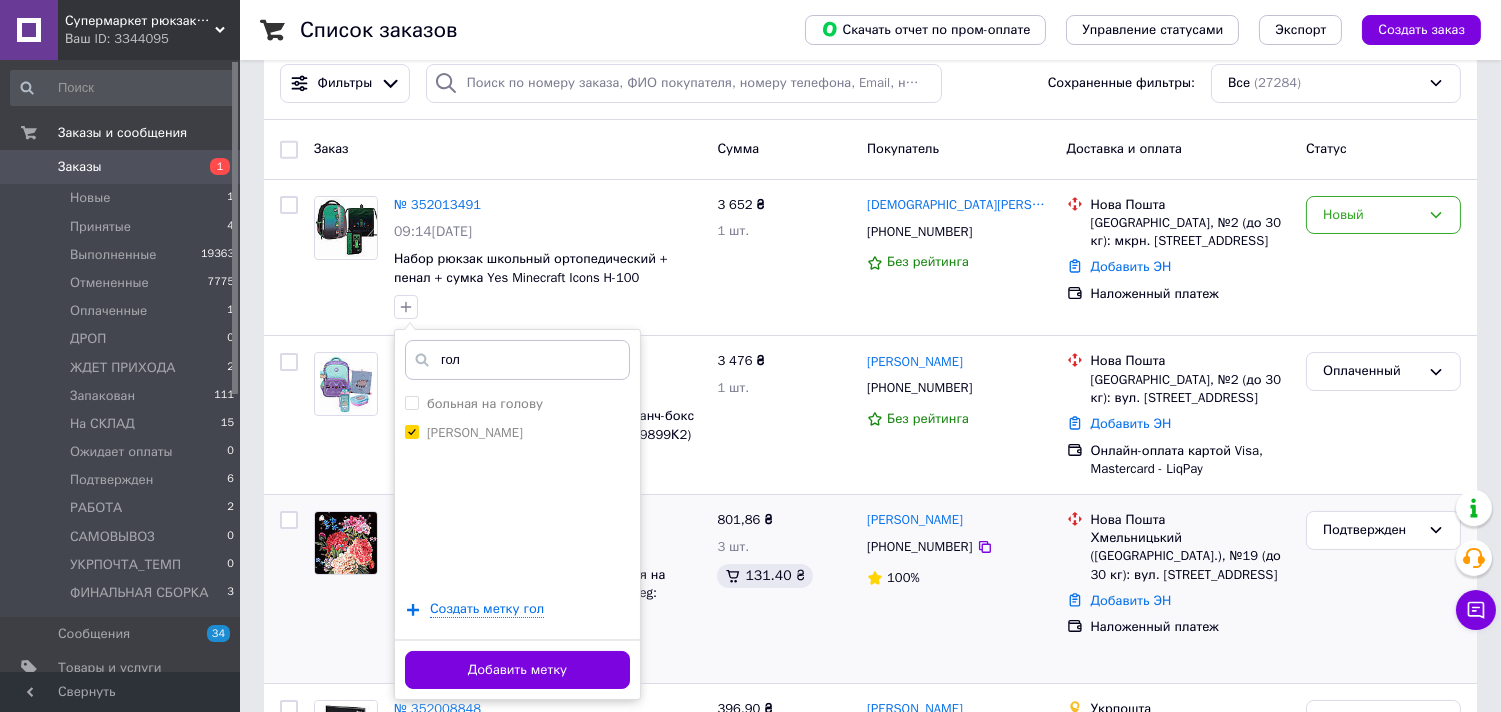 scroll, scrollTop: 222, scrollLeft: 0, axis: vertical 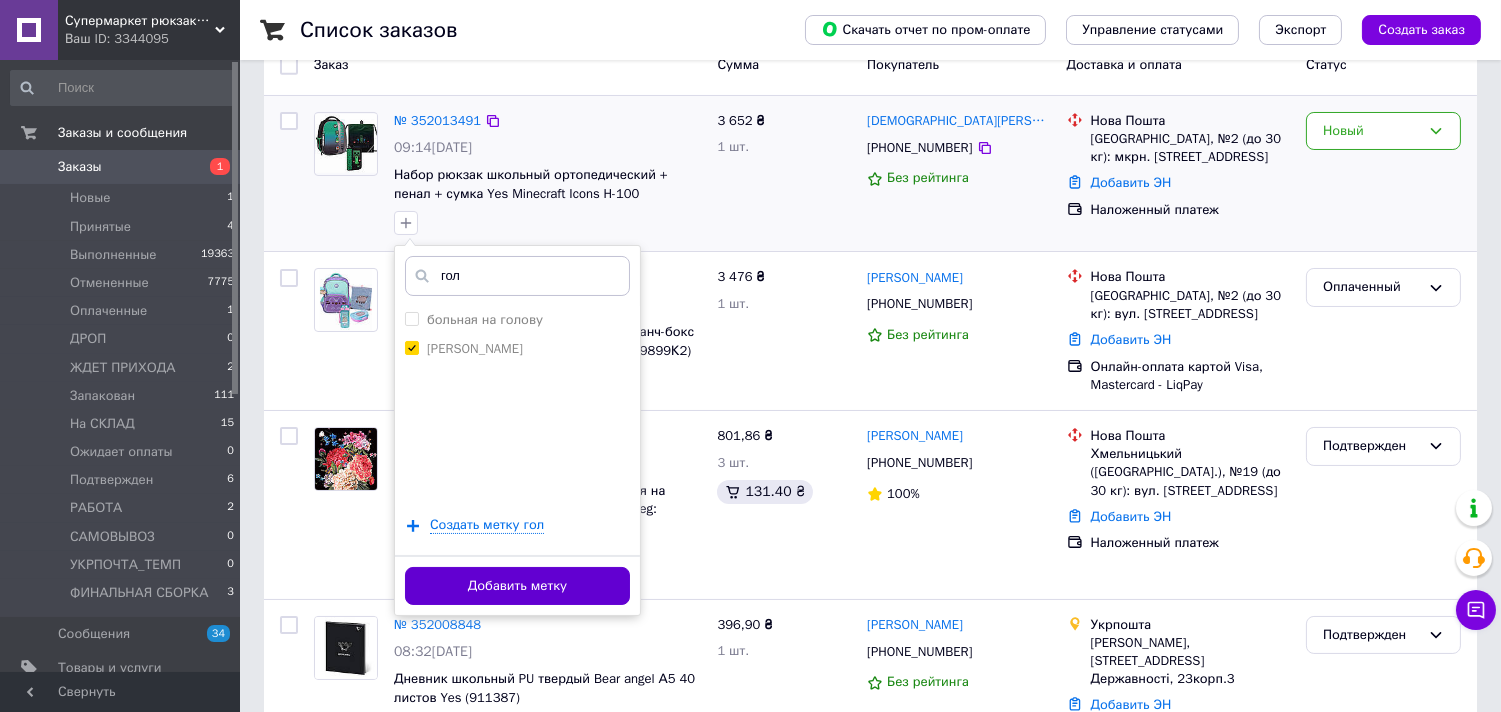click on "Добавить метку" at bounding box center [517, 586] 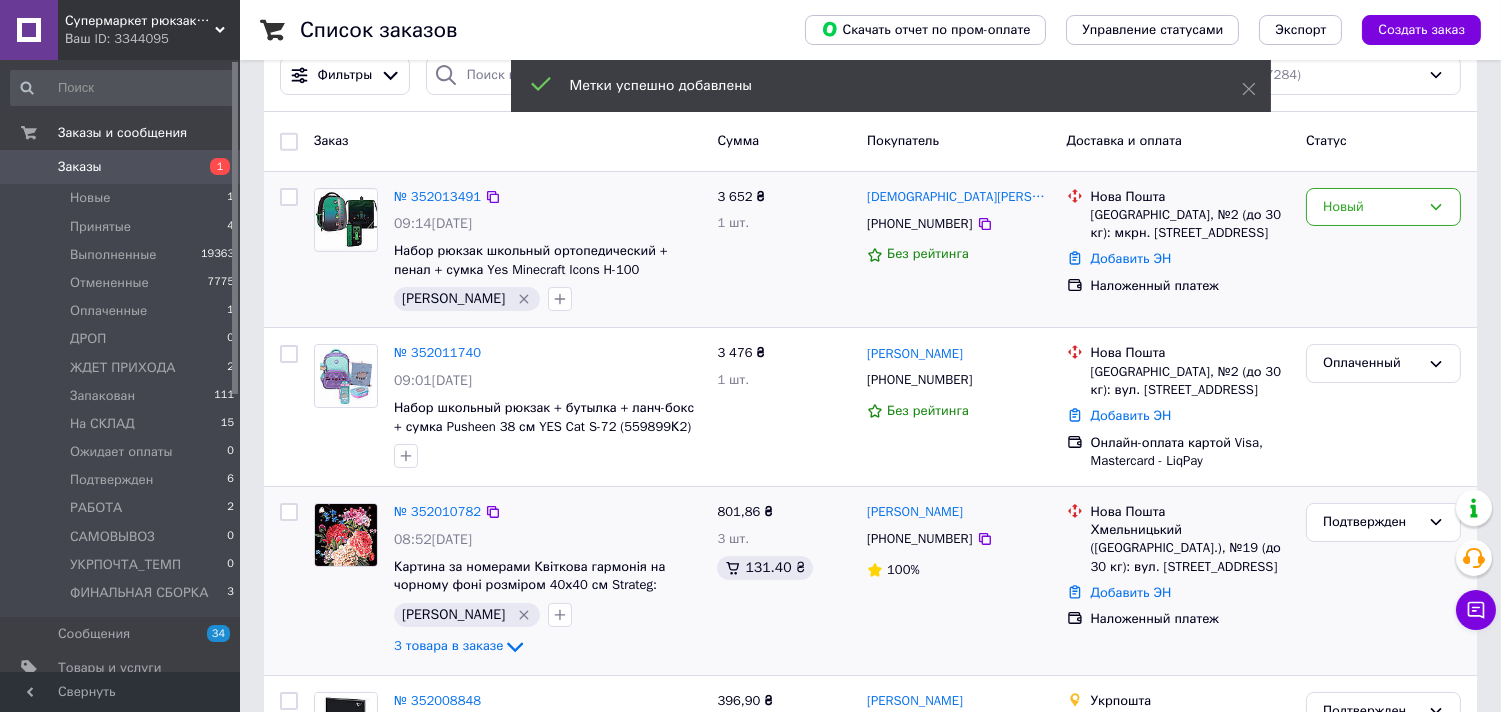 scroll, scrollTop: 111, scrollLeft: 0, axis: vertical 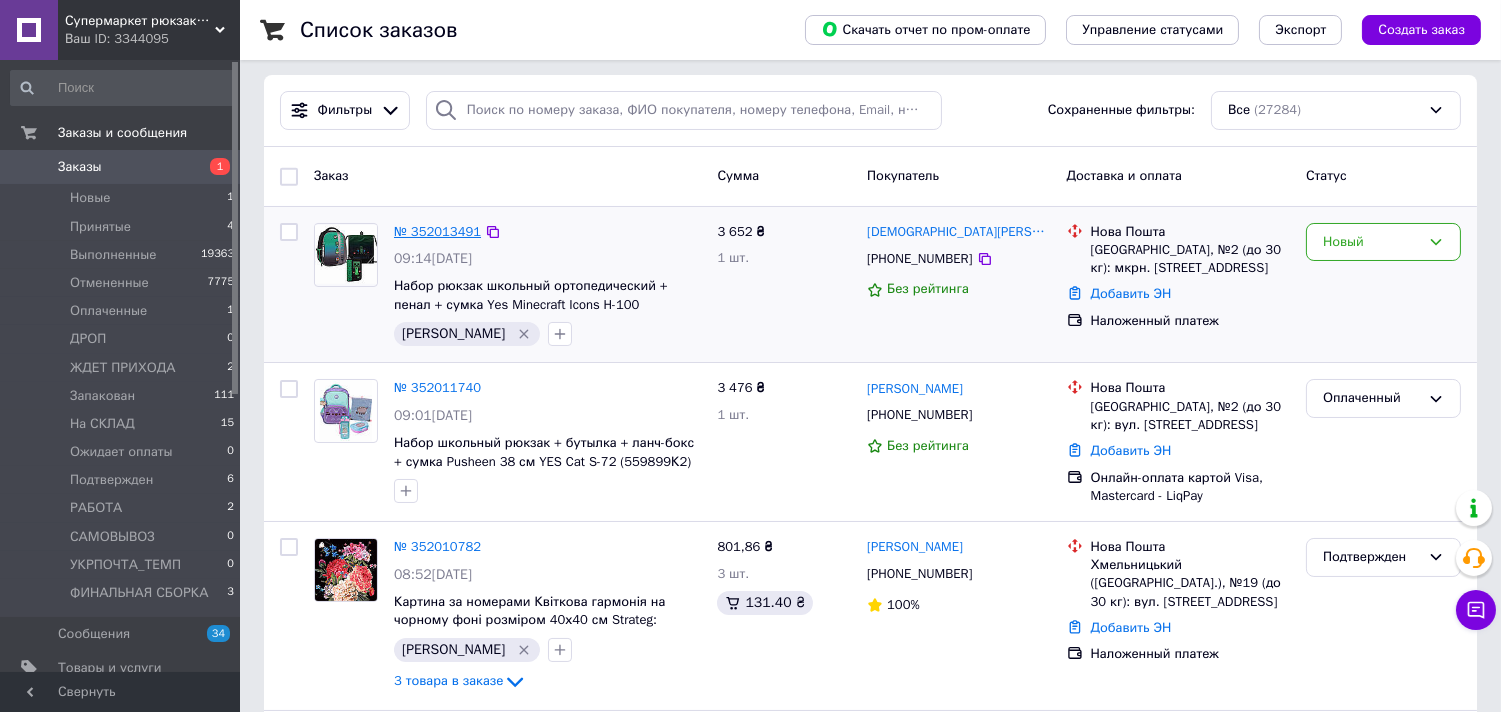 click on "№ 352013491" at bounding box center (437, 231) 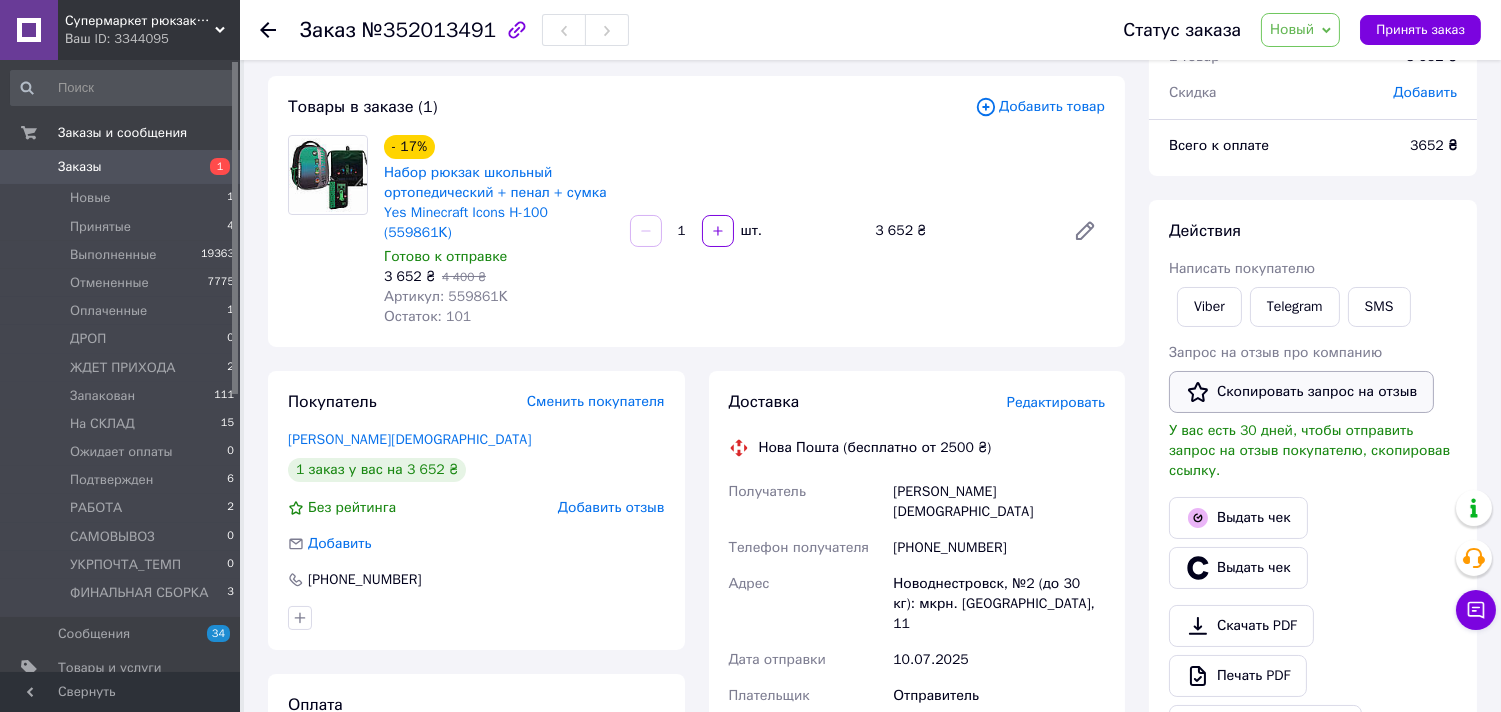 scroll, scrollTop: 0, scrollLeft: 0, axis: both 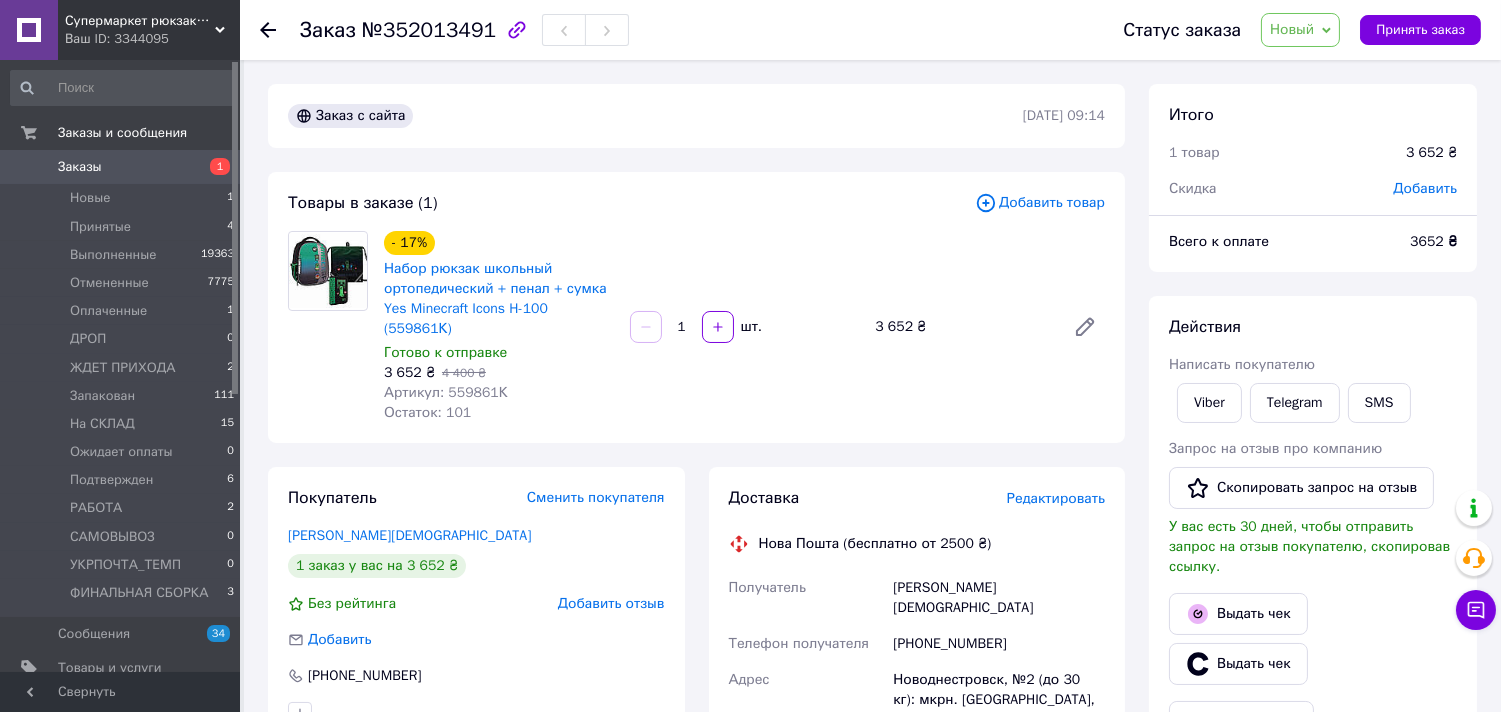 click on "Добавить" at bounding box center (1425, 188) 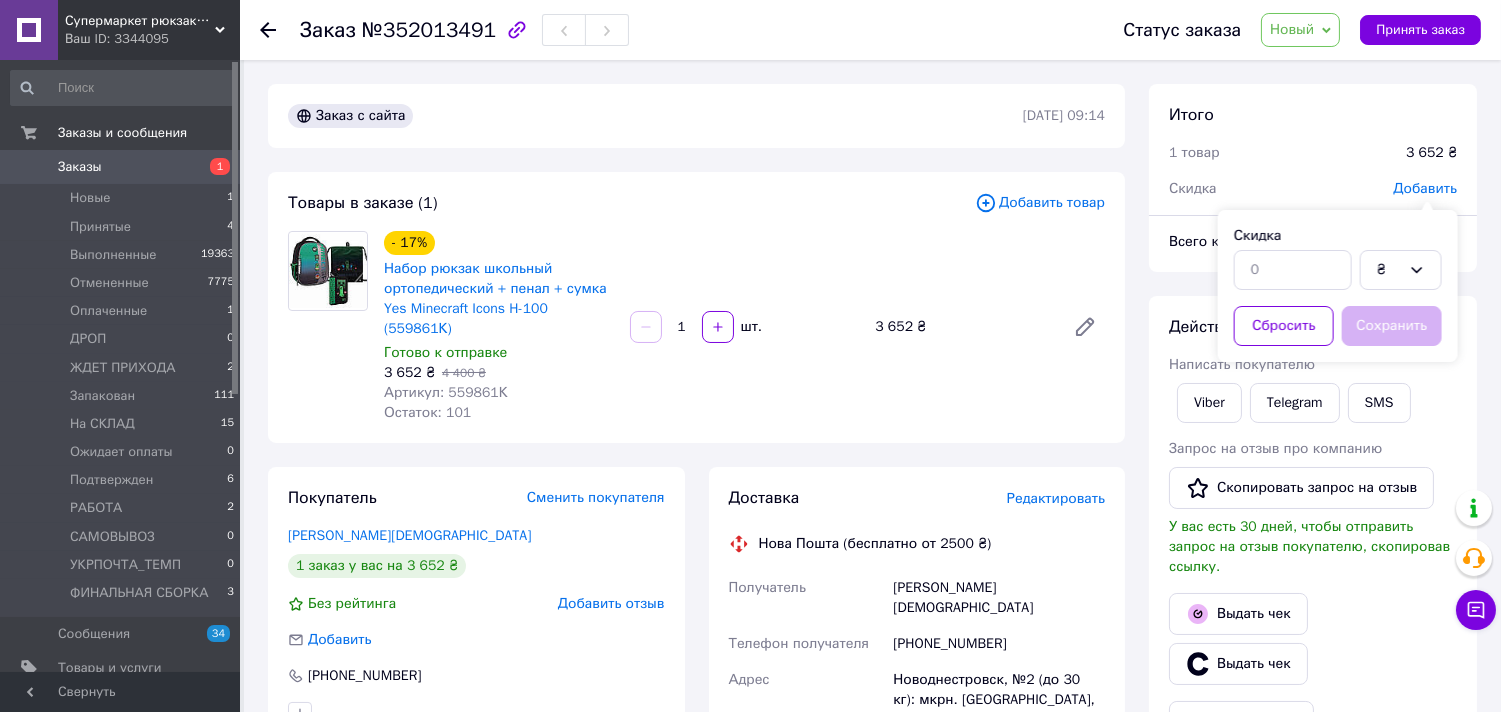 click on "₴" at bounding box center (1338, 270) 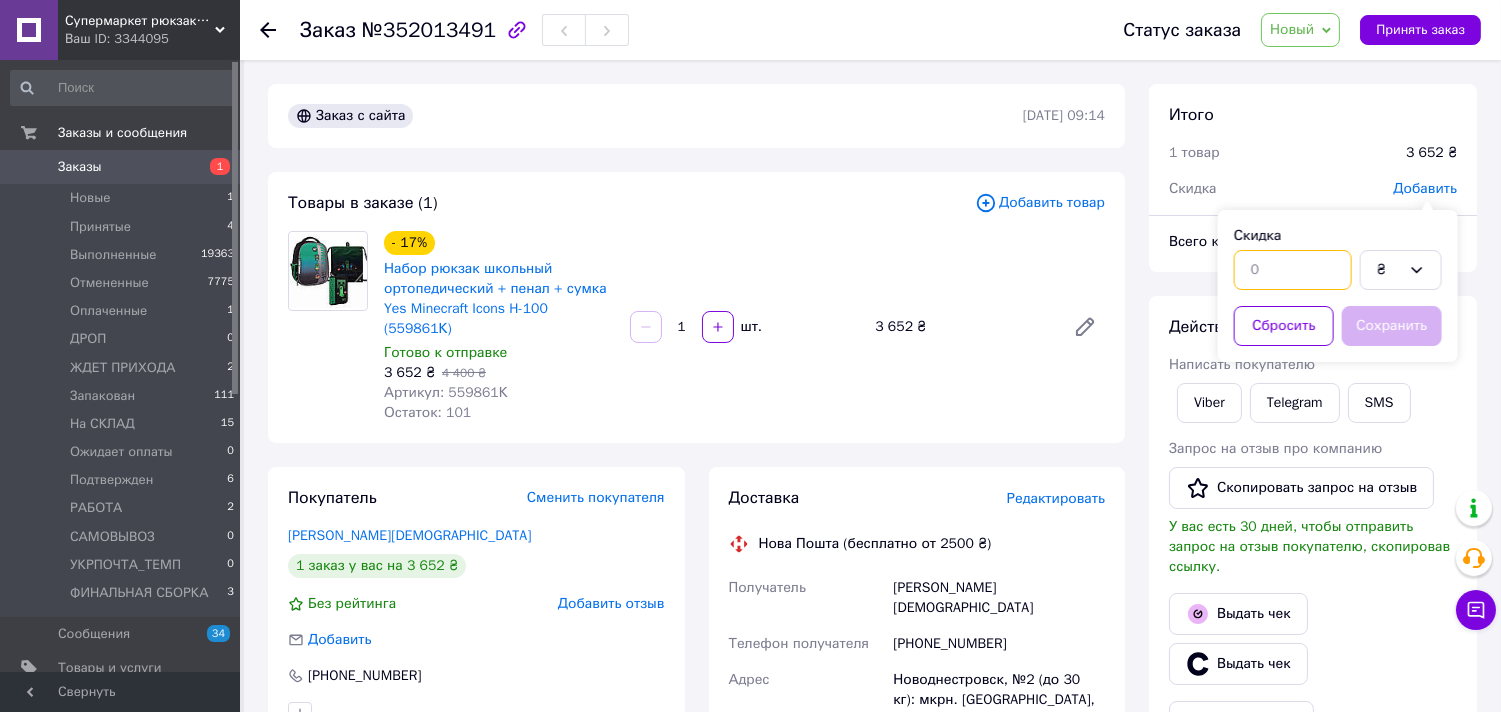 click at bounding box center (1293, 270) 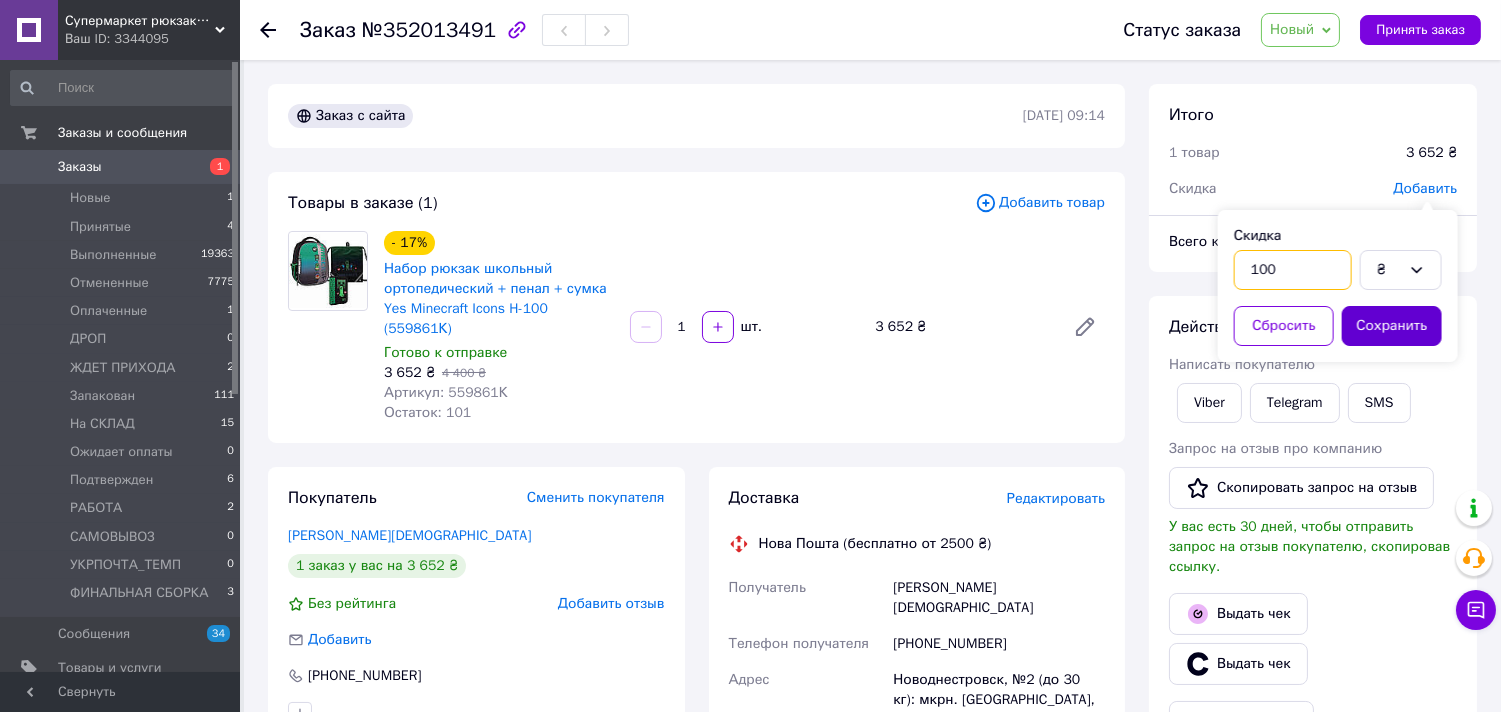 type on "100" 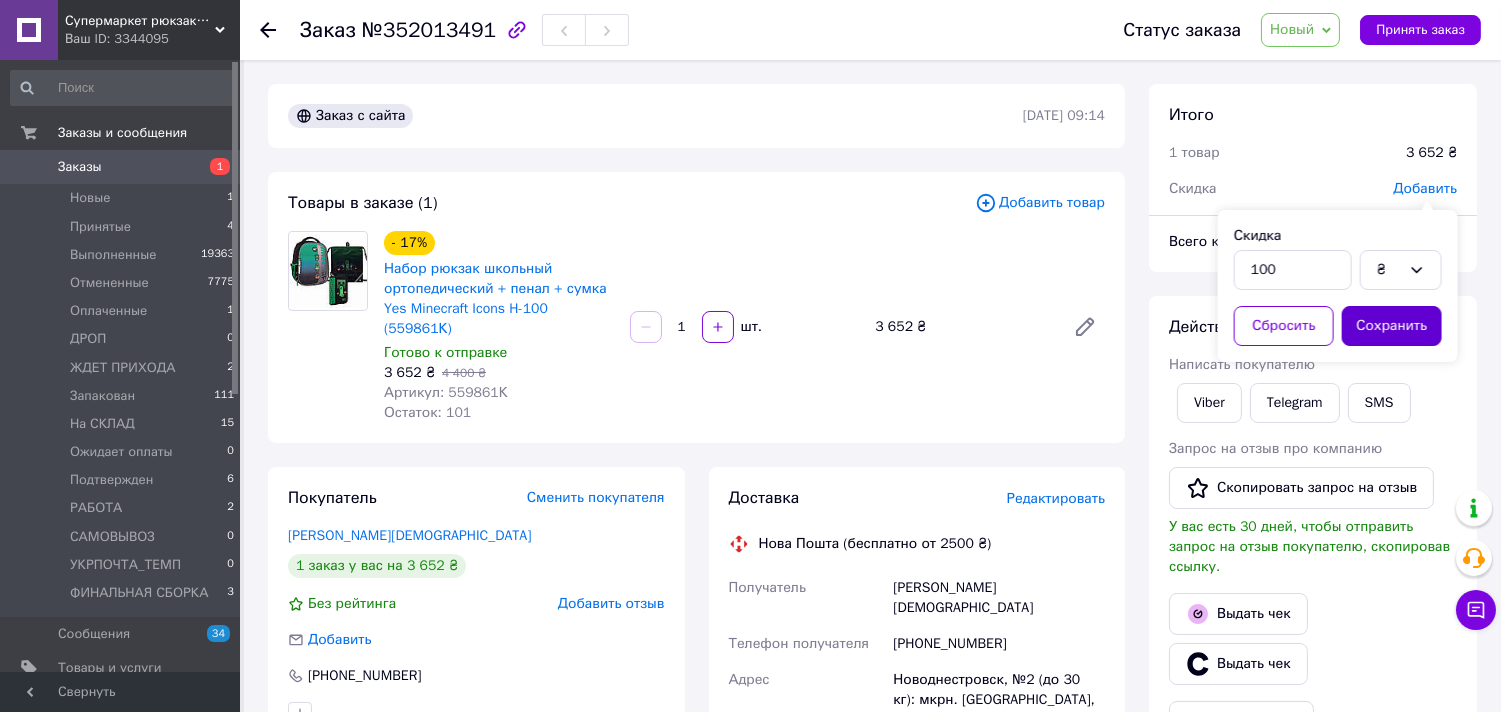 click on "Сохранить" at bounding box center [1392, 326] 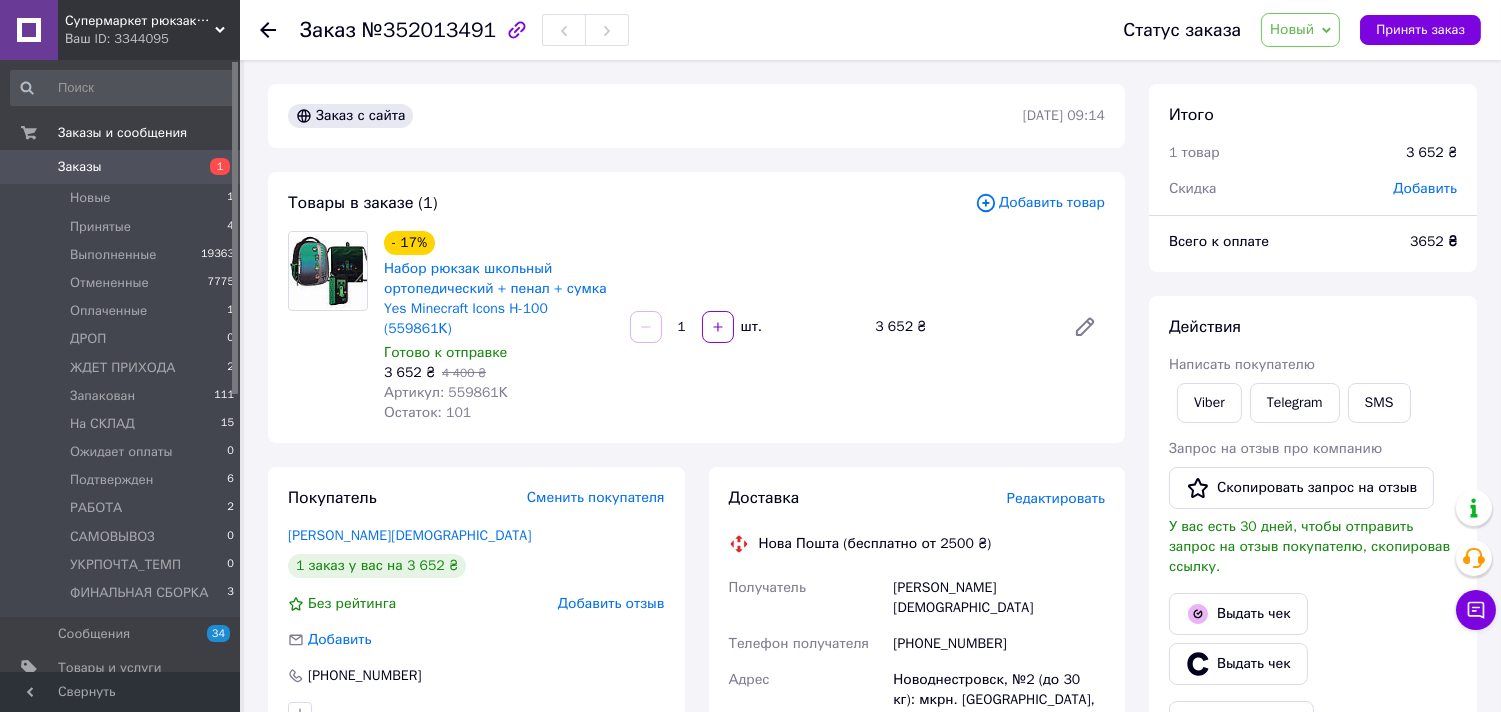 scroll, scrollTop: 111, scrollLeft: 0, axis: vertical 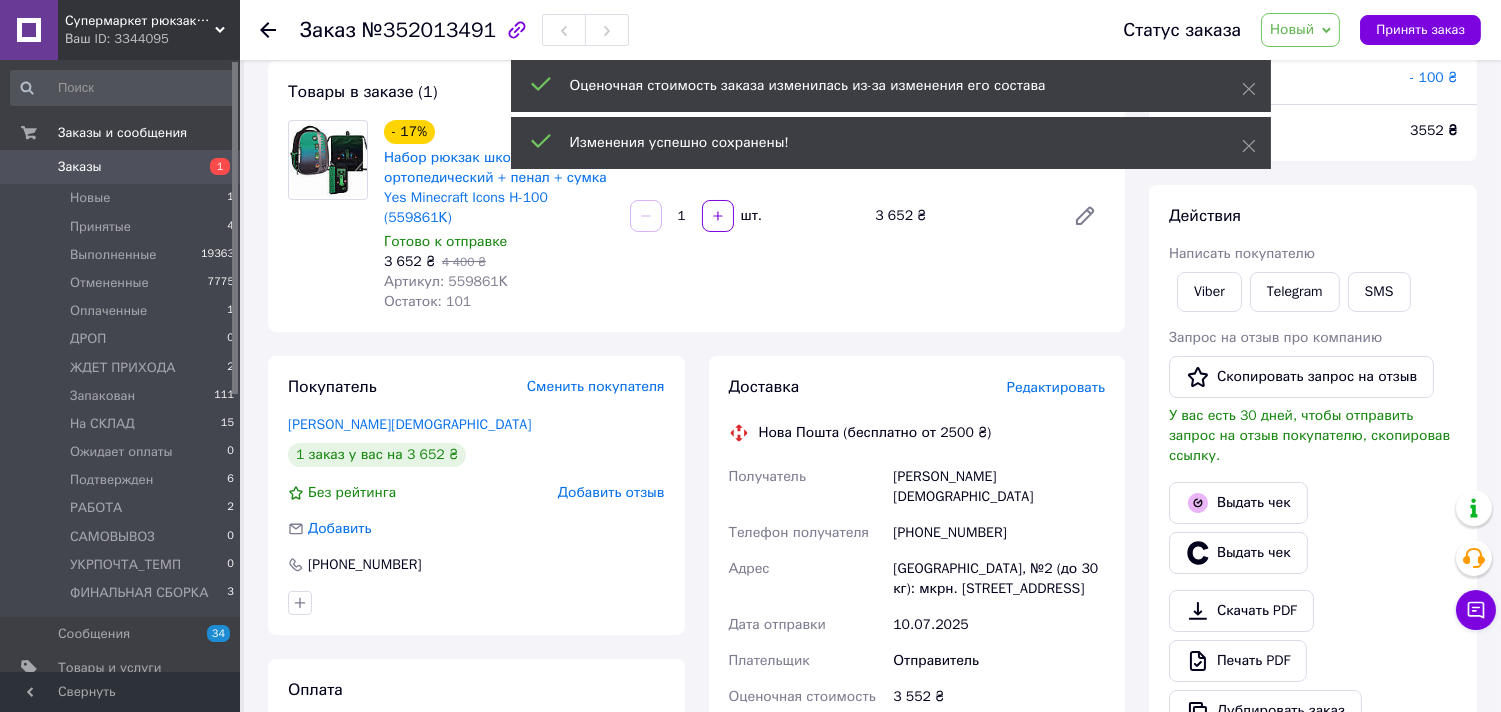 click on "Новый" at bounding box center (1300, 30) 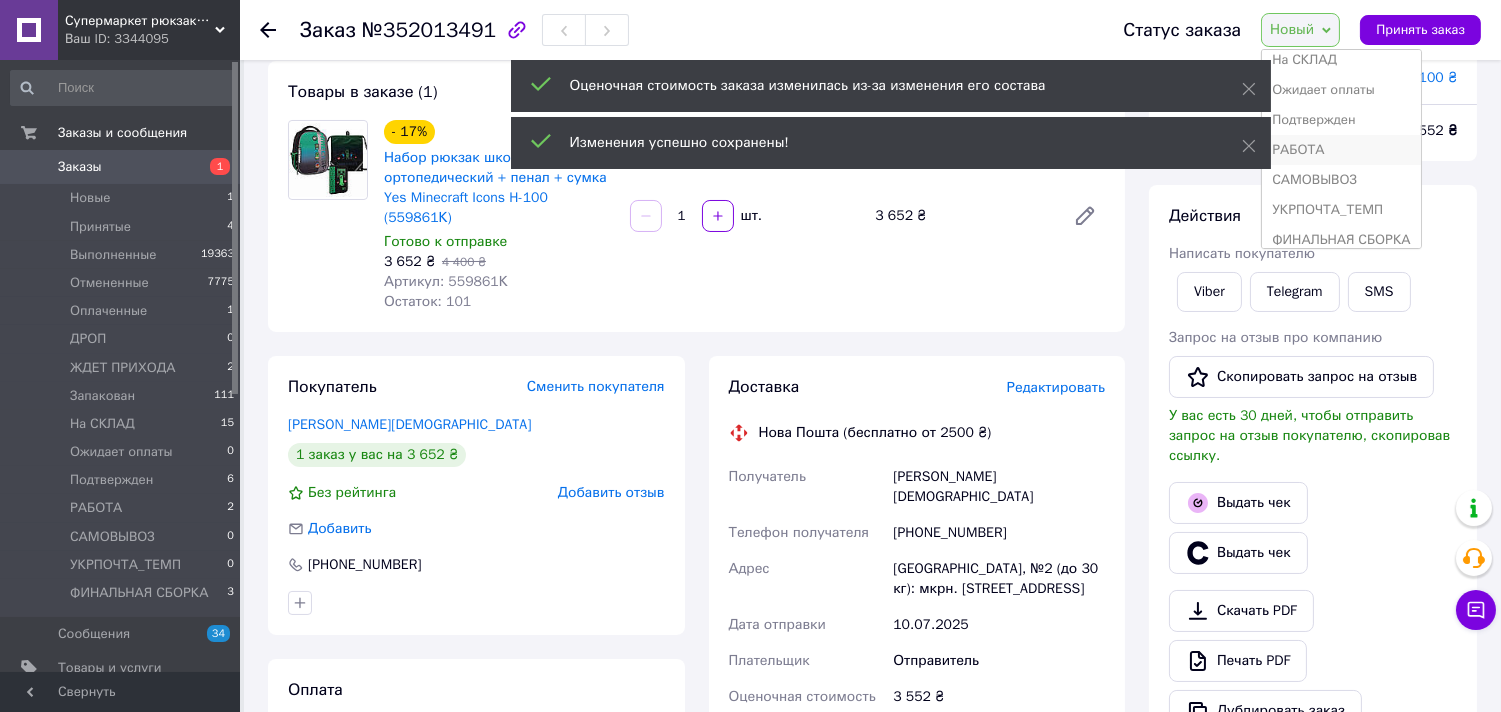 scroll, scrollTop: 222, scrollLeft: 0, axis: vertical 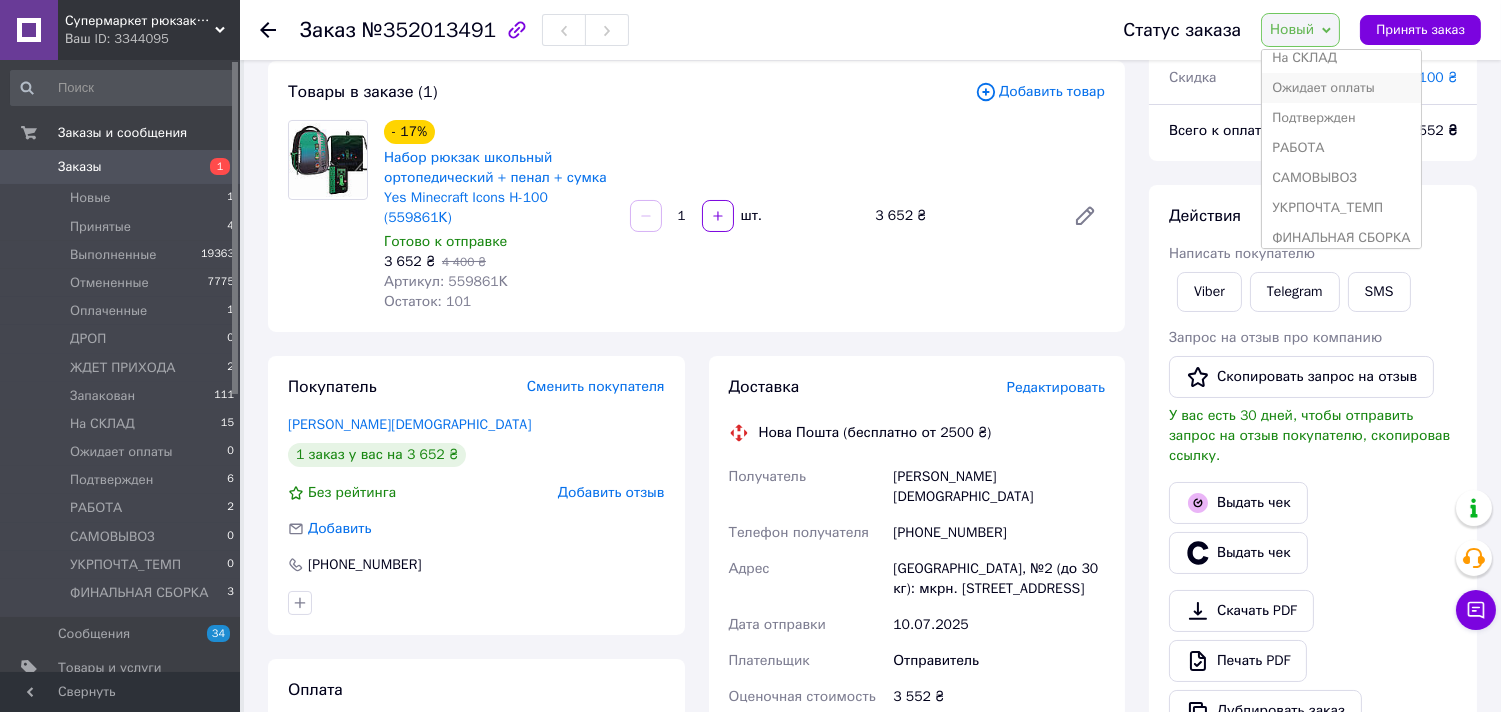 click on "Ожидает оплаты" at bounding box center (1341, 88) 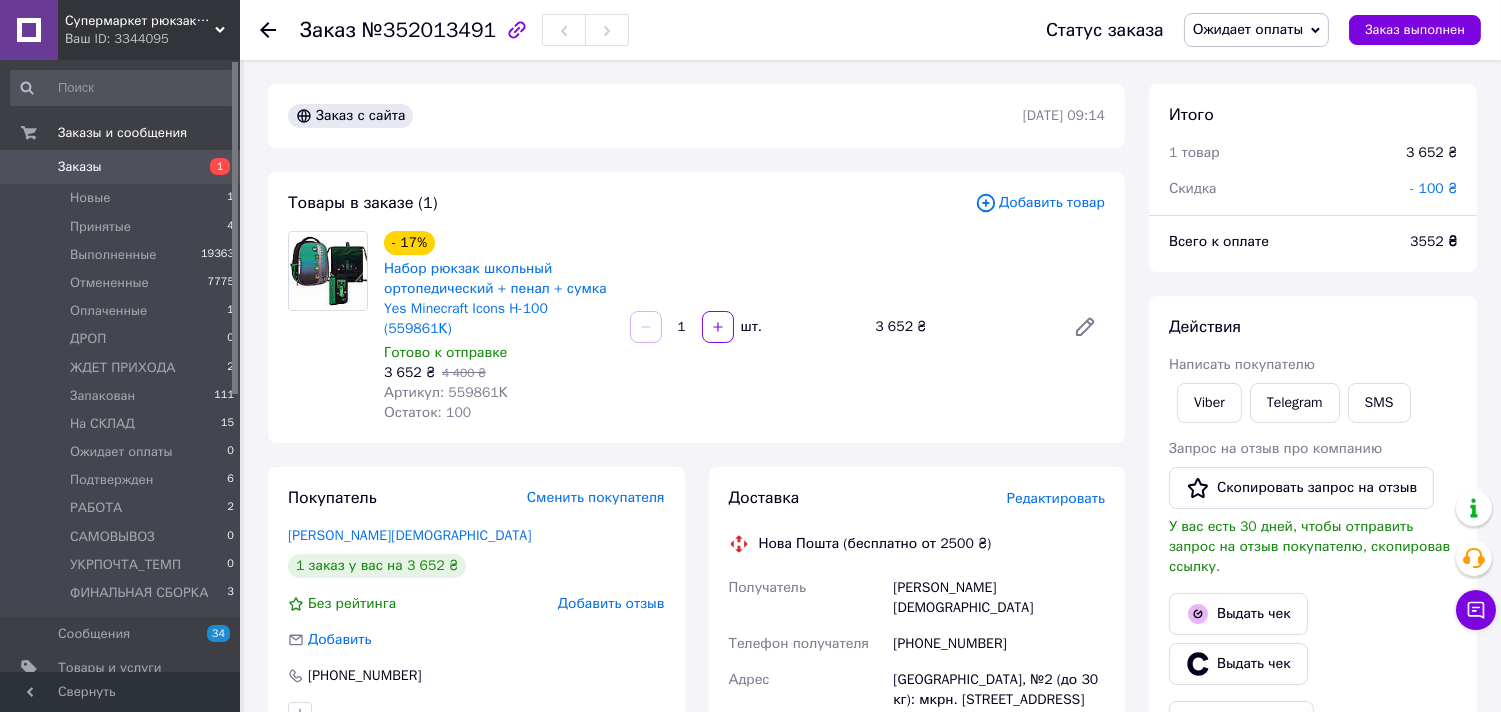 scroll, scrollTop: 555, scrollLeft: 0, axis: vertical 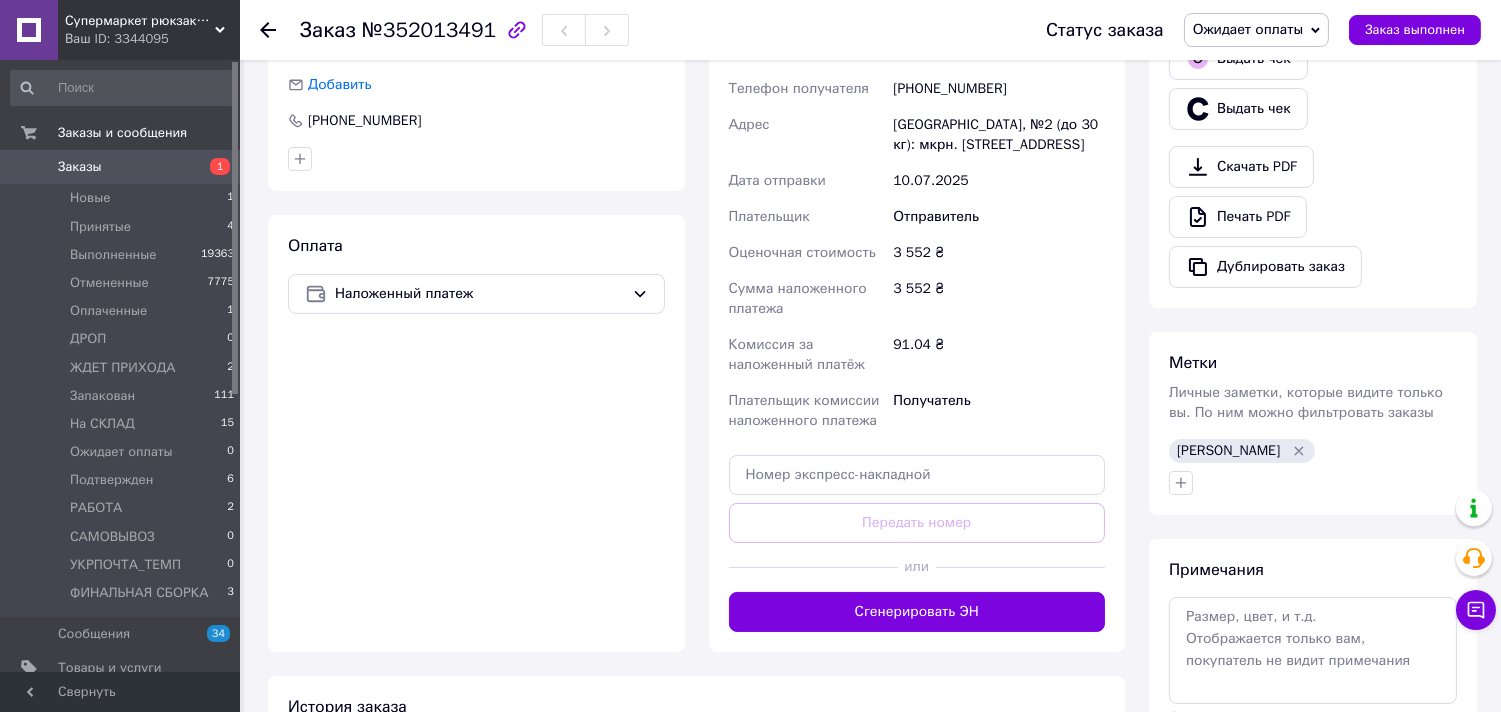 drag, startPoint x: 1174, startPoint y: 460, endPoint x: 1180, endPoint y: 347, distance: 113.15918 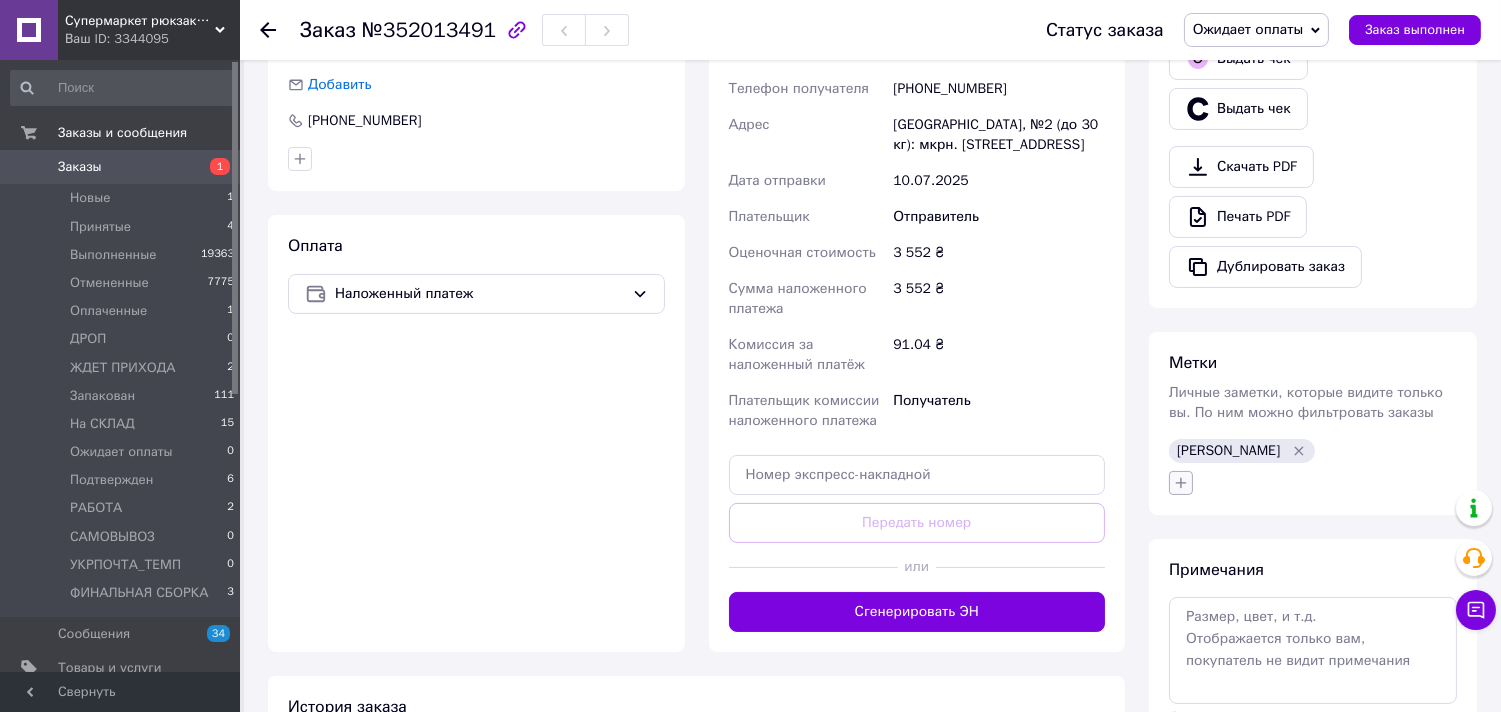 click 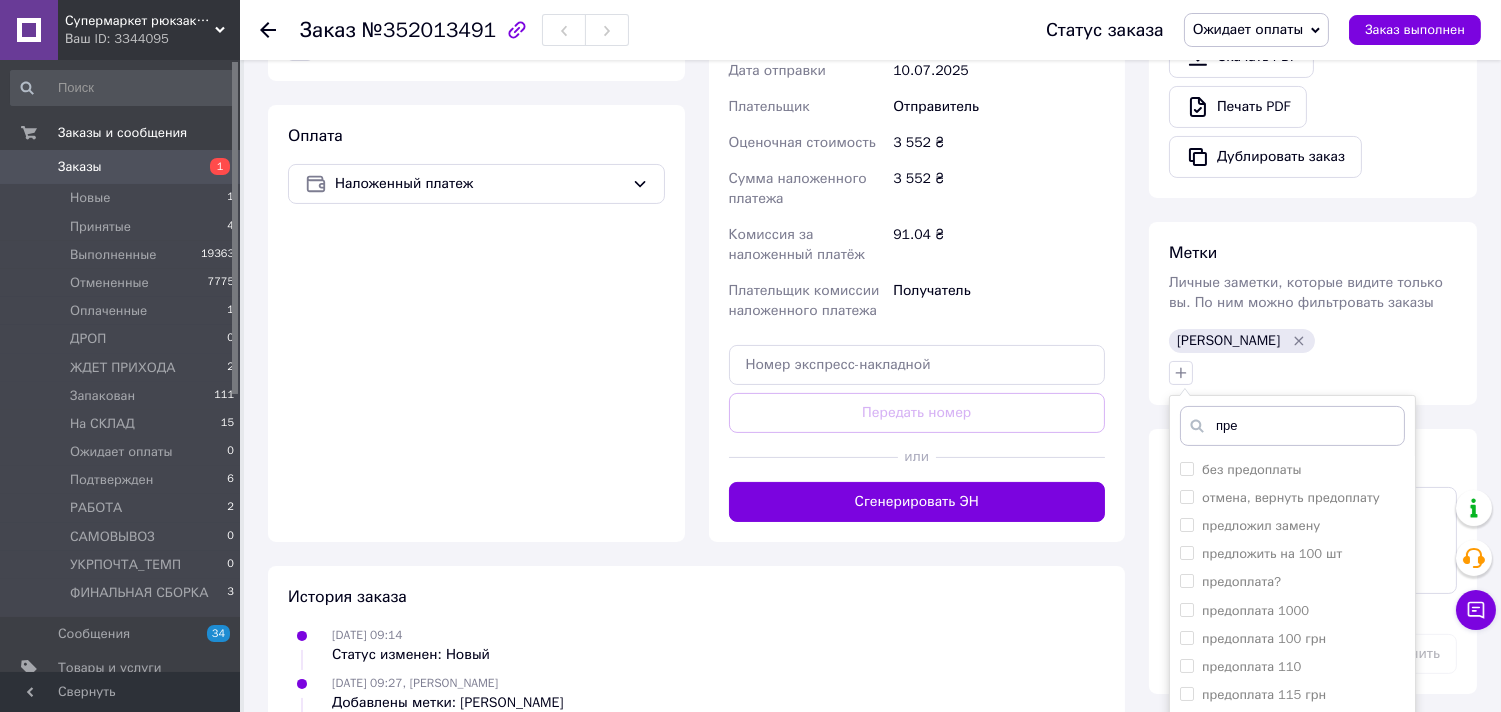 scroll, scrollTop: 833, scrollLeft: 0, axis: vertical 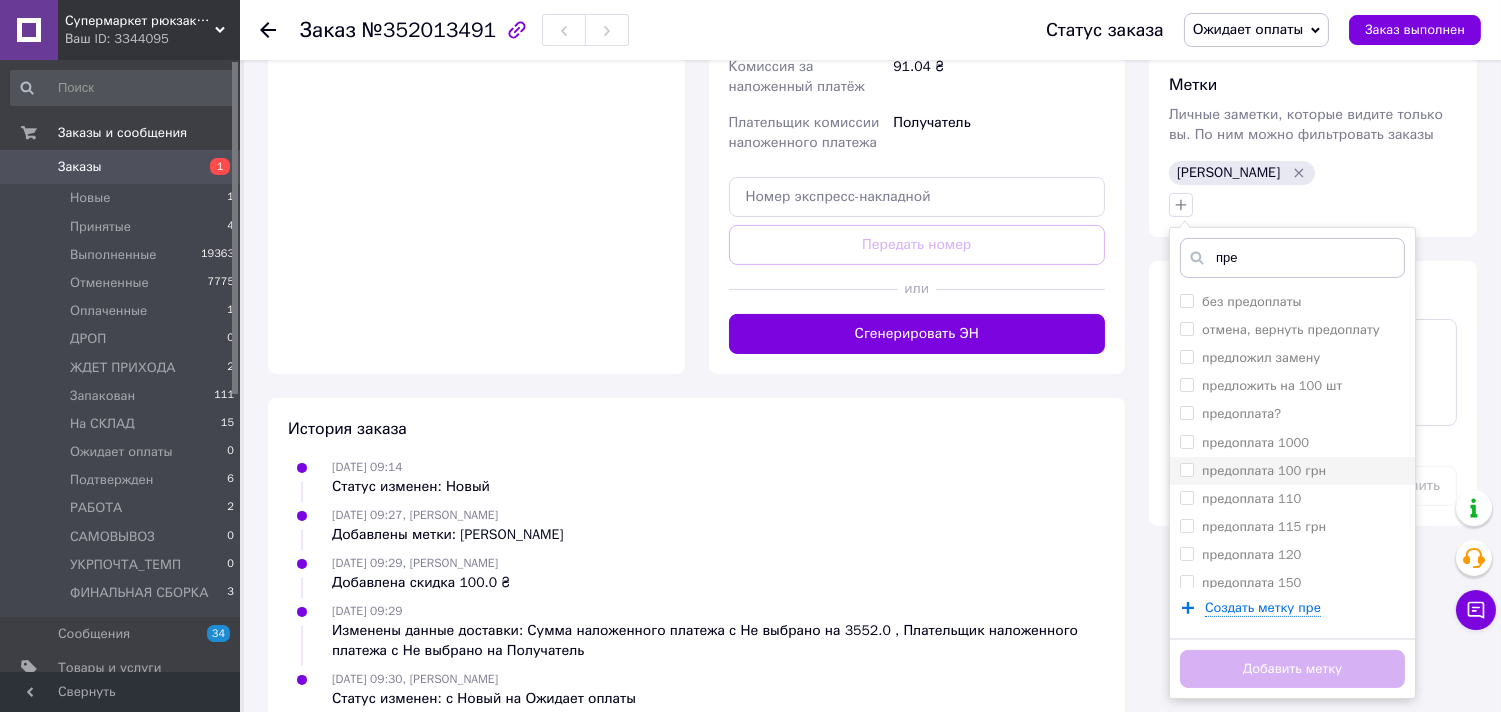 type on "пре" 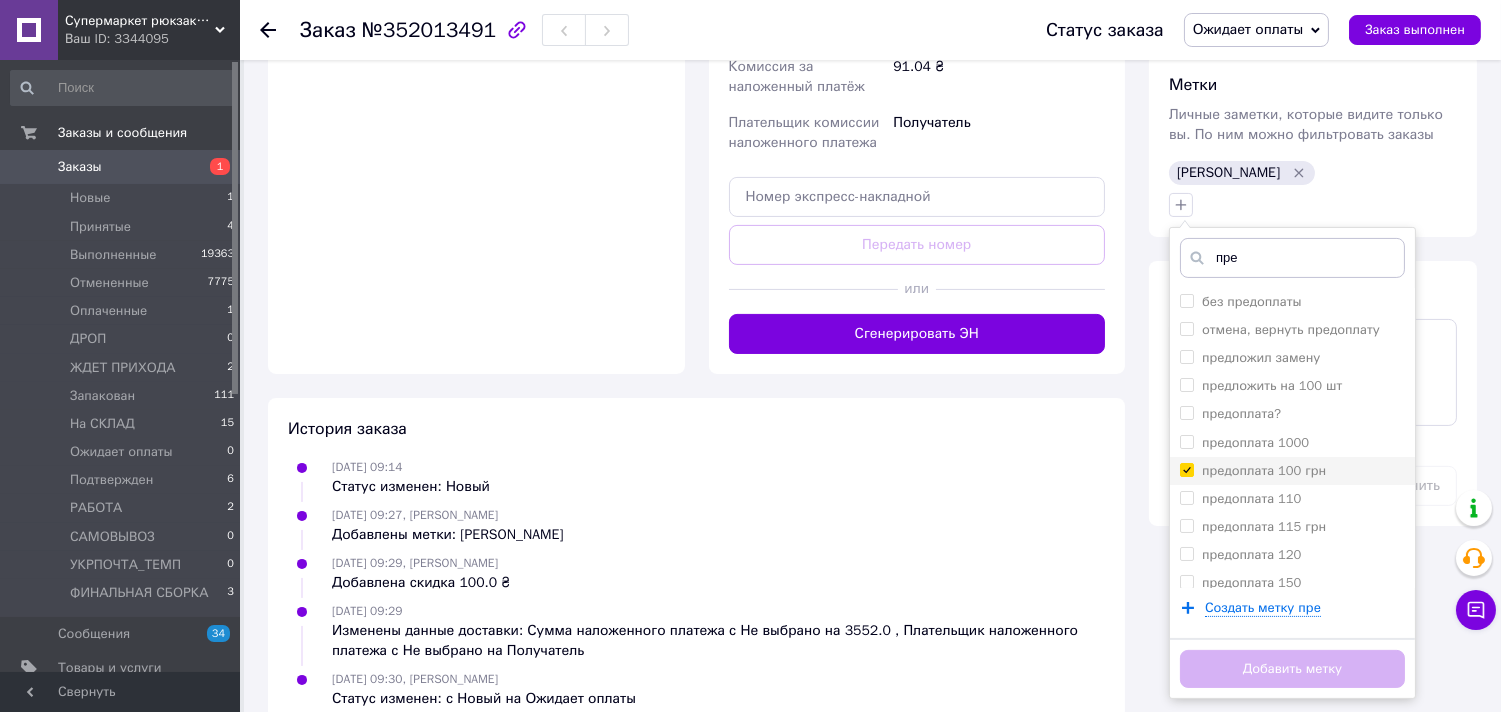 checkbox on "true" 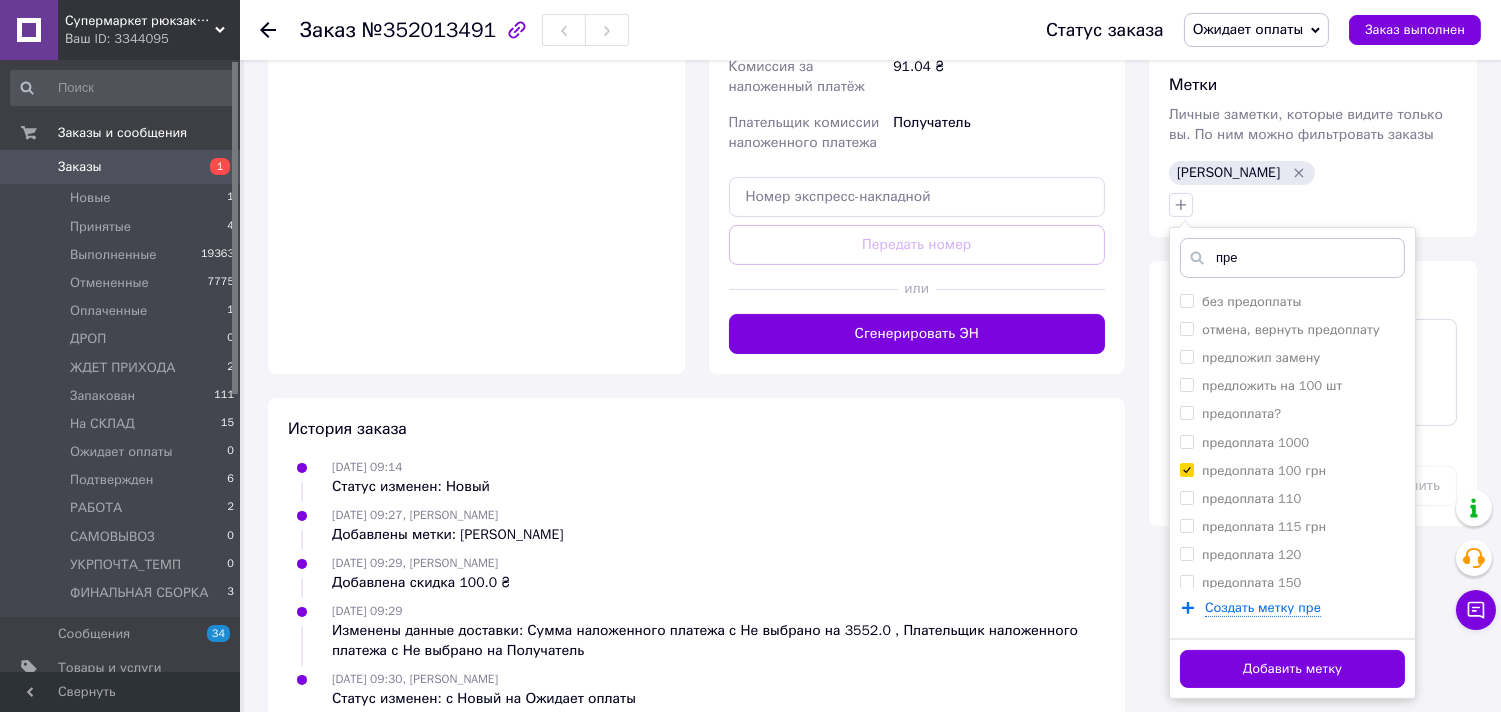 click on "Добавить метку" at bounding box center [1292, 669] 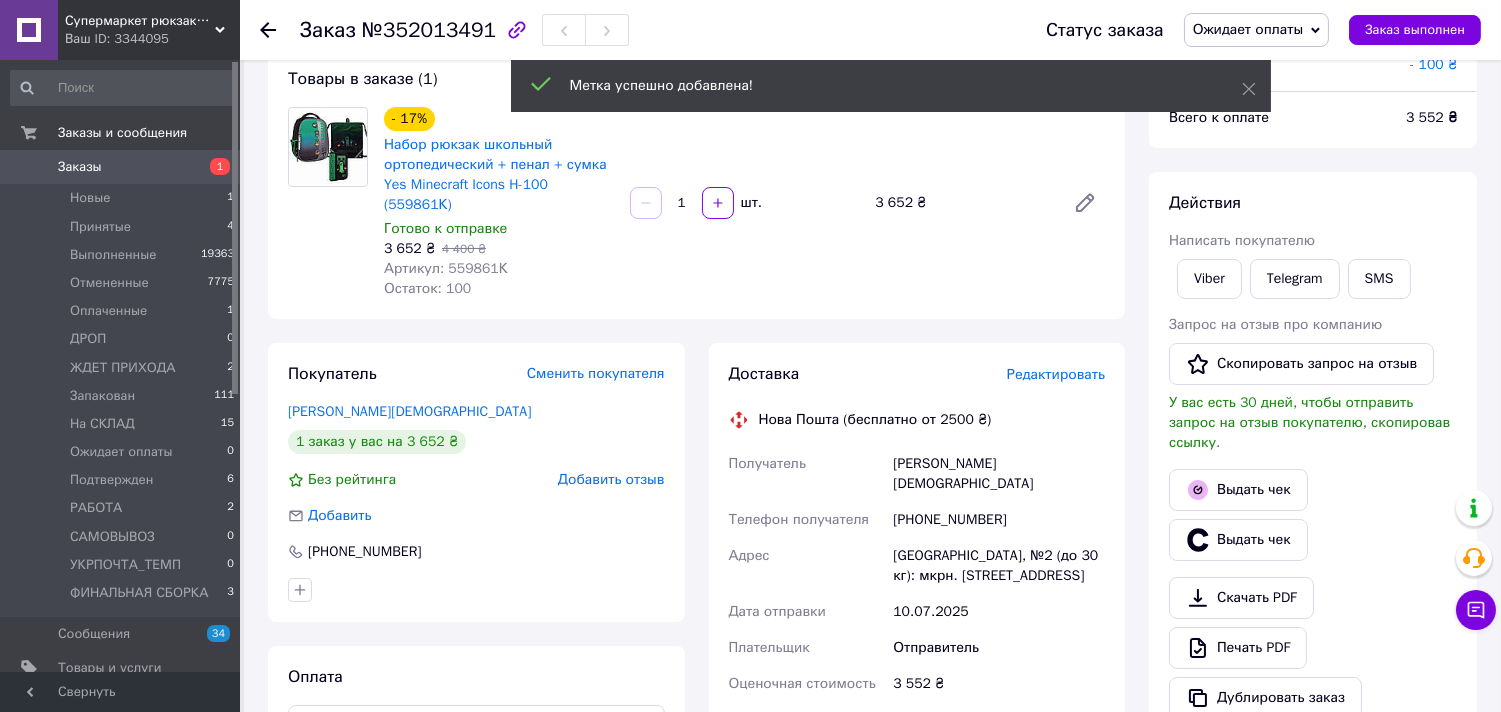 scroll, scrollTop: 55, scrollLeft: 0, axis: vertical 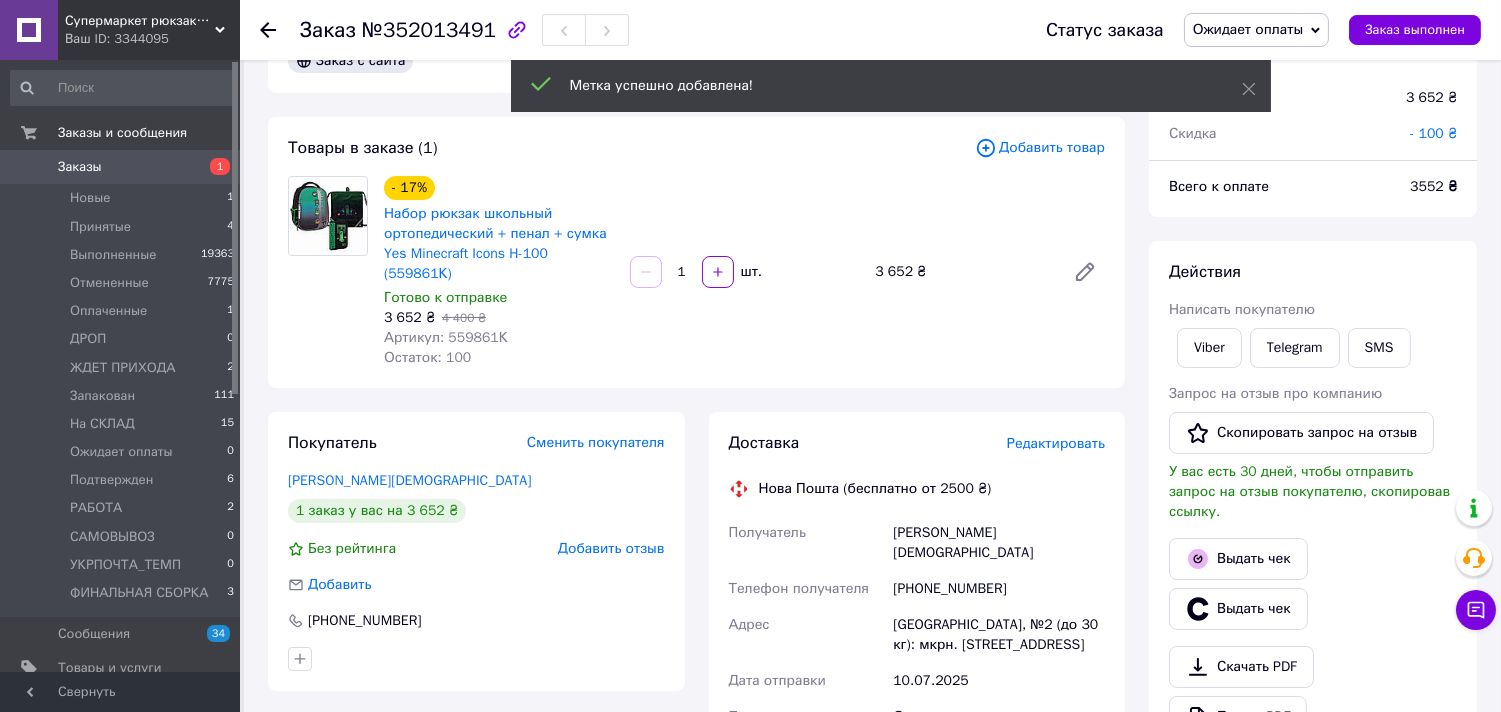 click 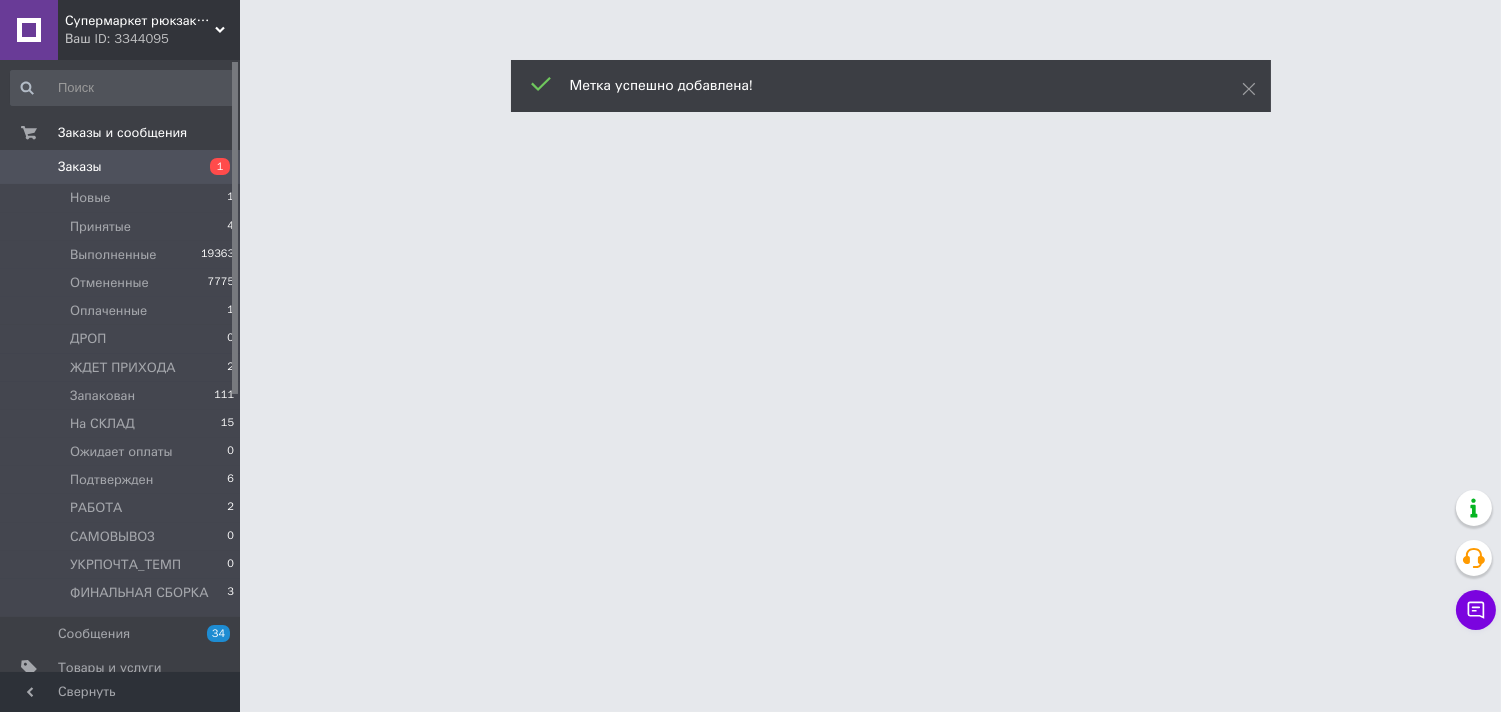 scroll, scrollTop: 0, scrollLeft: 0, axis: both 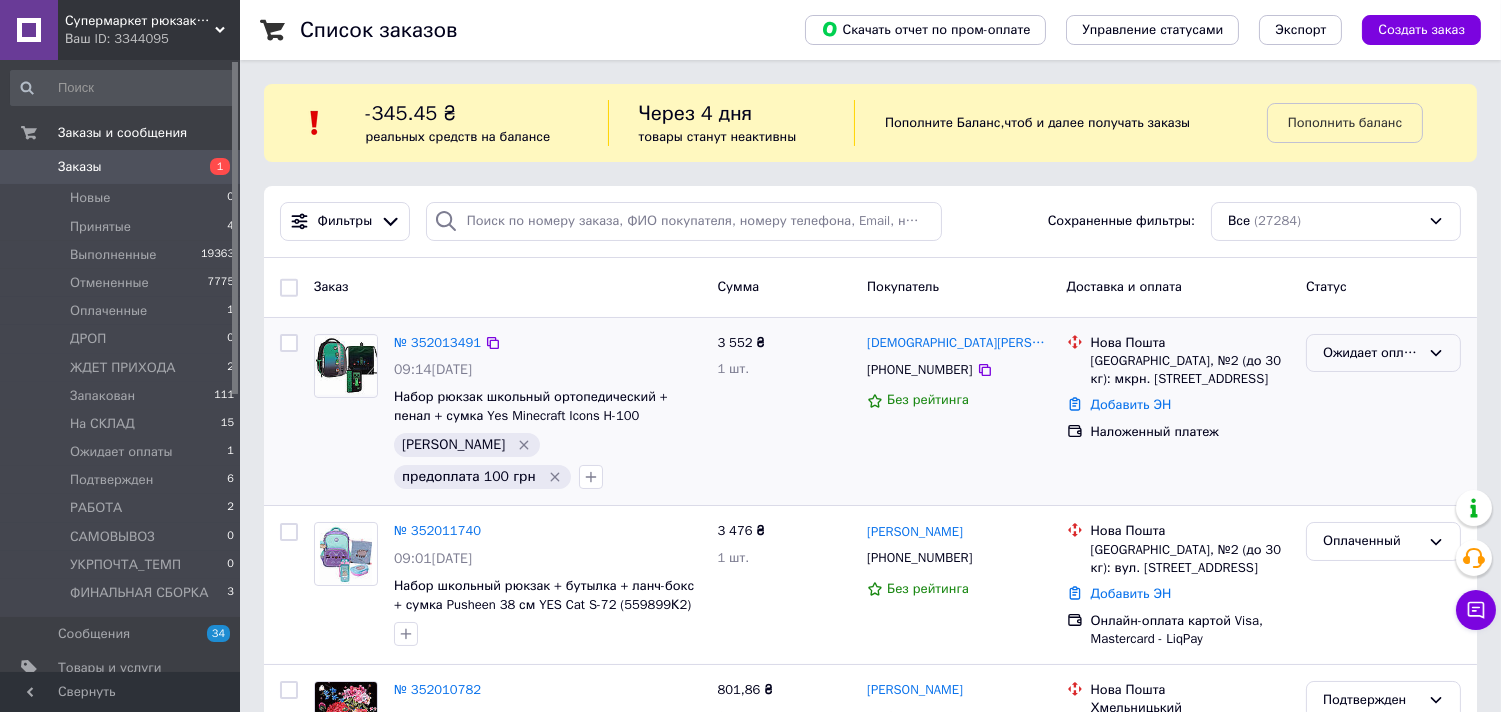 click on "Ожидает оплаты" at bounding box center [1371, 353] 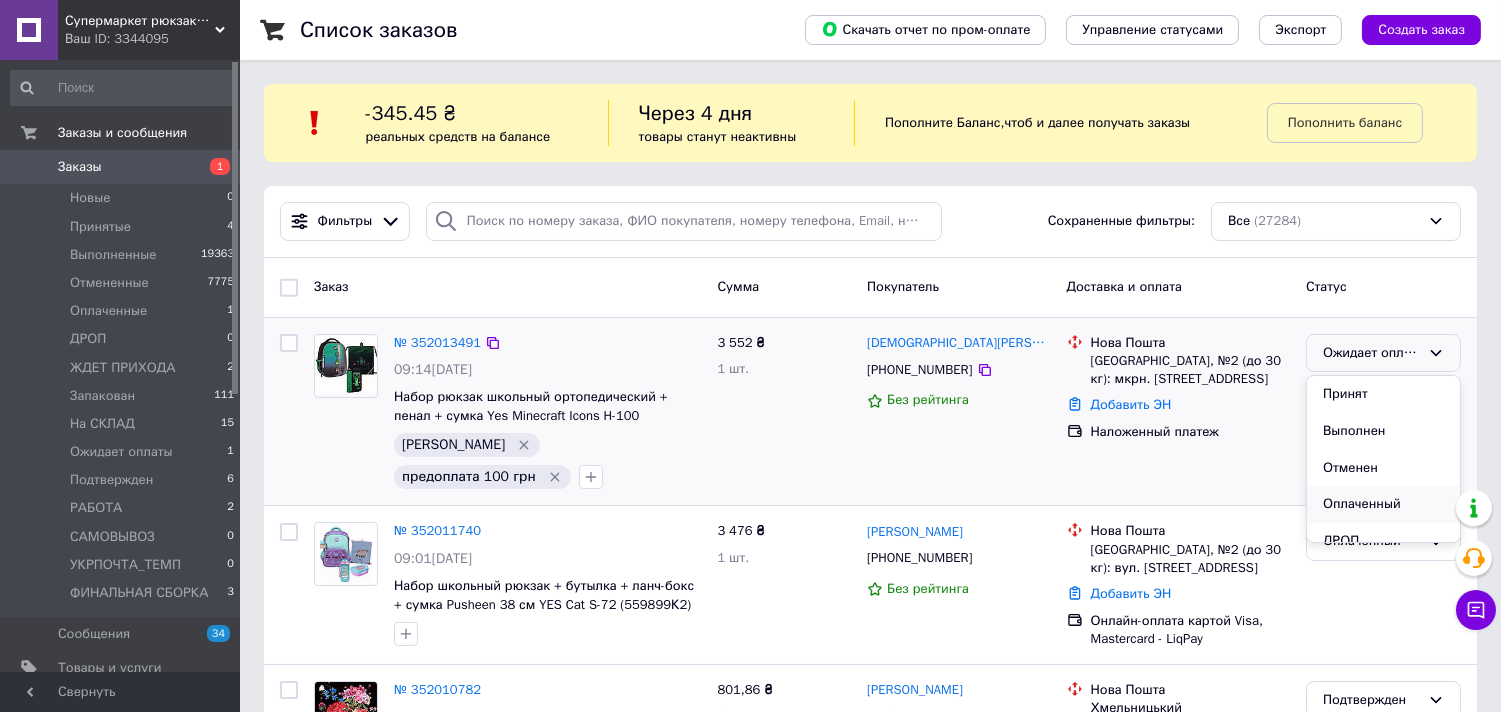 click on "Оплаченный" at bounding box center (1383, 504) 